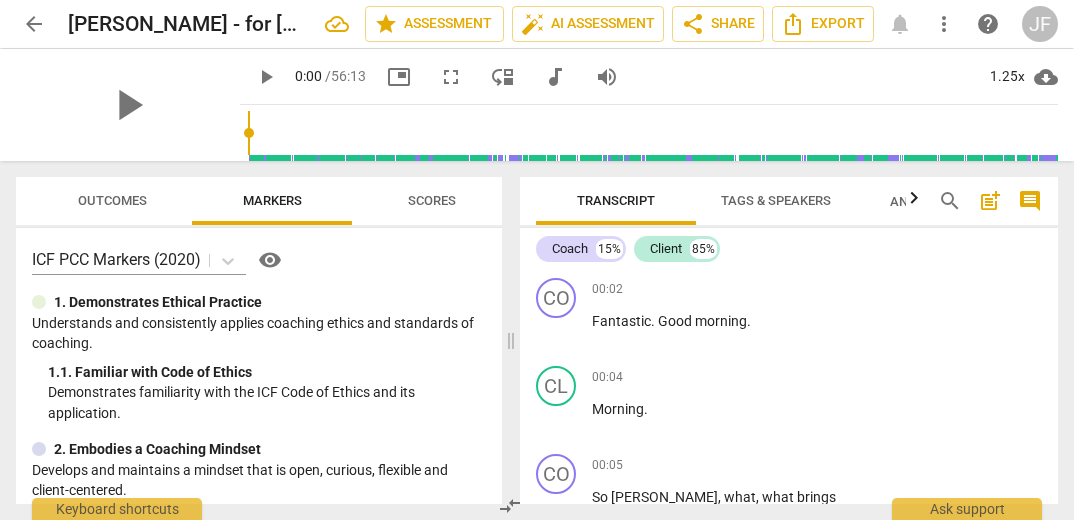 scroll, scrollTop: 0, scrollLeft: 0, axis: both 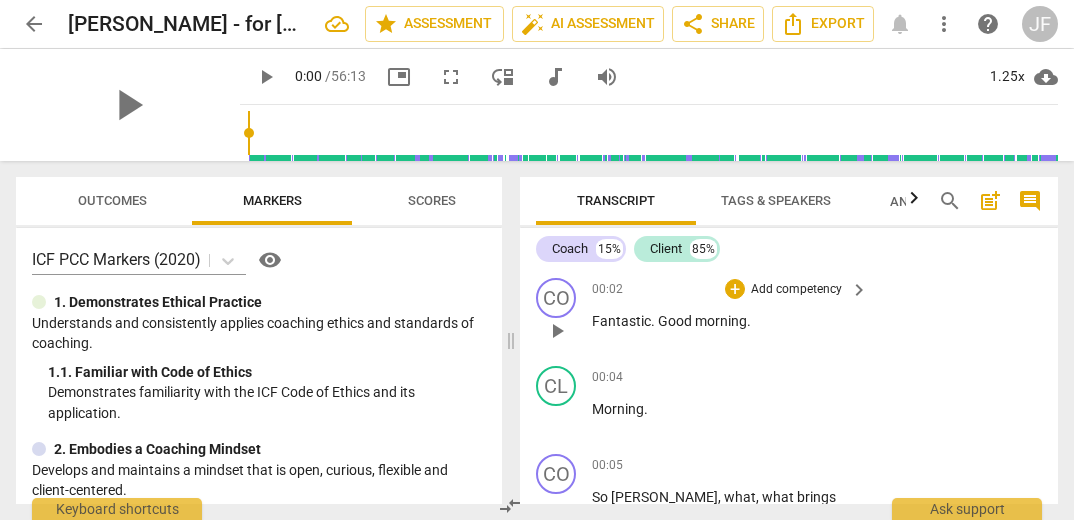 click on "play_arrow" at bounding box center [557, 331] 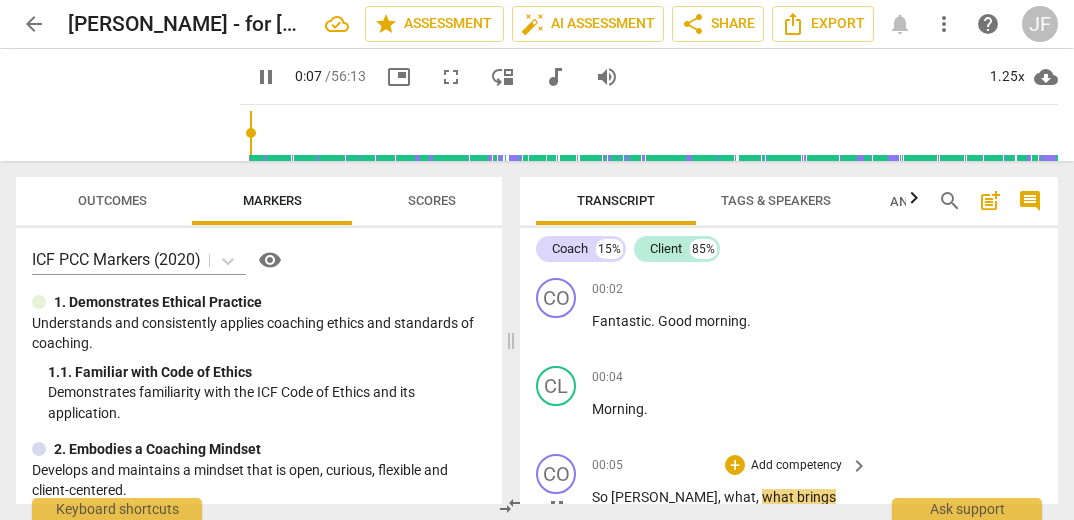 click on "So   [PERSON_NAME] ,   what ,   what   brings   you   to   this   conversation   [DATE] ?" at bounding box center (725, 507) 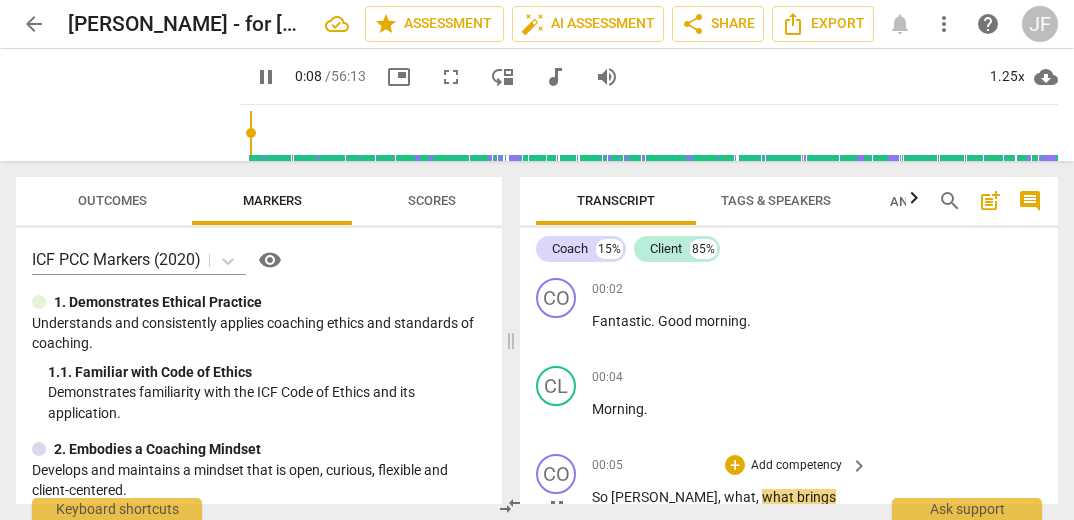 scroll, scrollTop: 22, scrollLeft: 0, axis: vertical 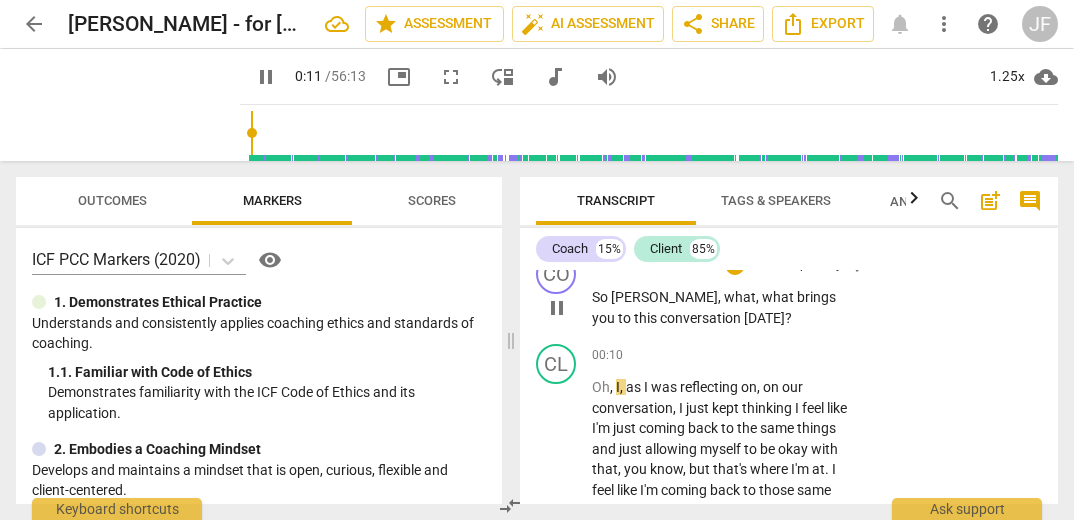 click on "pause" at bounding box center [557, 308] 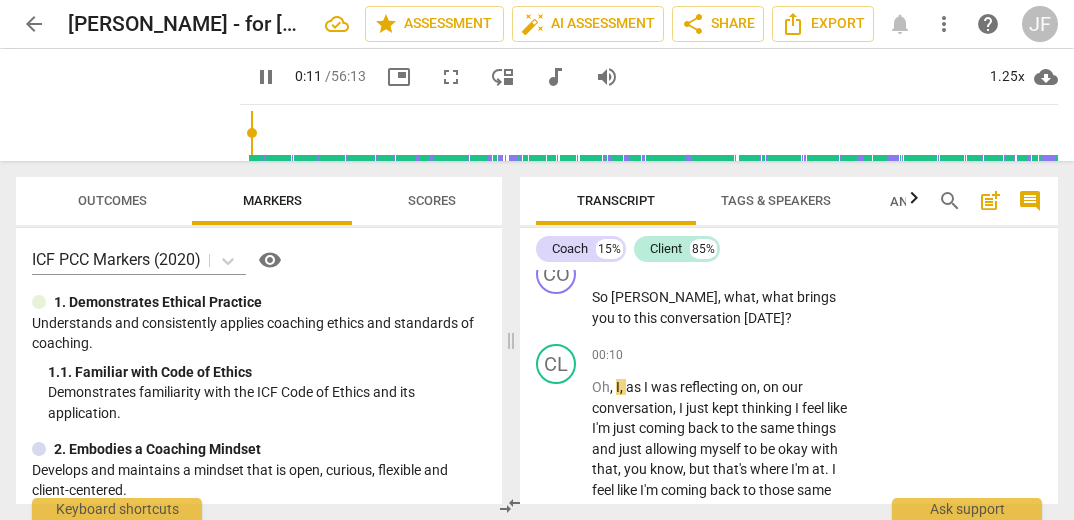 type on "11" 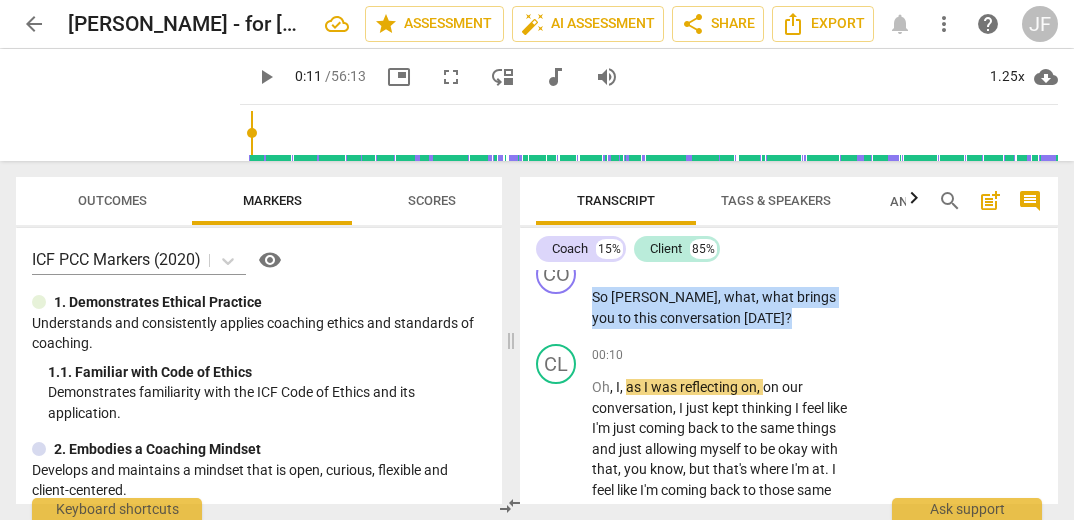 drag, startPoint x: 732, startPoint y: 317, endPoint x: 575, endPoint y: 287, distance: 159.84055 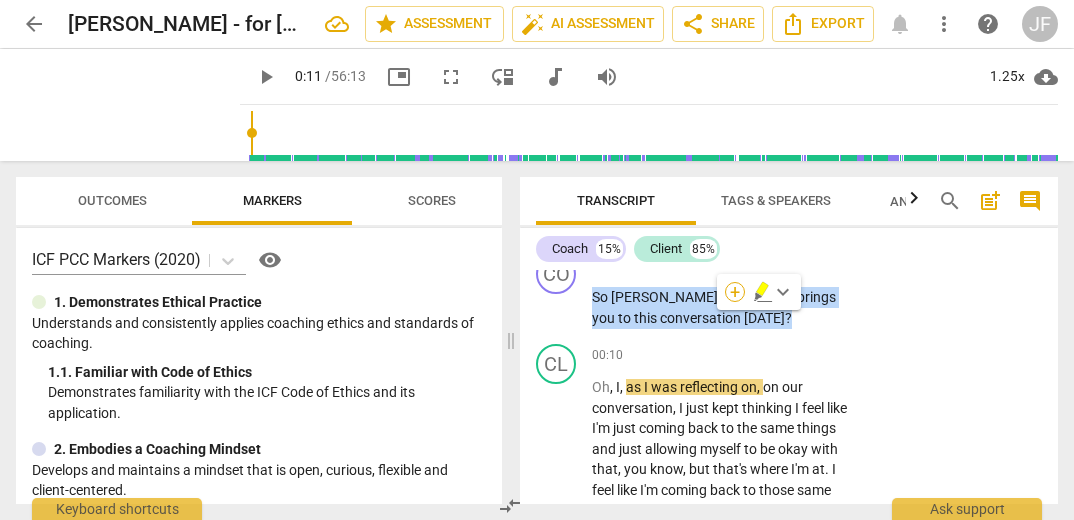 click on "+" at bounding box center (735, 292) 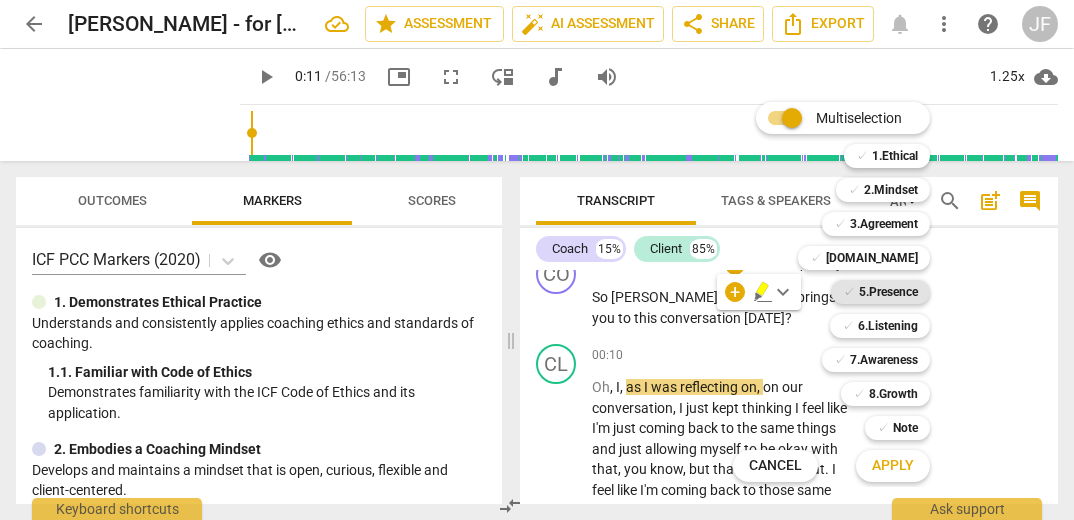 click on "5.Presence" at bounding box center (888, 292) 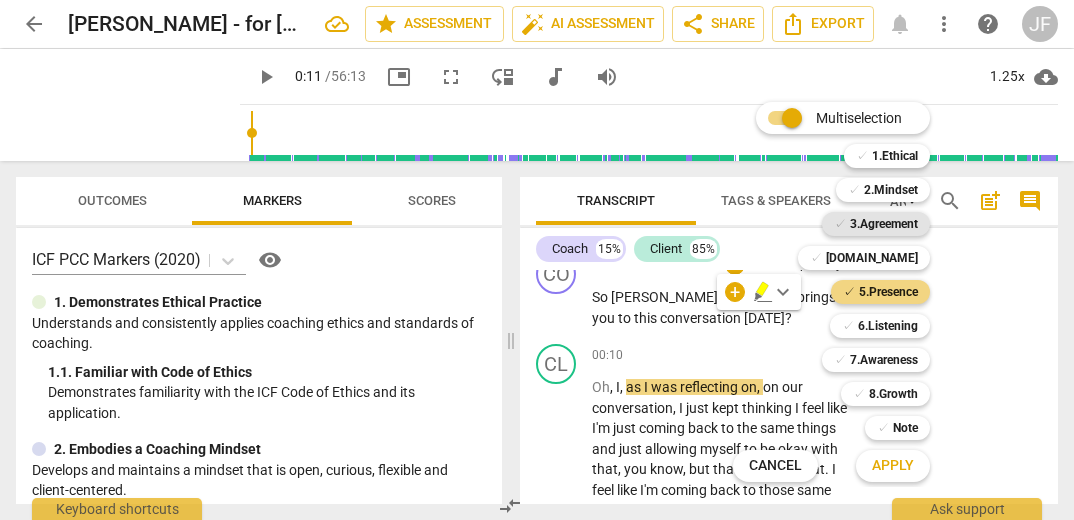 click on "3.Agreement" at bounding box center (884, 224) 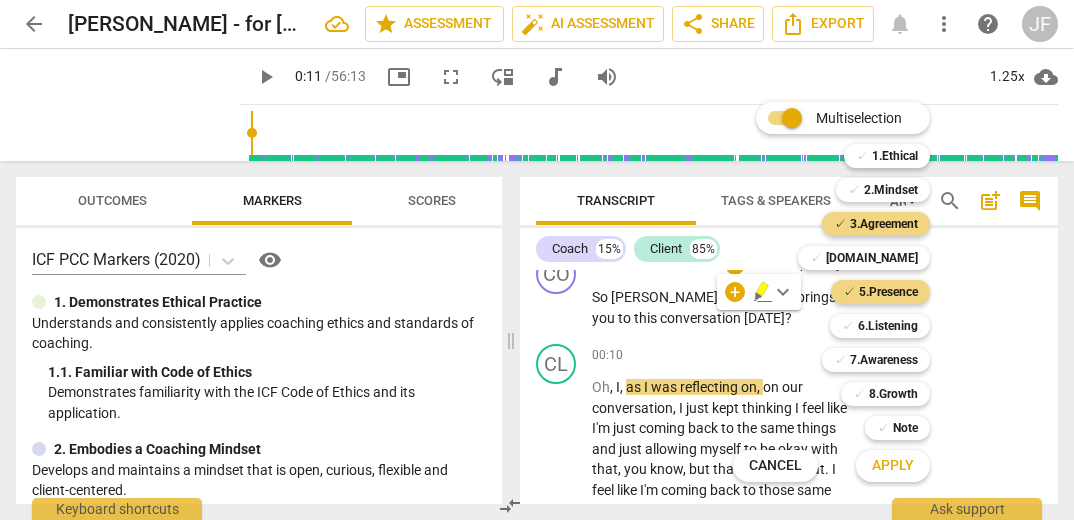 click on "Apply" at bounding box center [893, 466] 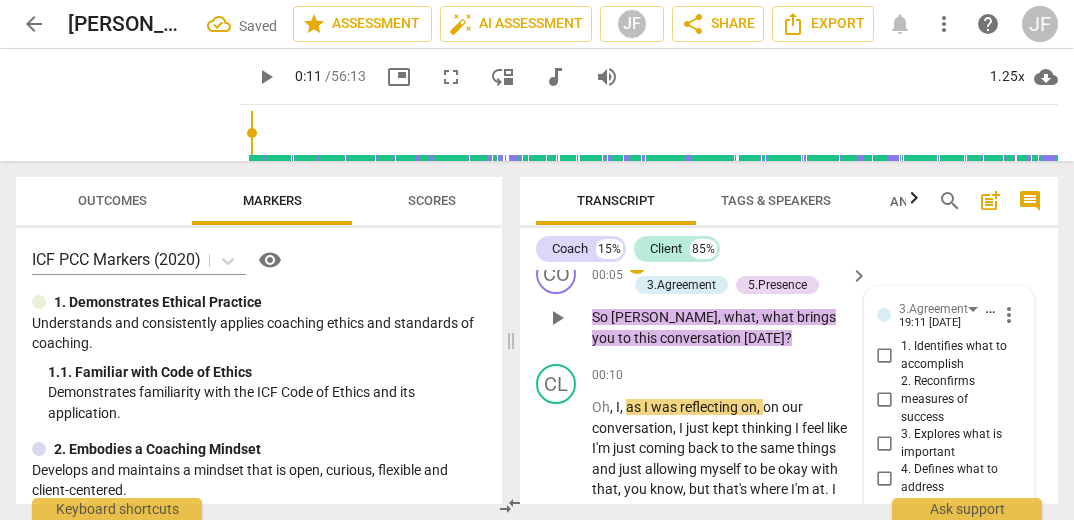 scroll, scrollTop: 342, scrollLeft: 0, axis: vertical 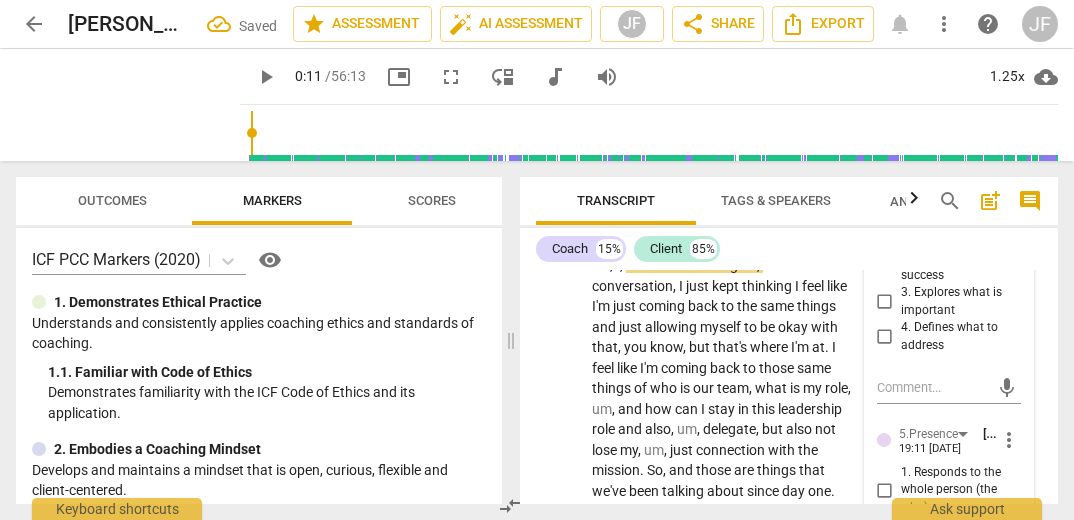 click on "3.Agreement [PERSON_NAME] 19:11 [DATE] more_vert 1. Identifies what to accomplish 2. Reconfirms measures of success 3. Explores what is important 4. Defines what to address mic 5.Presence [PERSON_NAME] 19:11 [DATE] more_vert 1. Responds to the whole person (the who) 2. Responds to what to accomplish (the what) 3. Supports client to choose what happens 4. Demonstrates curiosity 5. Allows space for silence mic" at bounding box center (949, 451) 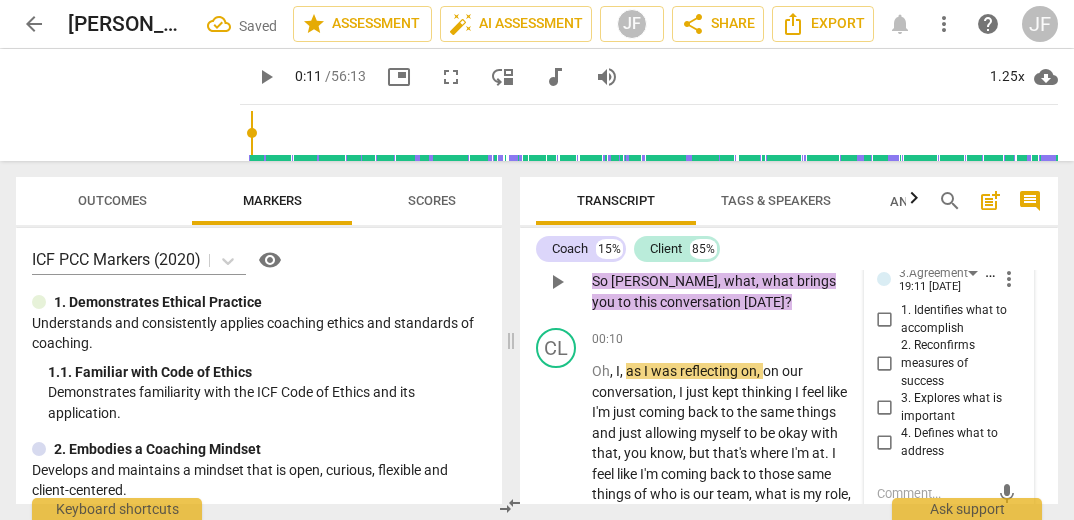 scroll, scrollTop: 222, scrollLeft: 0, axis: vertical 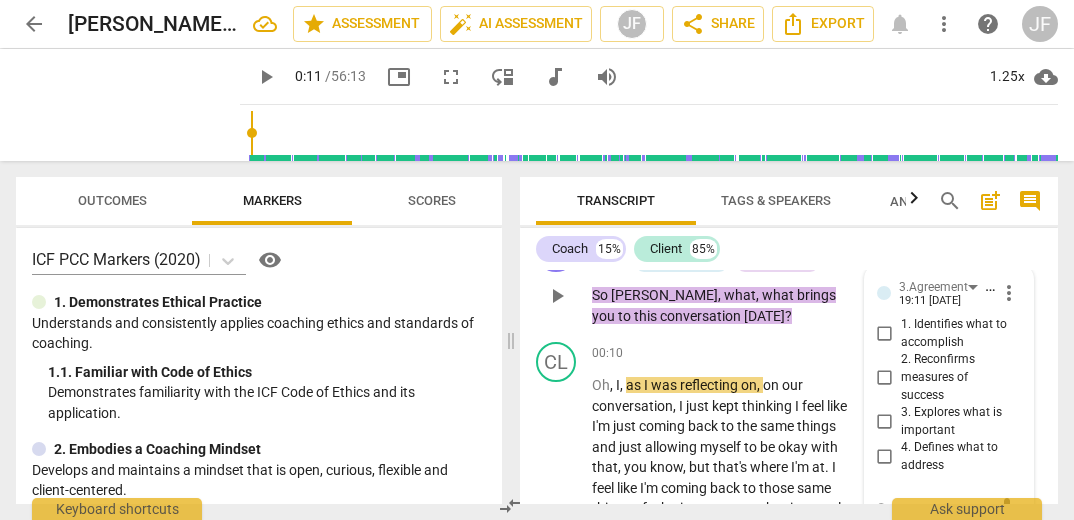 click on "1. Identifies what to accomplish" at bounding box center (885, 334) 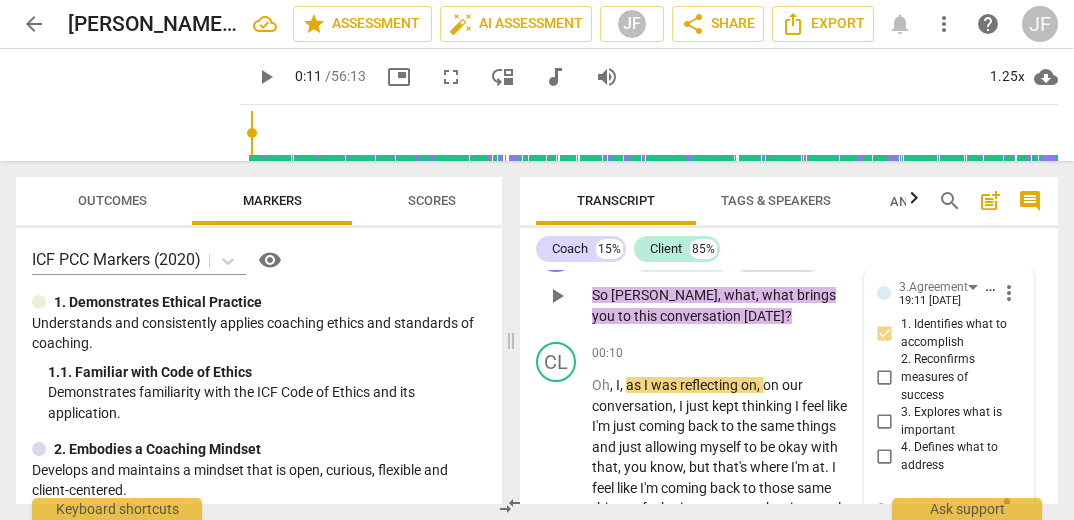 click on "3.Agreement [PERSON_NAME] 19:11 [DATE] more_vert 1. Identifies what to accomplish 2. Reconfirms measures of success 3. Explores what is important 4. Defines what to address mic 5.Presence [PERSON_NAME] 19:11 [DATE] more_vert 1. Responds to the whole person (the who) 2. Responds to what to accomplish (the what) 3. Supports client to choose what happens 4. Demonstrates curiosity 5. Allows space for silence mic" at bounding box center [949, 571] 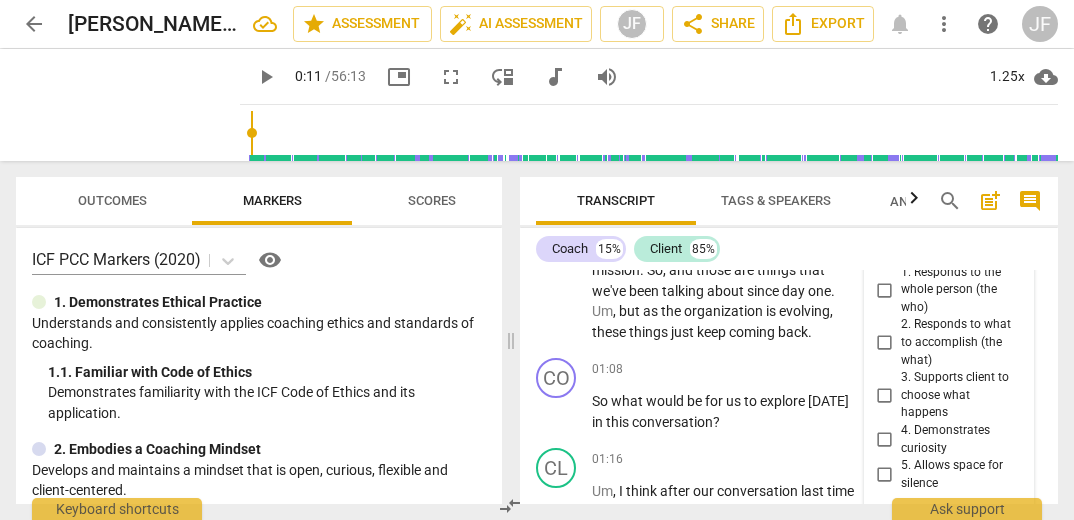 scroll, scrollTop: 582, scrollLeft: 0, axis: vertical 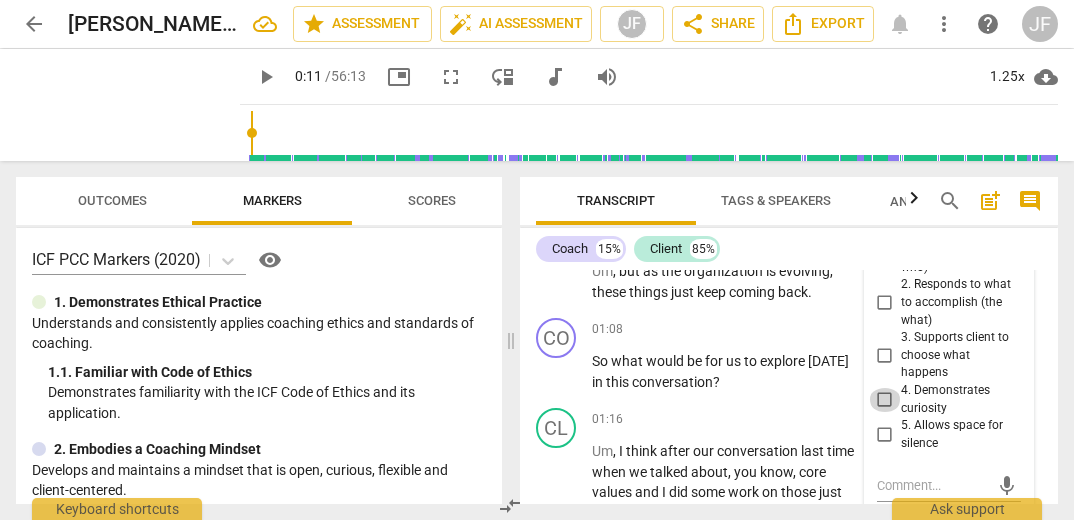 click on "4. Demonstrates curiosity" at bounding box center (885, 400) 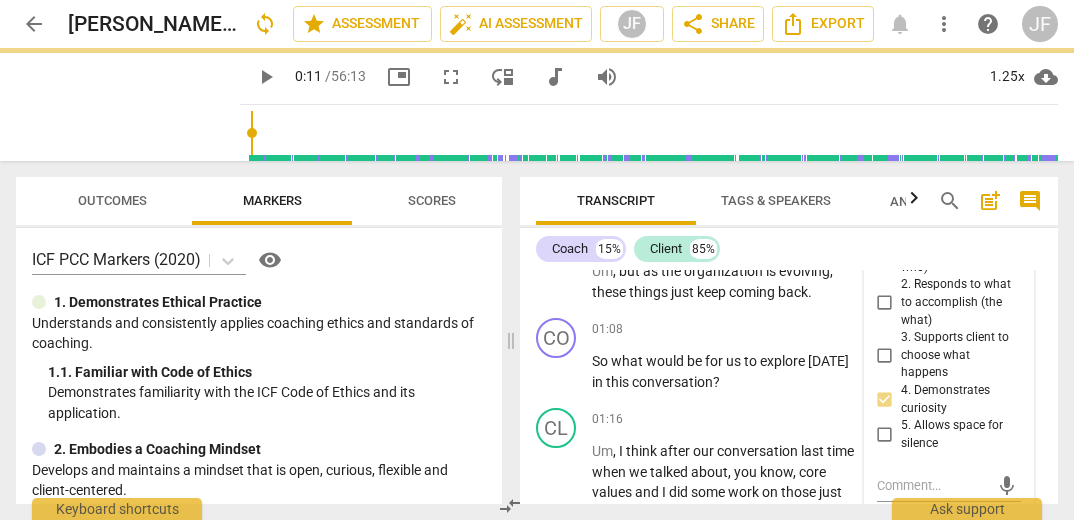 click on "Transcript" at bounding box center (616, 201) 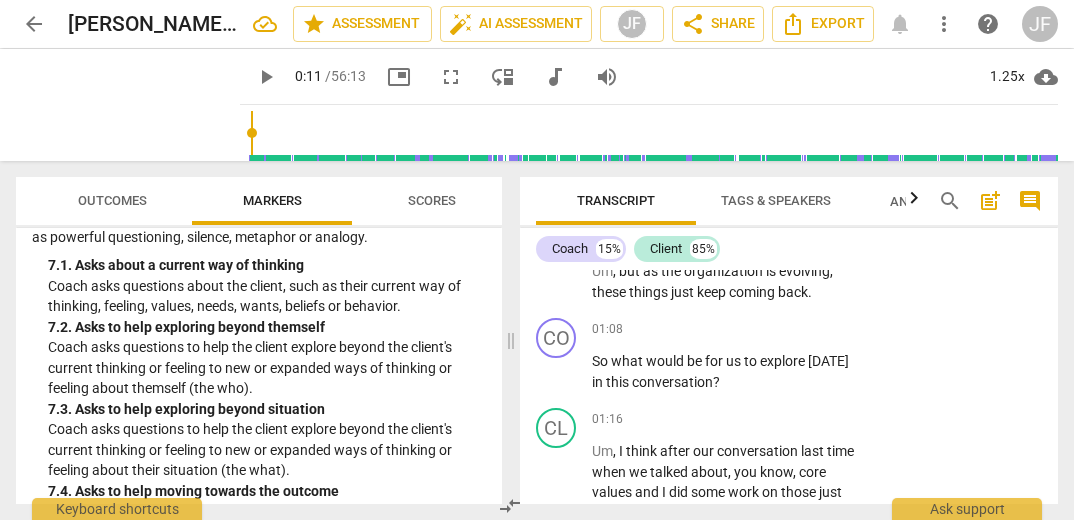 scroll, scrollTop: 1959, scrollLeft: 0, axis: vertical 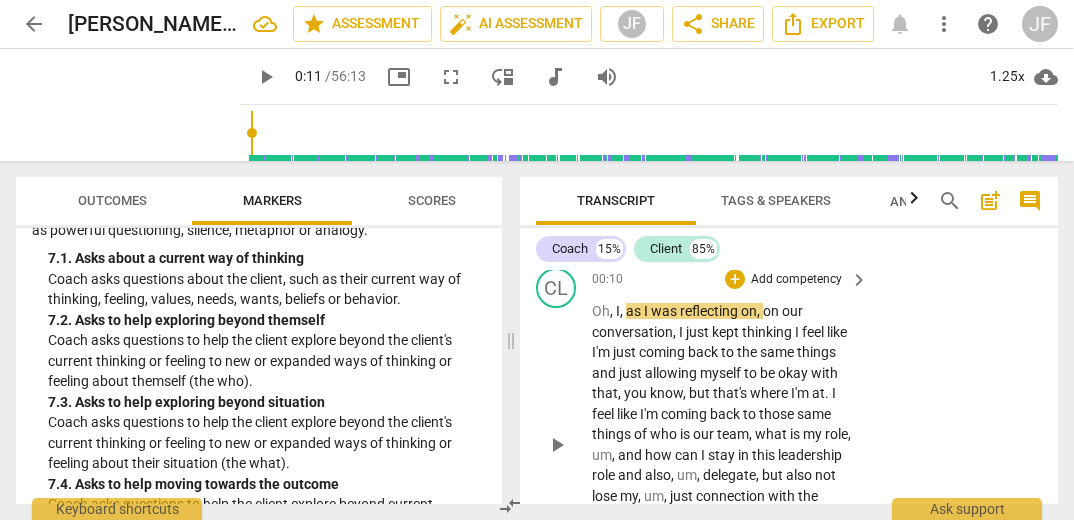 click on "play_arrow" at bounding box center [557, 445] 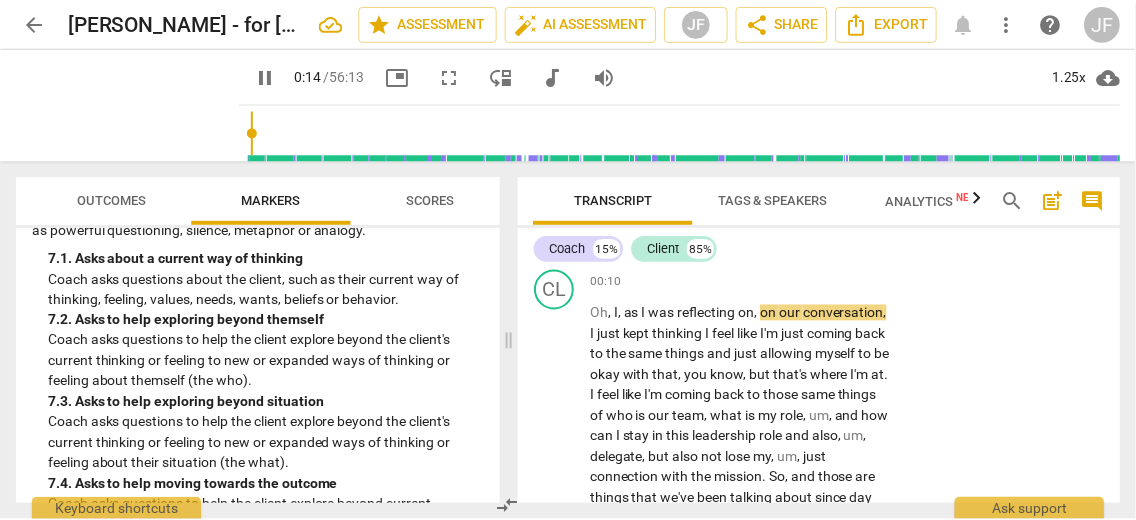 scroll, scrollTop: 298, scrollLeft: 0, axis: vertical 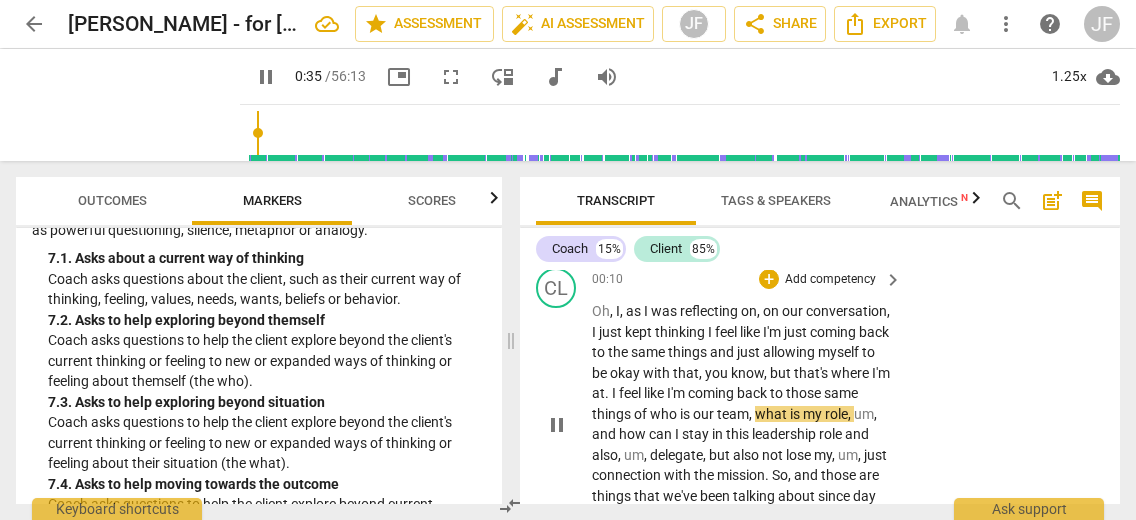 click on "Oh ,   I ,   as   I   was   reflecting   on ,   on   our   conversation ,   I   just   kept   thinking   I   feel   like   I'm   just   coming   back   to   the   same   things   and   just   allowing   myself   to   be   okay   with   that ,   you   know ,   but   that's   where   I'm   at .   I   feel   like   I'm   coming   back   to   those   same   things   of   who   is   our   team ,   what   is   my   role ,   um ,   and   how   can   I   stay   in   this   leadership   role   and   also ,   um ,   delegate ,   but   also   not   lose   my ,   um ,   just   connection   with   the   mission .   So ,   and   those   are   things   that   we've   been   talking   about   since   day   one .   Um ,   but   as   the   organization   is   evolving ,   these   things   just   keep   coming   back ." at bounding box center [742, 424] 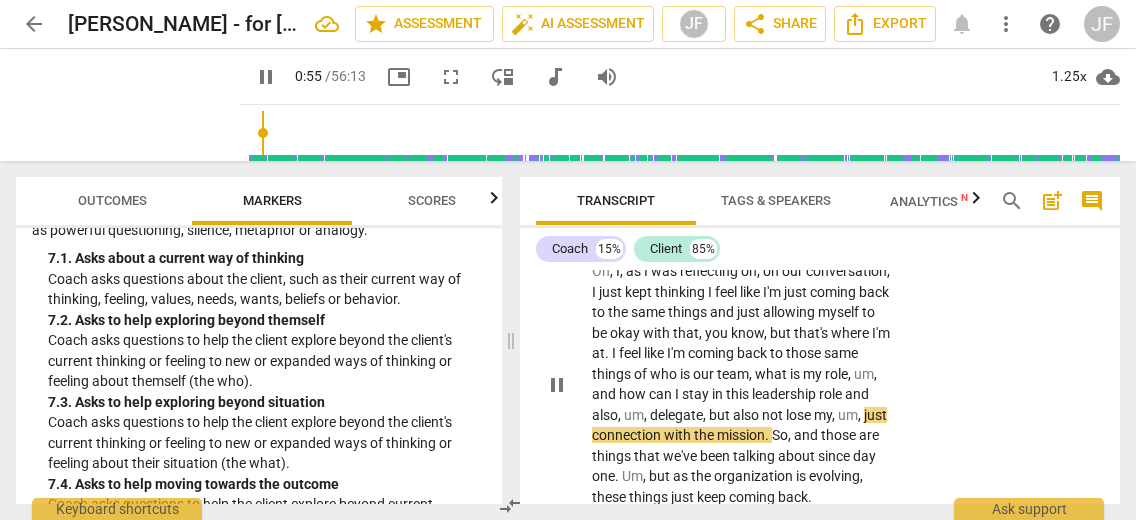 scroll, scrollTop: 359, scrollLeft: 0, axis: vertical 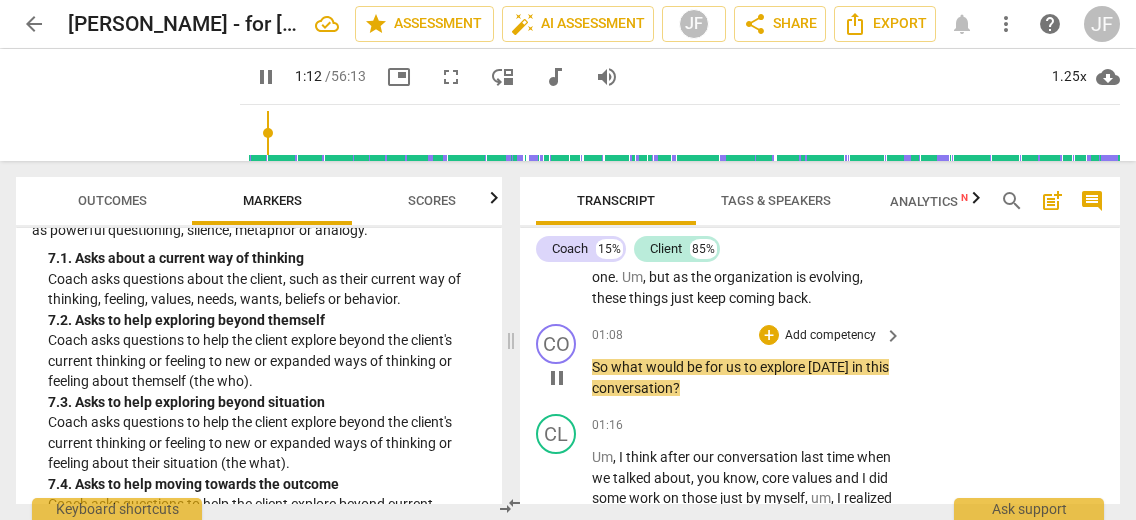 click on "pause" at bounding box center [557, 378] 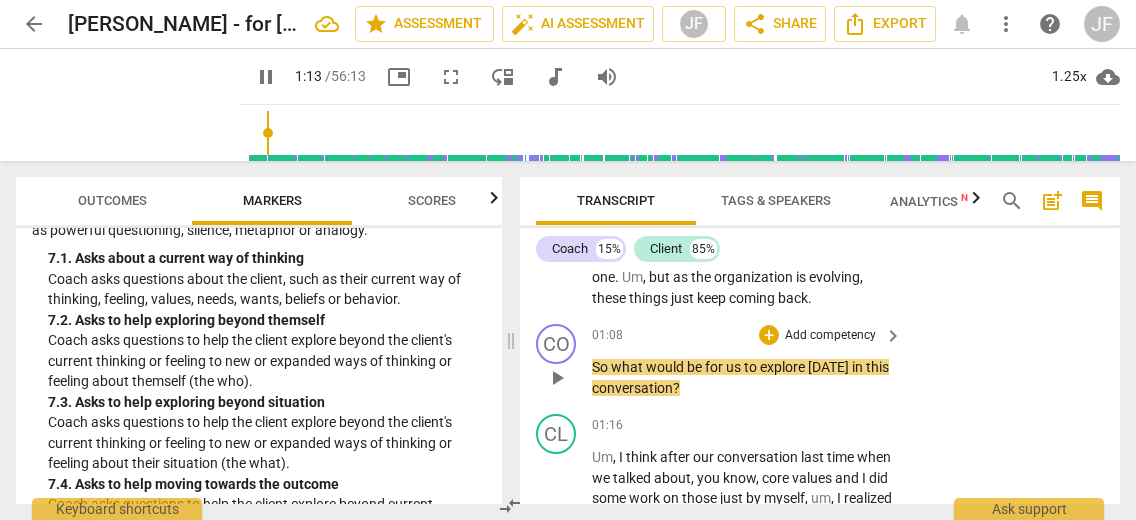 type on "73" 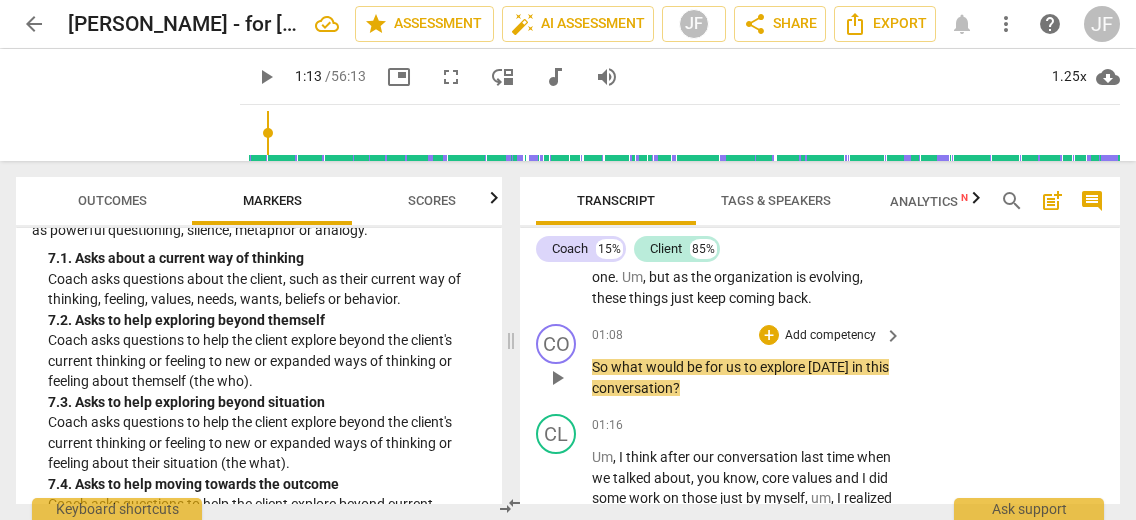 click on "for" at bounding box center (715, 367) 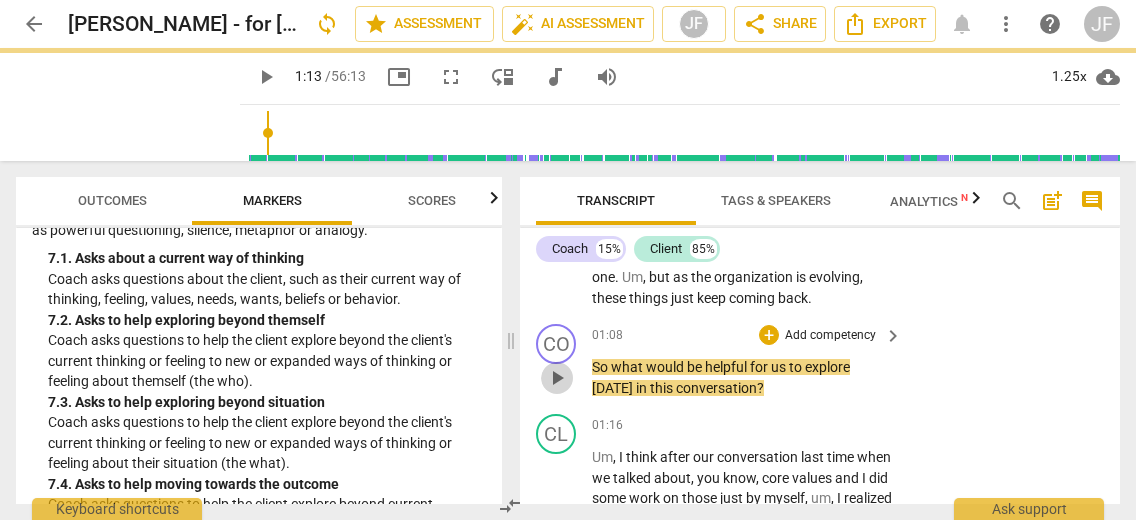 click on "play_arrow" at bounding box center (557, 378) 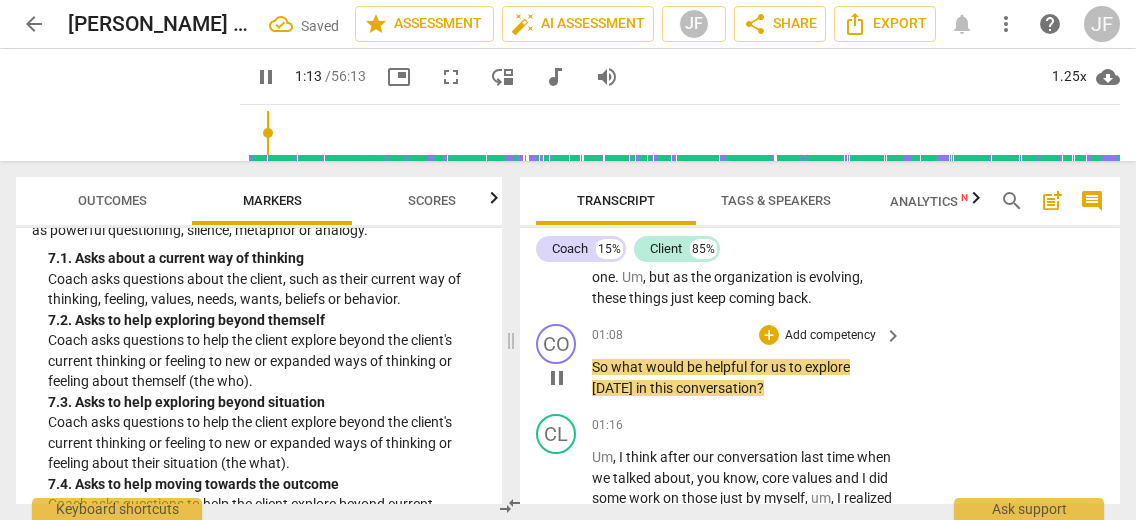 click on "pause" at bounding box center [557, 378] 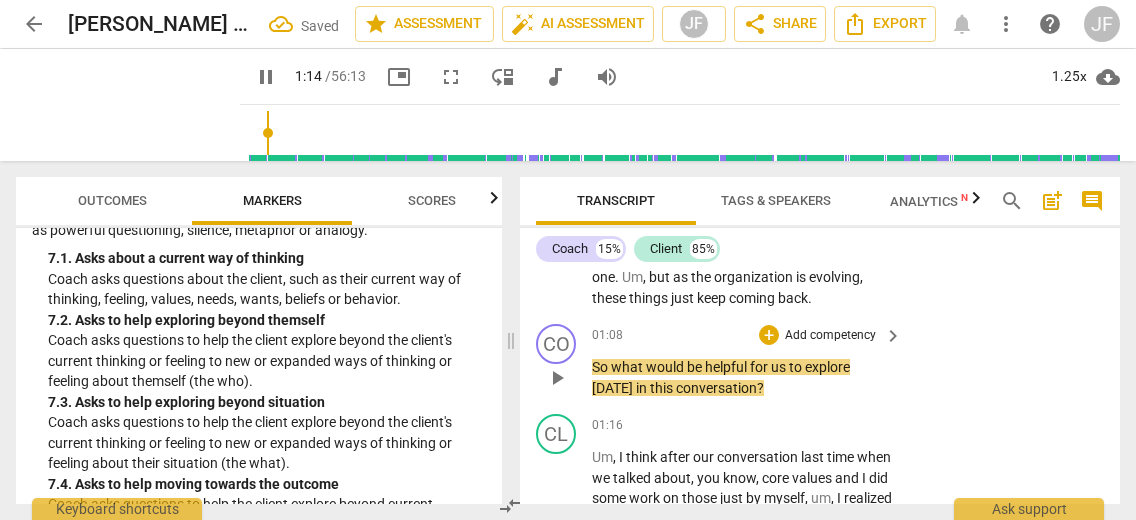 type on "74" 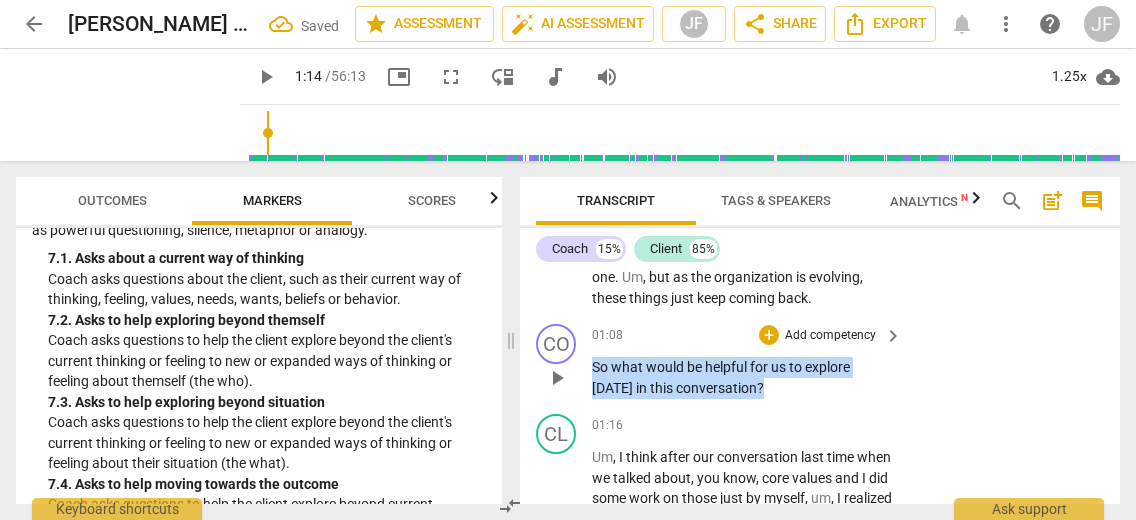 drag, startPoint x: 769, startPoint y: 406, endPoint x: 580, endPoint y: 393, distance: 189.44656 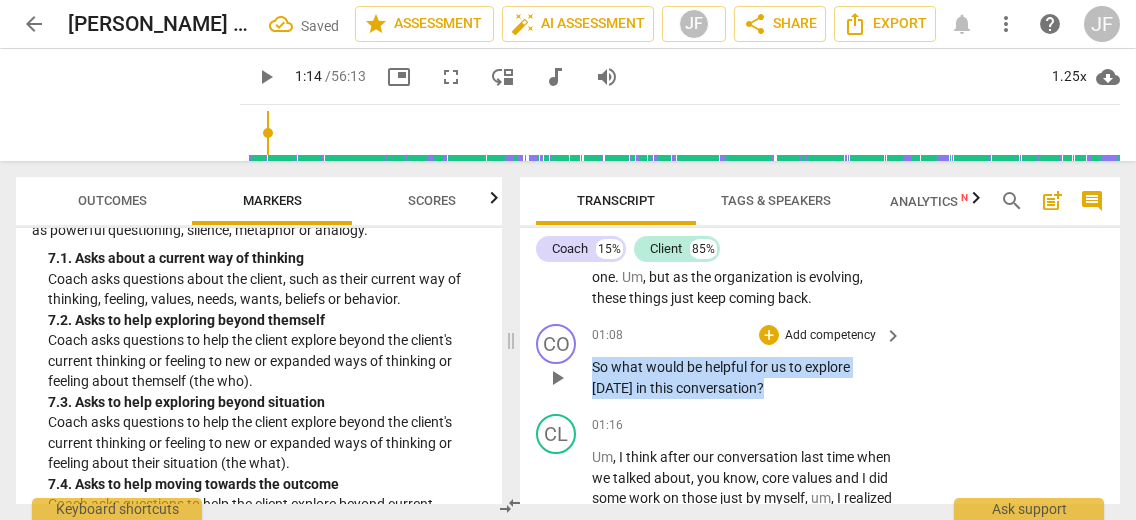 click on "CO play_arrow pause 01:08 + Add competency keyboard_arrow_right So   what   would   be   helpful   for   us   to   explore   [DATE]   in   this   conversation ?" at bounding box center [820, 361] 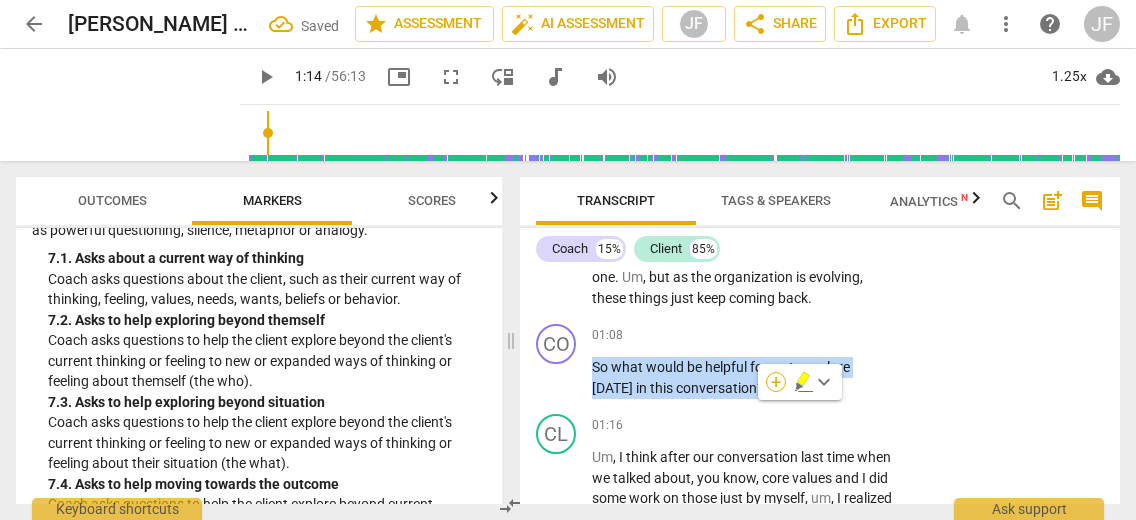 click on "+" at bounding box center [776, 382] 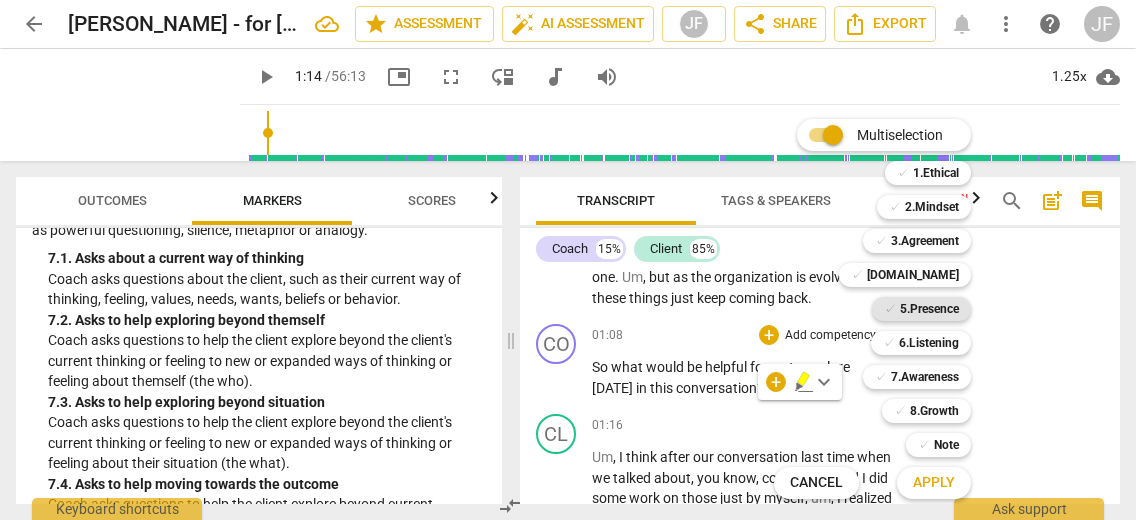 click on "5.Presence" at bounding box center (929, 309) 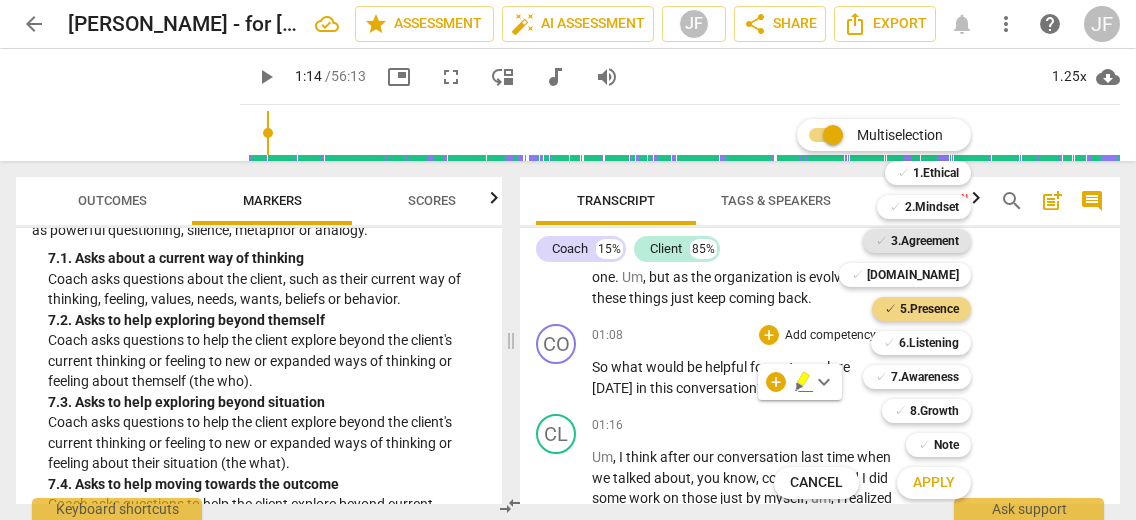click on "3.Agreement" at bounding box center [925, 241] 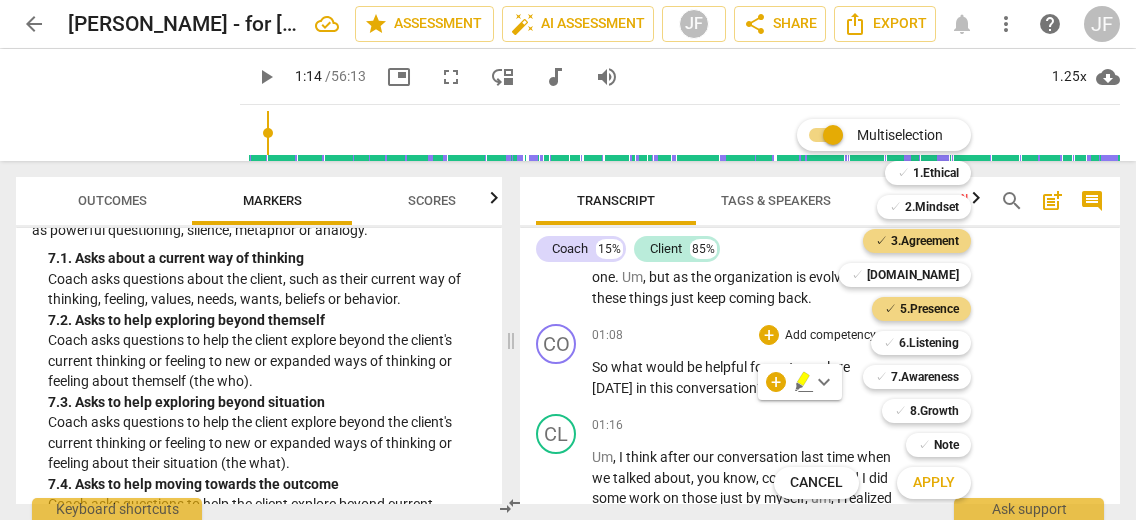 click on "Apply" at bounding box center [934, 483] 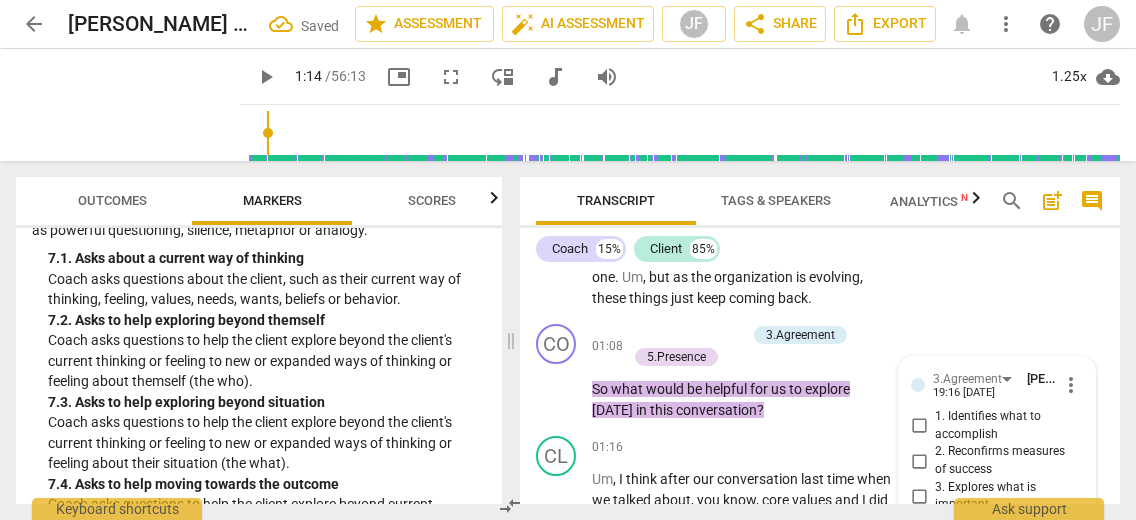 scroll, scrollTop: 752, scrollLeft: 0, axis: vertical 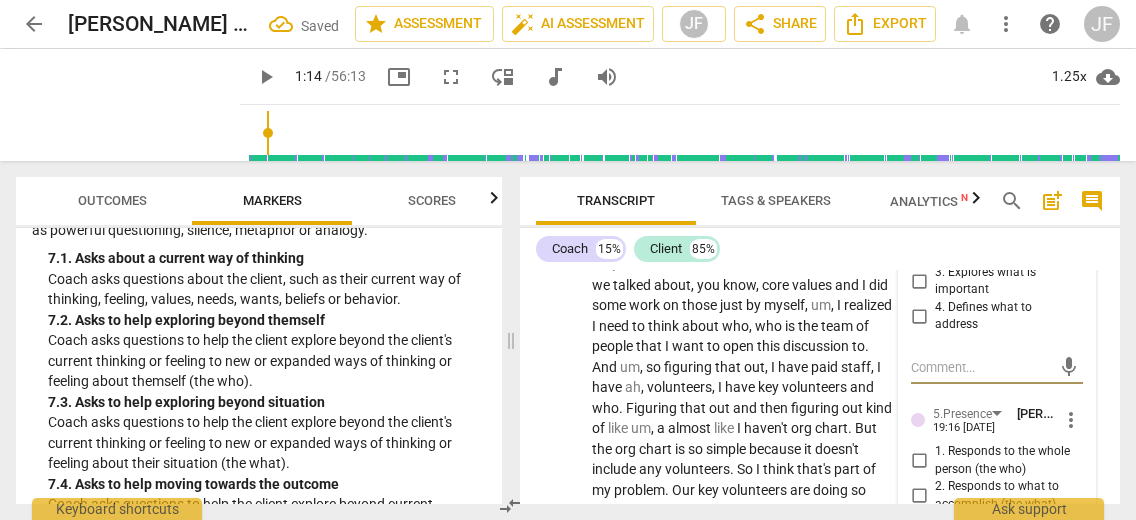 click on "3.Agreement [PERSON_NAME] 19:16 [DATE] more_vert 1. Identifies what to accomplish 2. Reconfirms measures of success 3. Explores what is important 4. Defines what to address mic 5.Presence [PERSON_NAME] 19:16 [DATE] more_vert 1. Responds to the whole person (the who) 2. Responds to what to accomplish (the what) 3. Supports client to choose what happens 4. Demonstrates curiosity 5. Allows space for silence mic" at bounding box center (997, 408) 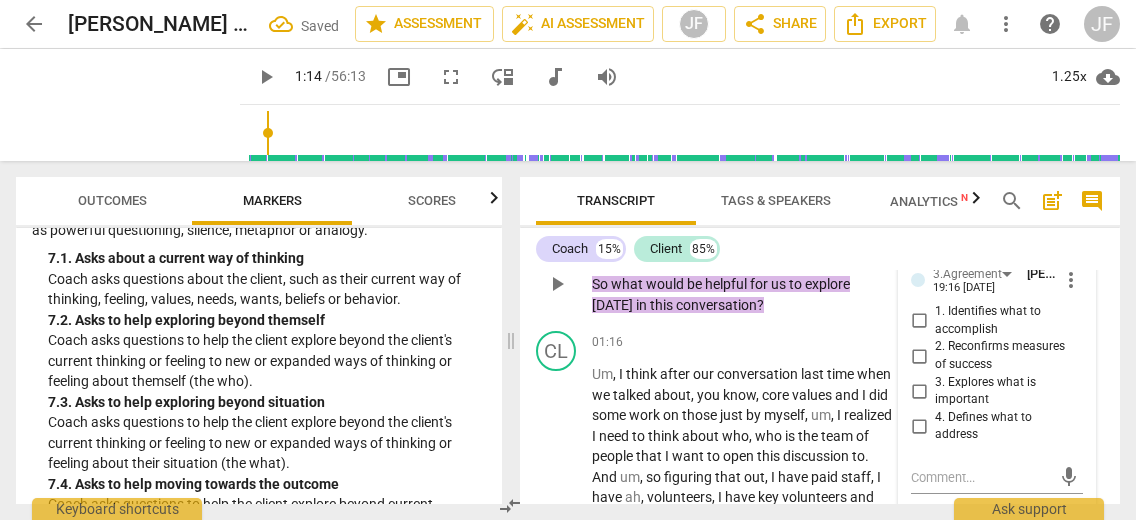 scroll, scrollTop: 632, scrollLeft: 0, axis: vertical 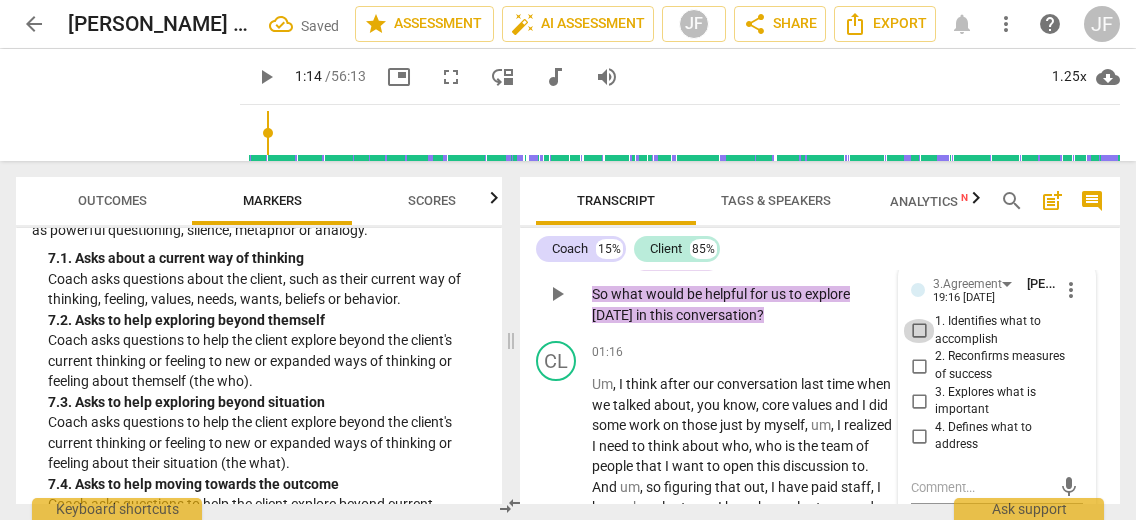 click on "1. Identifies what to accomplish" at bounding box center [919, 331] 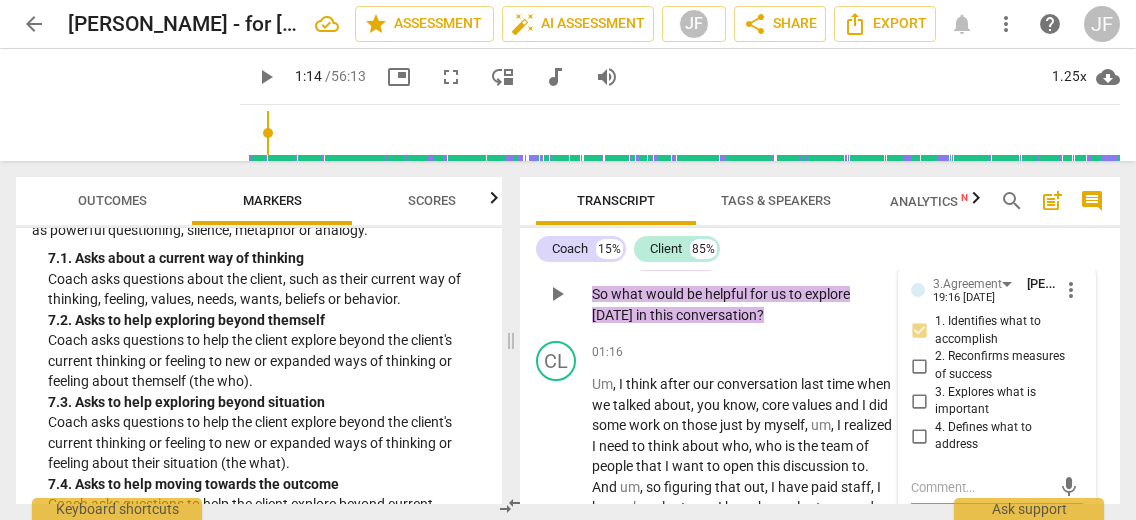click on "3.Agreement [PERSON_NAME] 19:16 [DATE] more_vert 1. Identifies what to accomplish 2. Reconfirms measures of success 3. Explores what is important 4. Defines what to address mic 5.Presence [PERSON_NAME] 19:16 [DATE] more_vert 1. Responds to the whole person (the who) 2. Responds to what to accomplish (the what) 3. Supports client to choose what happens 4. Demonstrates curiosity 5. Allows space for silence mic" at bounding box center (997, 528) 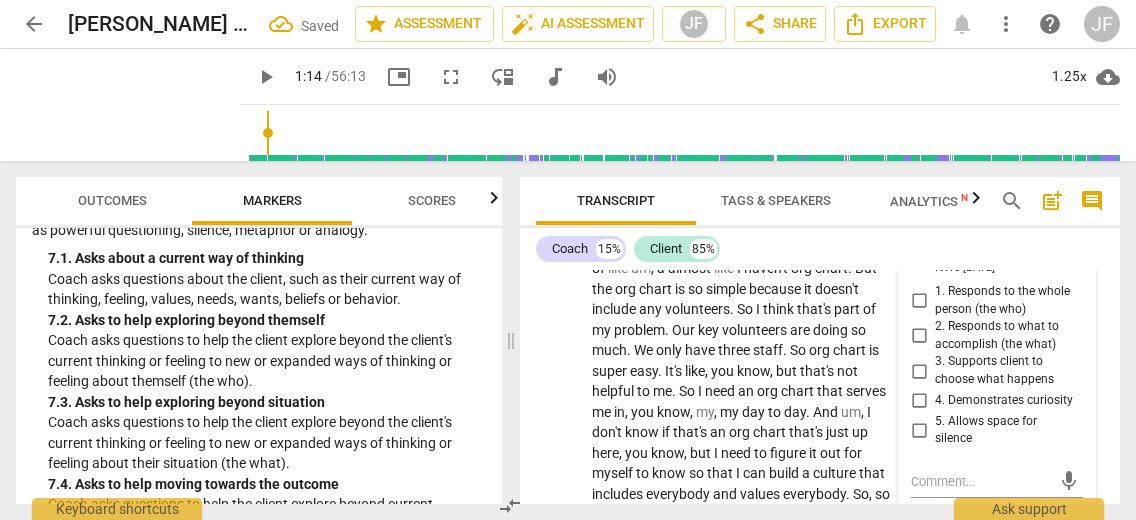 scroll, scrollTop: 952, scrollLeft: 0, axis: vertical 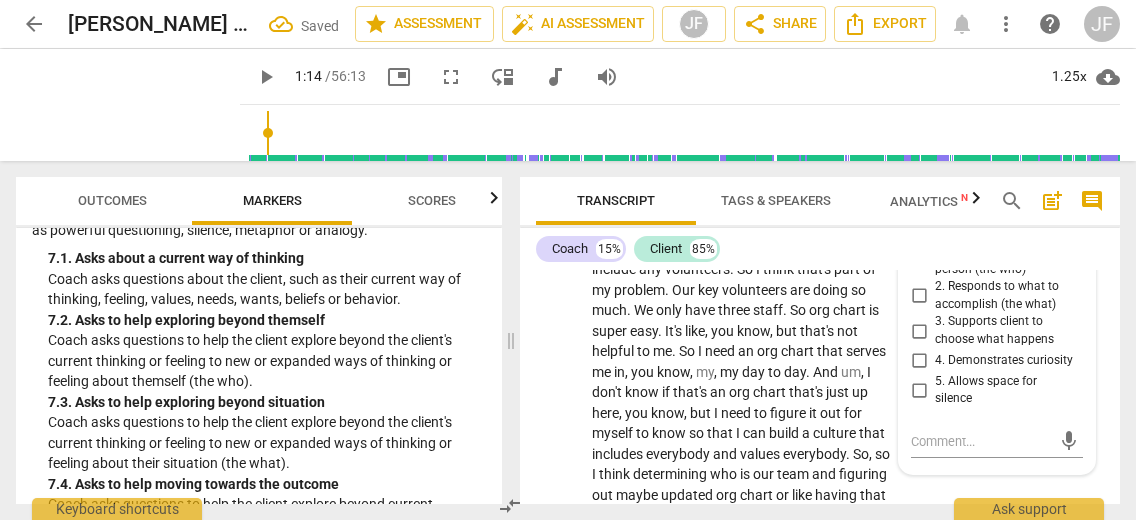 click on "4. Demonstrates curiosity" at bounding box center (919, 361) 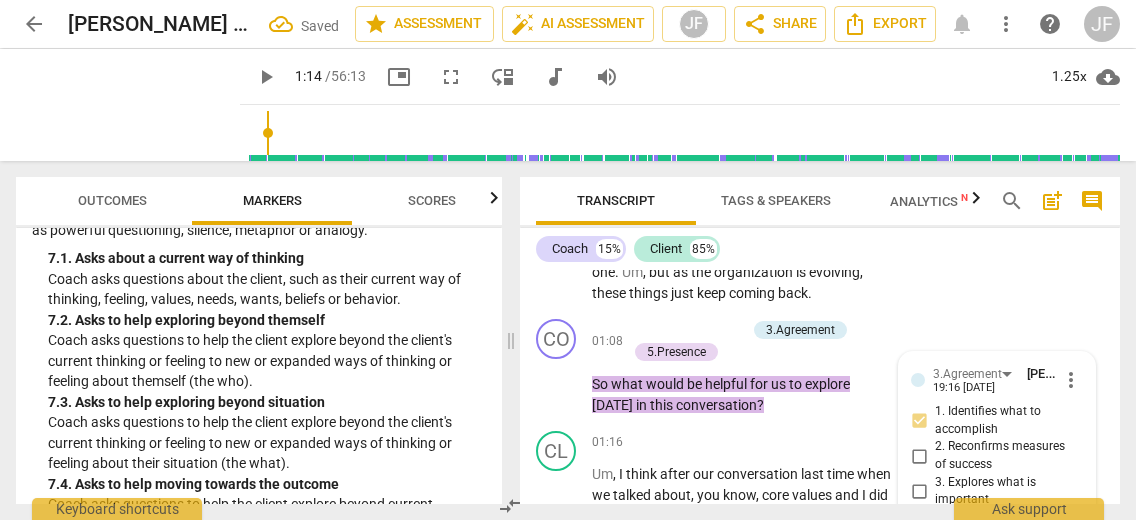 scroll, scrollTop: 745, scrollLeft: 0, axis: vertical 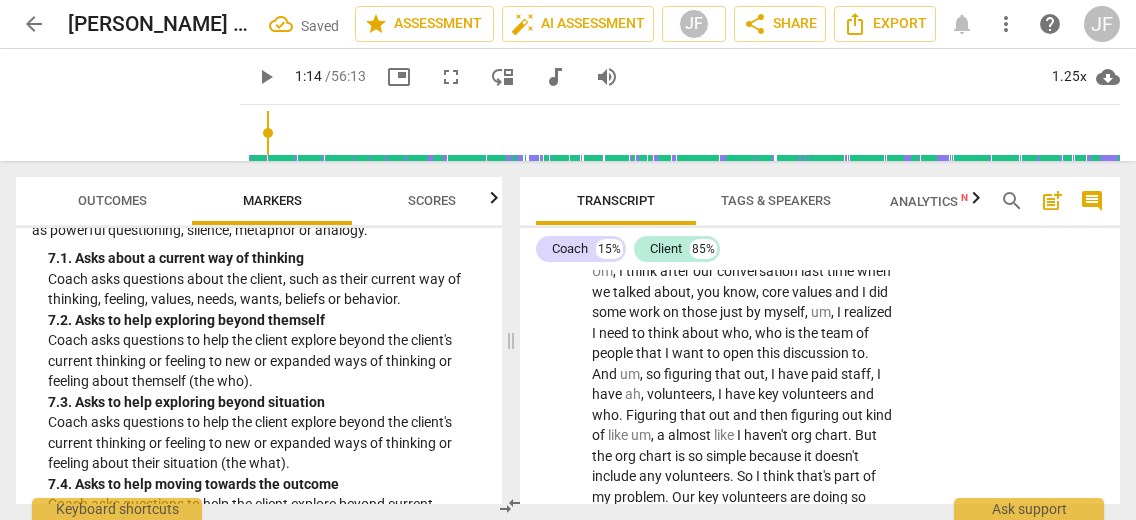 click on "Um" at bounding box center (602, 271) 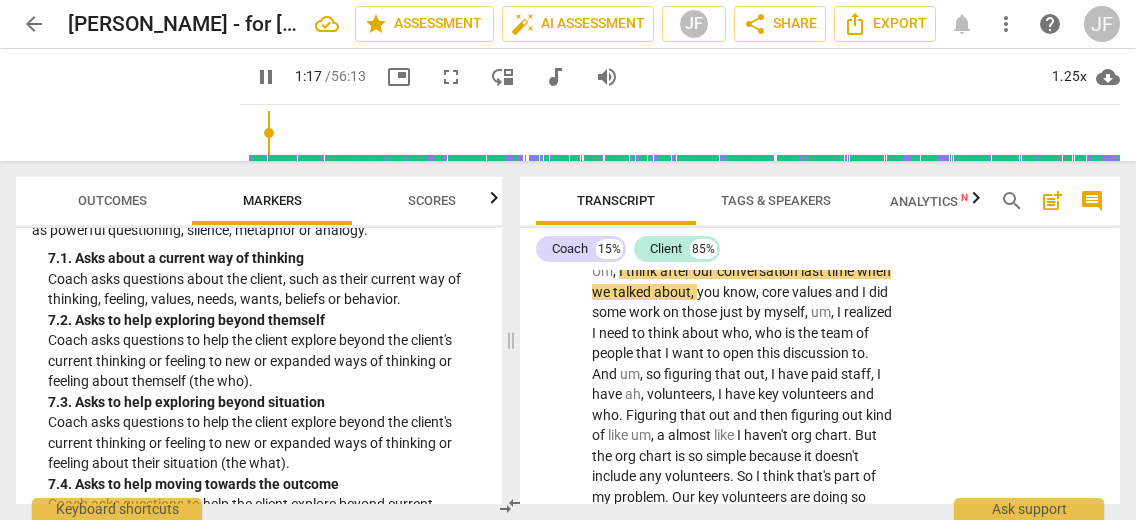 click on "Um ,   I   think   after   our   conversation   last   time   when   we   talked   about ,   you   know ,   core   values   and   I   did   some   work   on   those   just   by   myself ,   um ,   I   realized   I   need   to   think   about   who ,   who   is   the   team   of   people   that   I   want   to   open   this   discussion   to .   And   um ,   so   figuring   that   out ,   I   have   paid   staff ,   I   have   ah ,   volunteers ,   I   have   key   volunteers   and   who .   Figuring   that   out   and   then   figuring   out   kind   of   like   um ,   a   almost   like   I   haven't   org   chart .   But   the   org   chart   is   so   simple   because   it   doesn't   include   any   volunteers .   So   I   think   that's   part   of   my   problem .   Our   key   volunteers   are   doing   so   much .   We   only   have   three   staff .   So   org   chart   is   super   easy .   It's   like ,   you   know ,   but   that's   not   helpful   to   me .   So   I   need   an   org   chart" at bounding box center (742, 527) 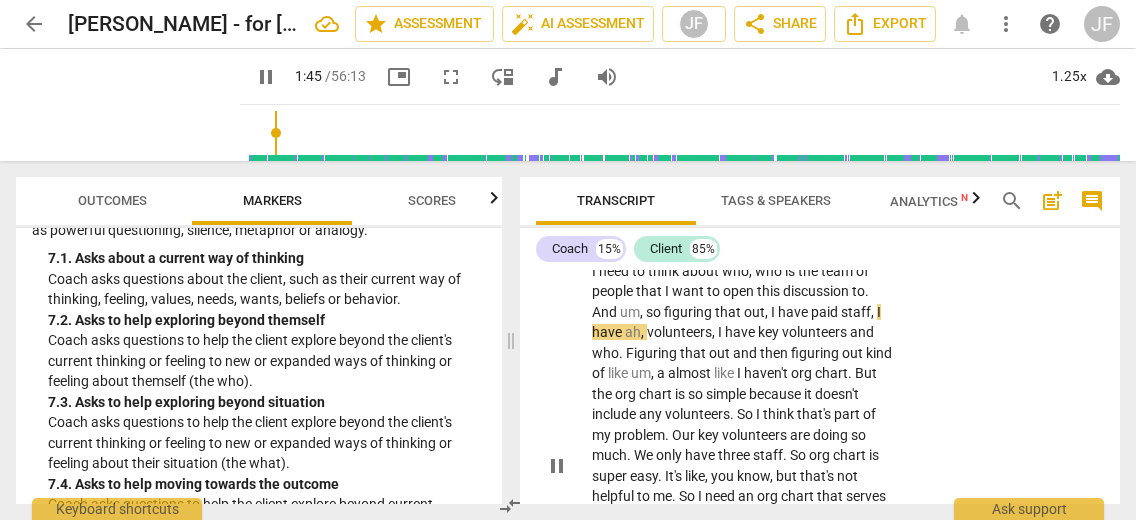 scroll, scrollTop: 828, scrollLeft: 0, axis: vertical 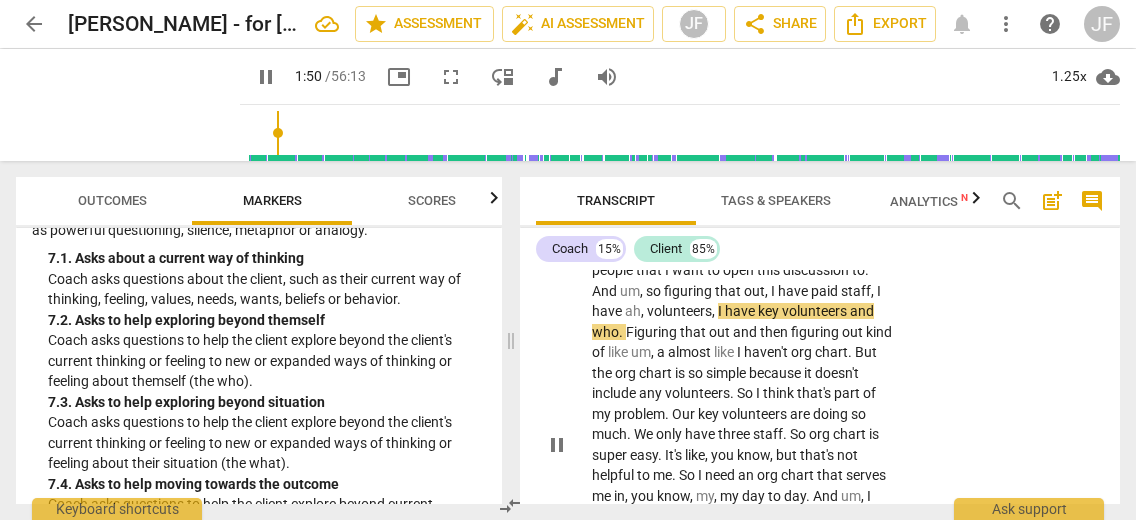 click on "." at bounding box center (622, 332) 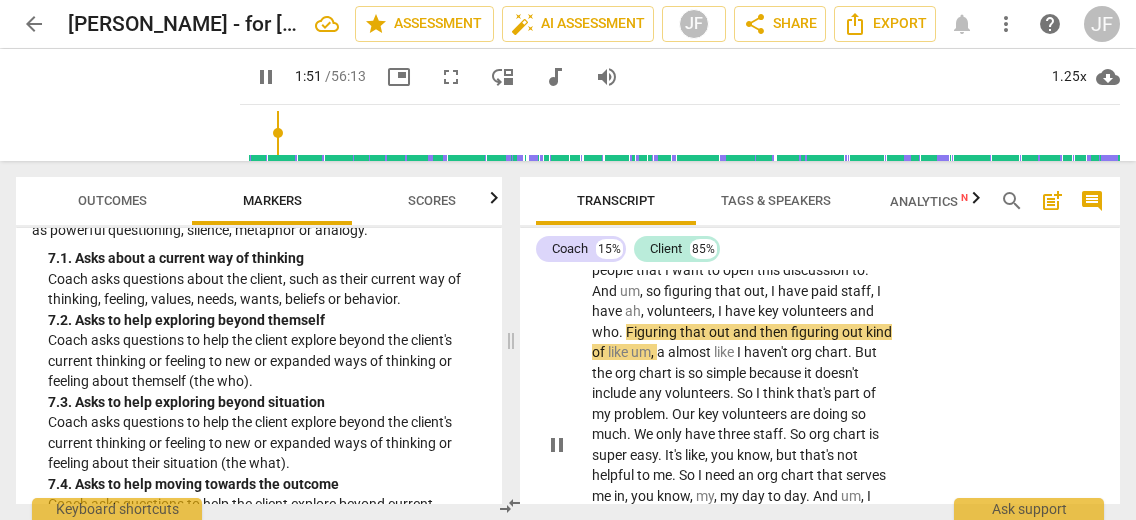 type on "112" 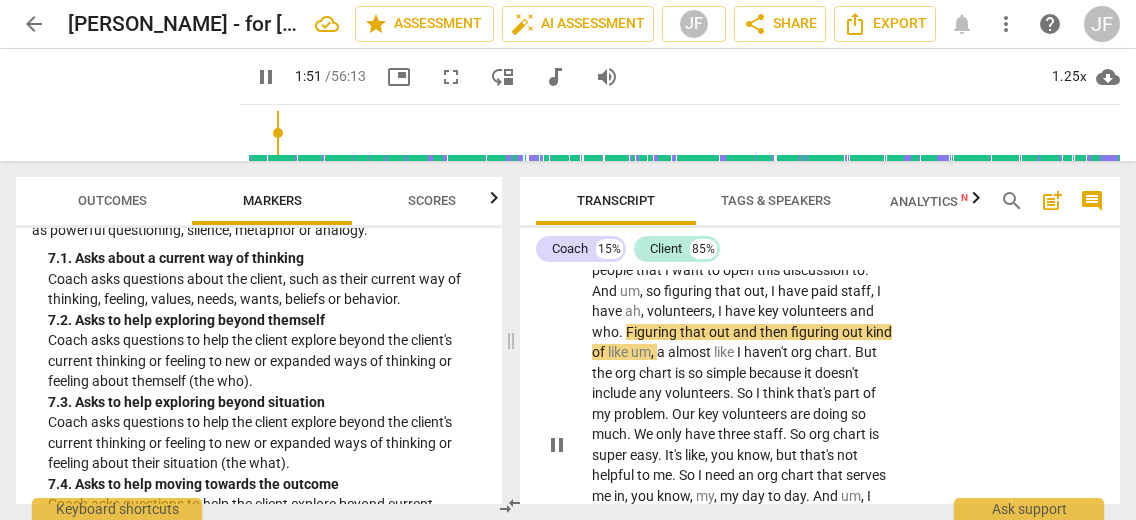 type 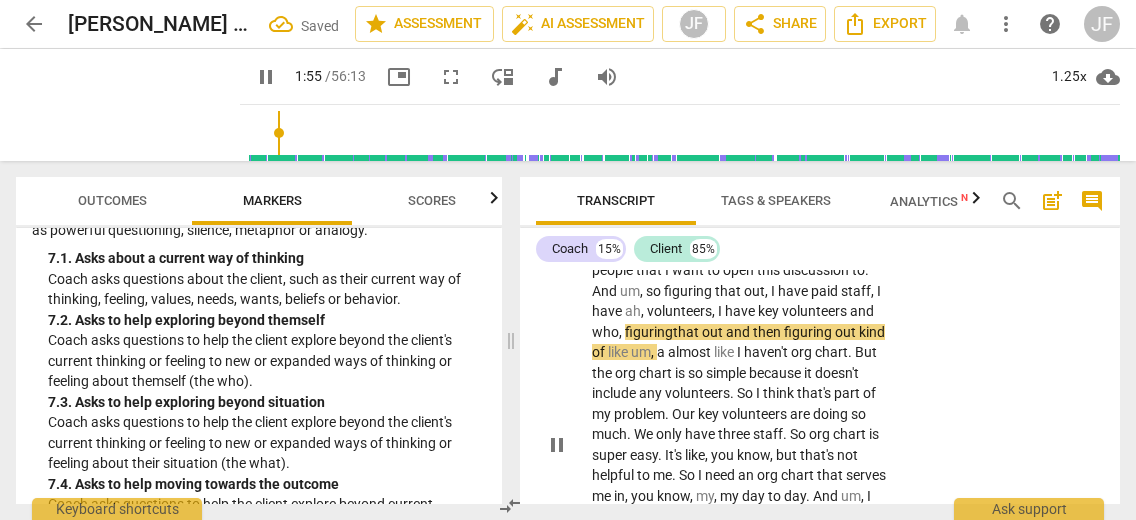 click on "Um ,   I   think   after   our   conversation   last   time   when   we   talked   about ,   you   know ,   core   values   and   I   did   some   work   on   those   just   by   myself ,   um ,   I   realized   I   need   to   think   about   who ,   who   is   the   team   of   people   that   I   want   to   open   this   discussion   to .   And   um ,   so   figuring   that   out ,   I   have   paid   staff ,   I   have   ah ,   volunteers ,   I   have   key   volunteers   and   who,   figuring  that   out   and   then   figuring   out   kind   of   like   um ,   a   almost   like   I   haven't   org   chart .   But   the   org   chart   is   so   simple   because   it   doesn't   include   any   volunteers .   So   I   think   that's   part   of   my   problem .   Our   key   volunteers   are   doing   so   much .   We   only   have   three   staff .   So   org   chart   is   super   easy .   It's   like ,   you   know ,   but   that's   not   helpful   to   me .   So   I   need   an   org   chart" at bounding box center (742, 444) 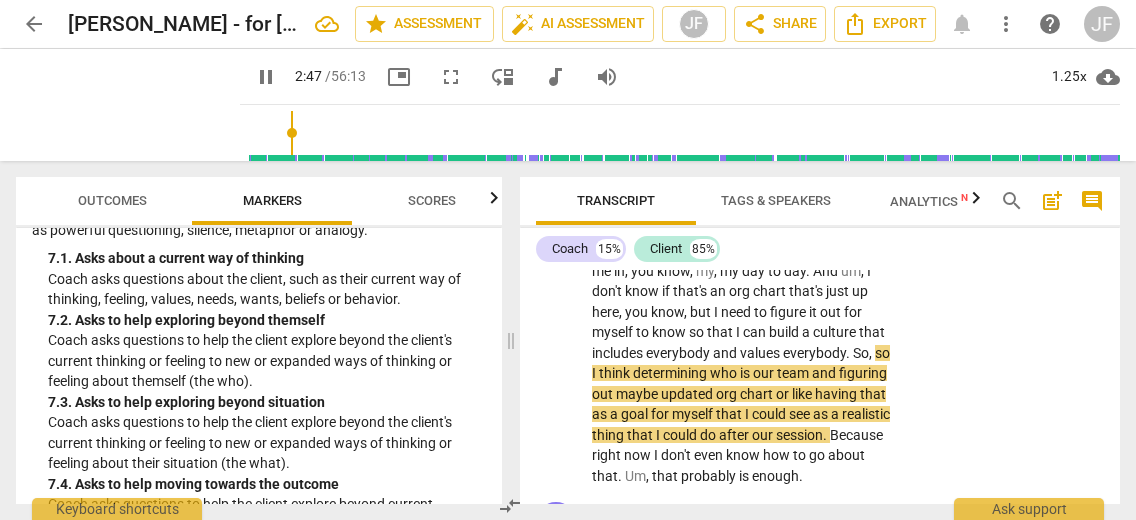 scroll, scrollTop: 1074, scrollLeft: 0, axis: vertical 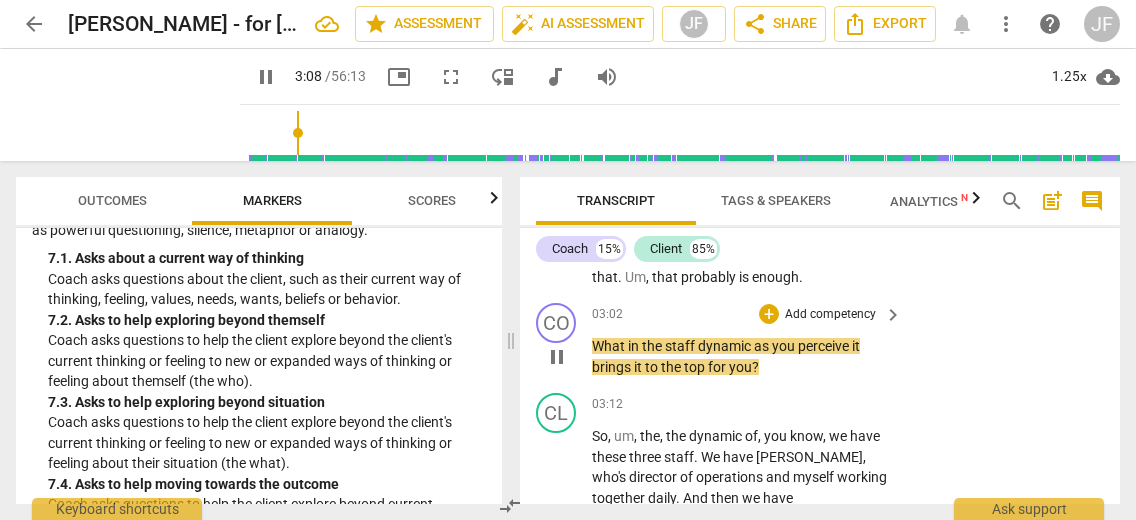 click on "pause" at bounding box center [557, 357] 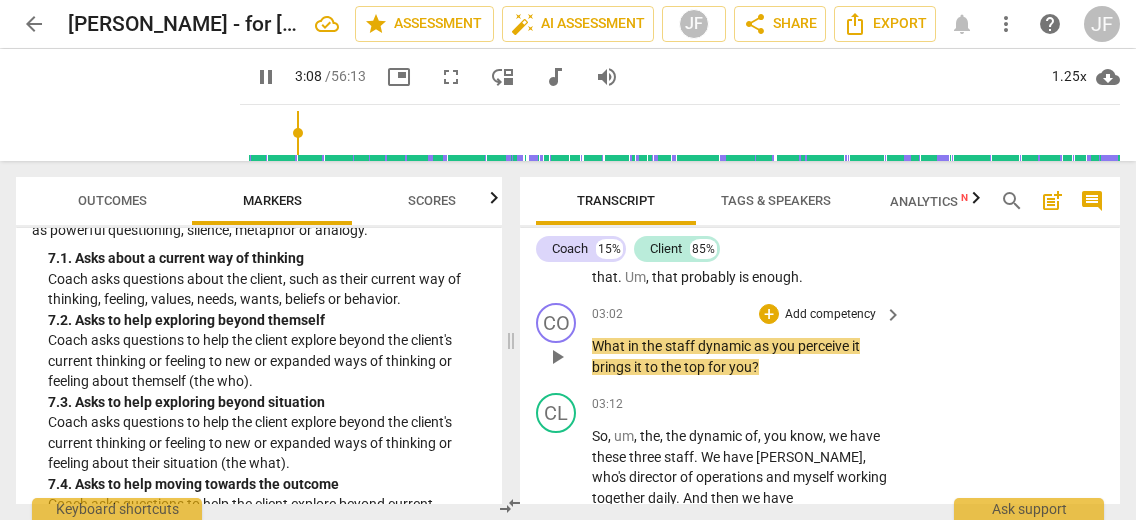 type on "189" 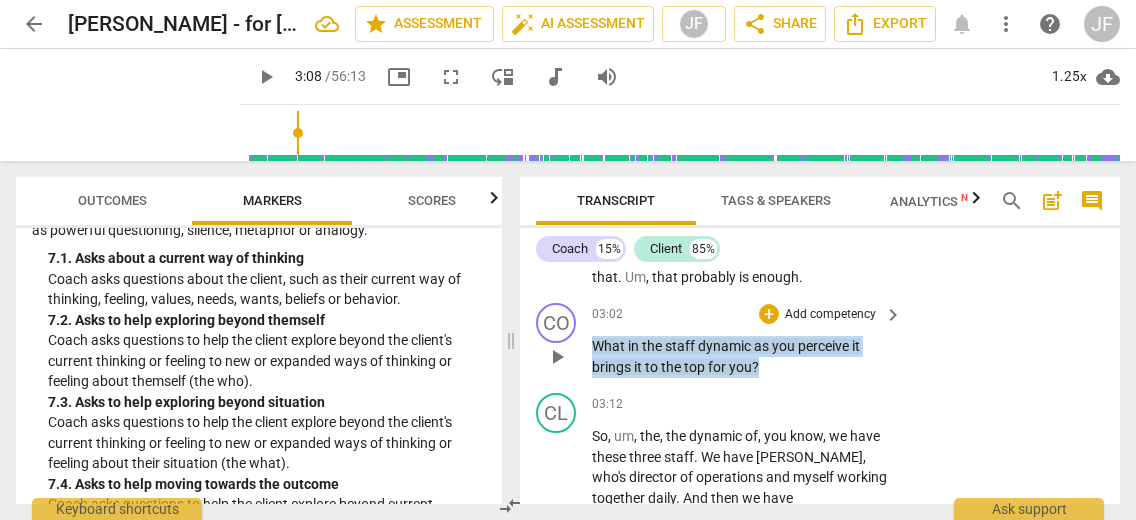 drag, startPoint x: 765, startPoint y: 406, endPoint x: 580, endPoint y: 389, distance: 185.77943 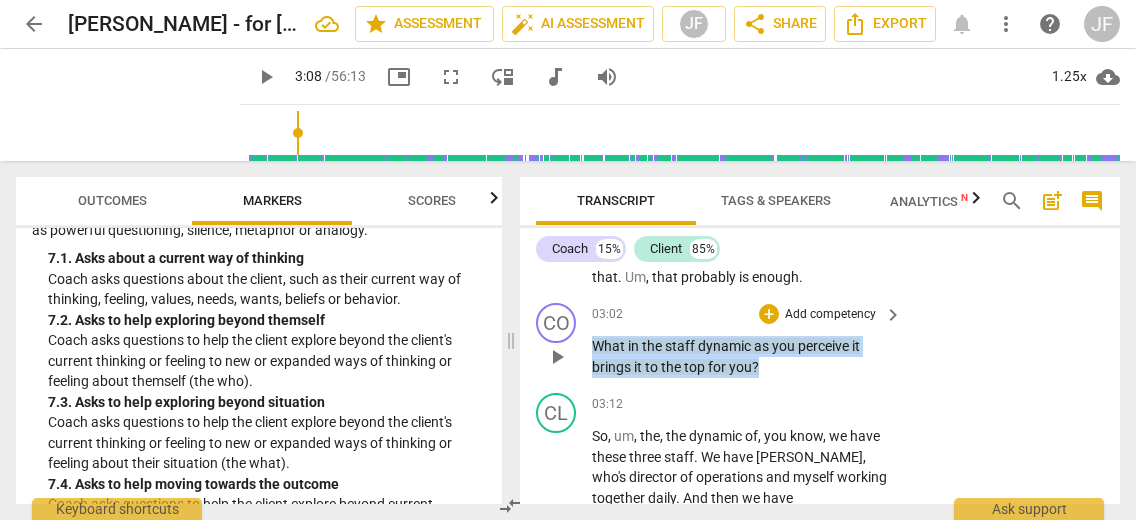 click on "CO play_arrow pause 03:02 + Add competency keyboard_arrow_right What   in   the   staff   dynamic   as   you   perceive   it   brings   it   to   the   top   for   you ?" at bounding box center (820, 340) 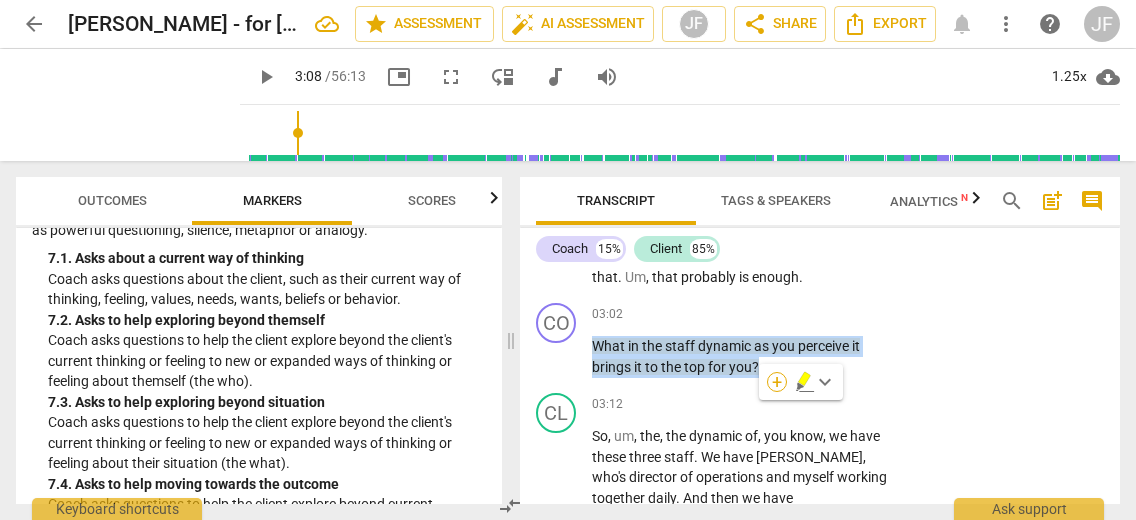 click on "+" at bounding box center (777, 382) 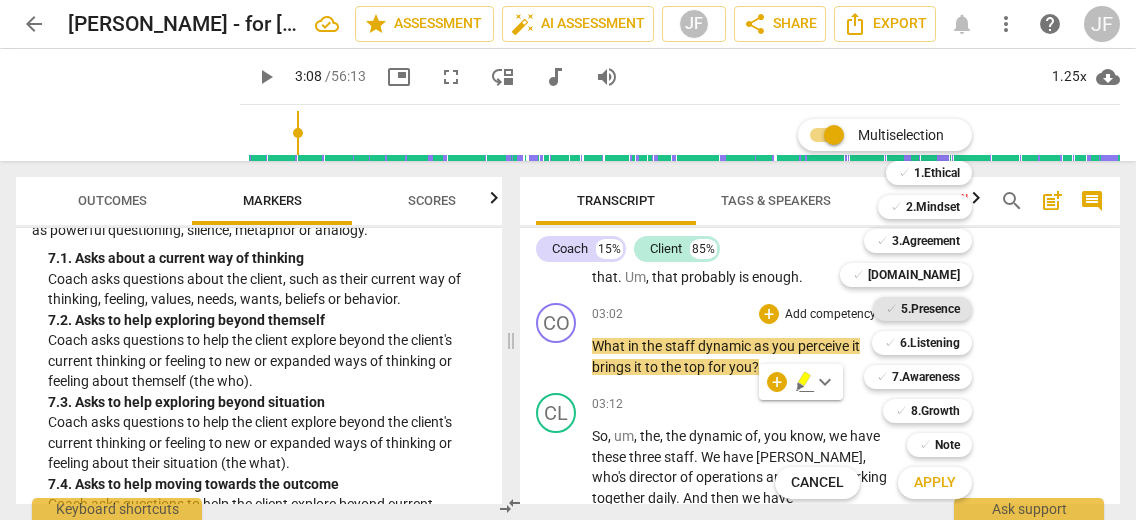 click on "5.Presence" at bounding box center [930, 309] 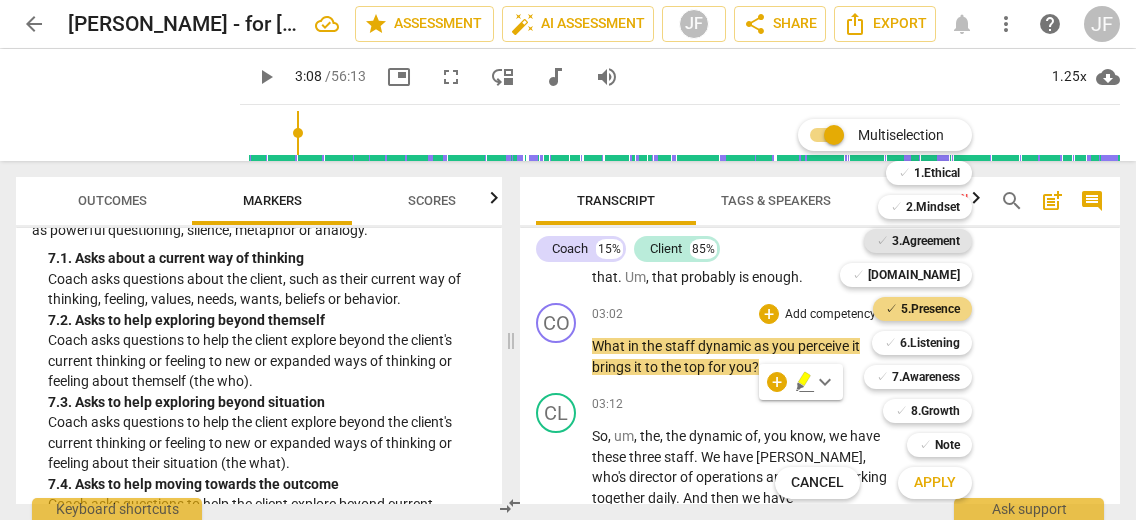 click on "3.Agreement" at bounding box center [926, 241] 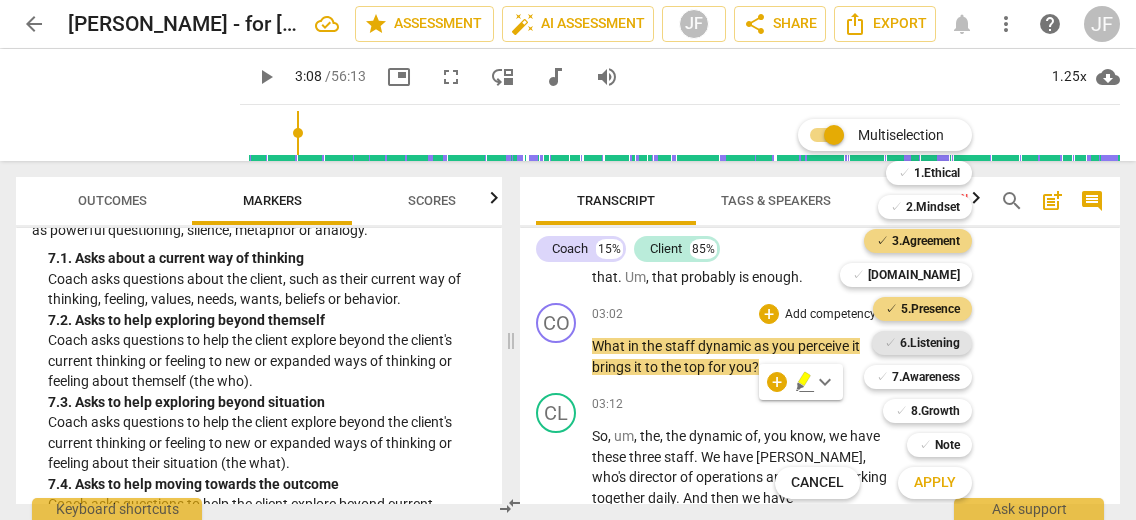 click on "6.Listening" at bounding box center (930, 343) 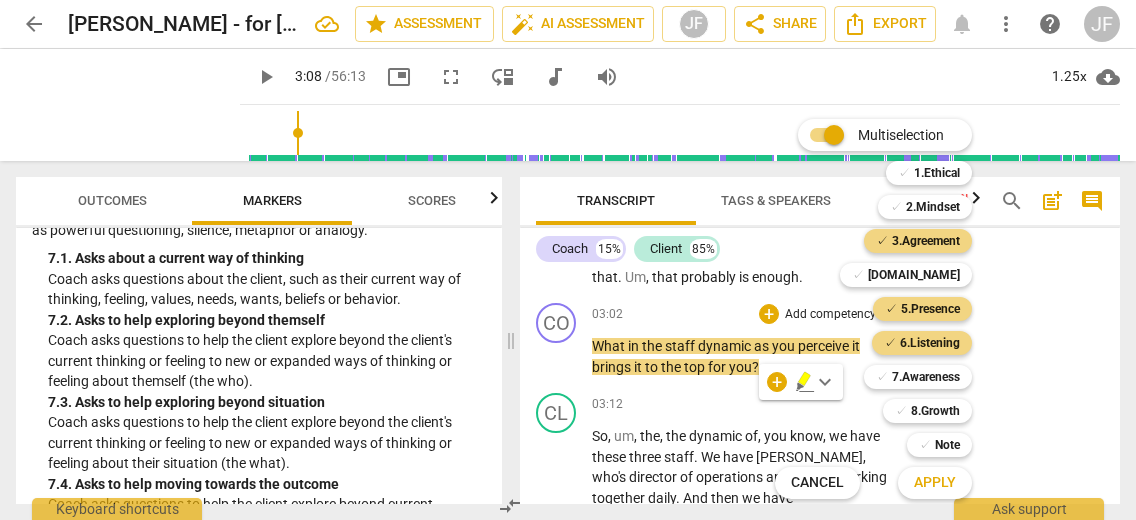 click on "Apply" at bounding box center (935, 483) 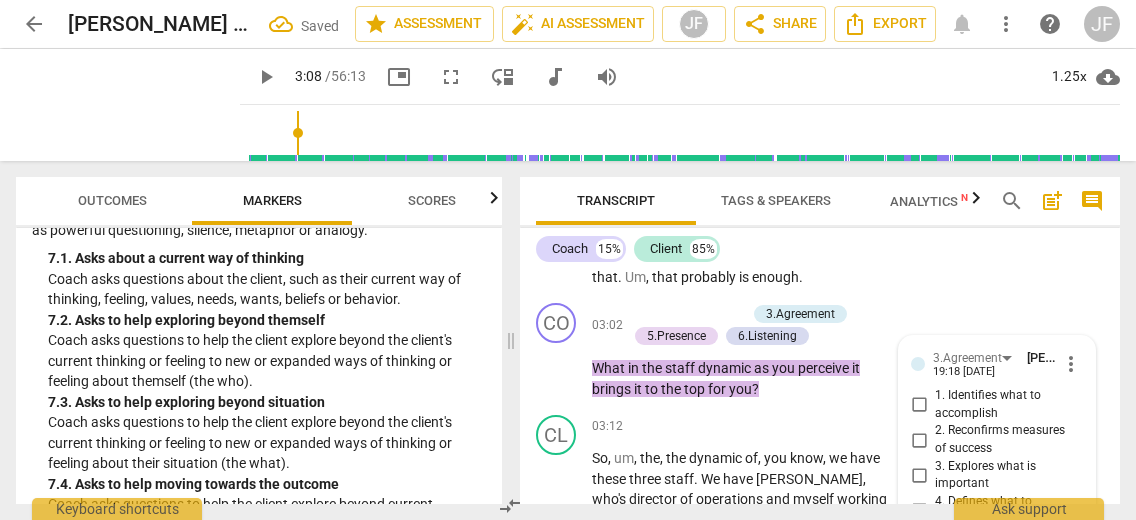 scroll, scrollTop: 1467, scrollLeft: 0, axis: vertical 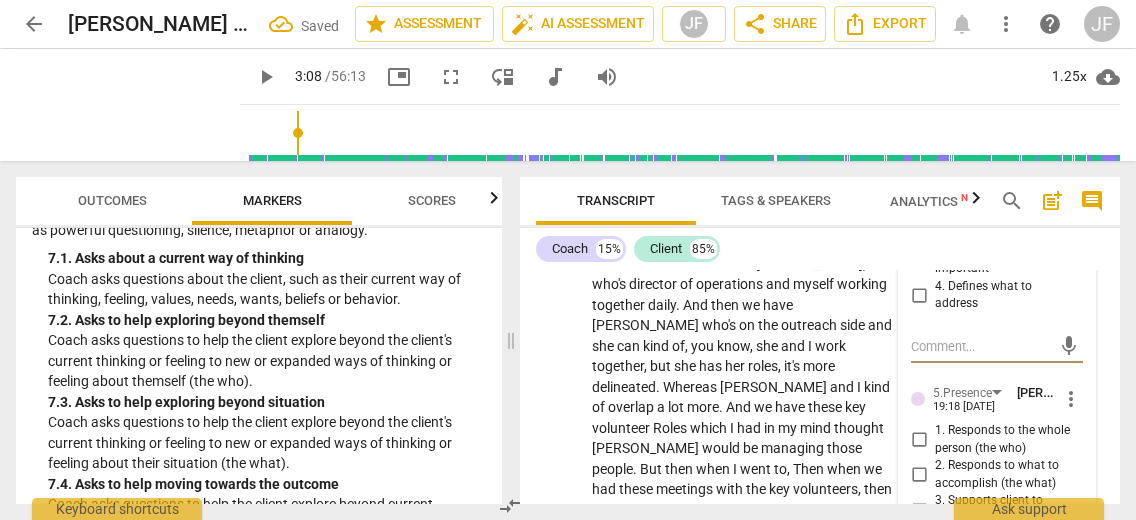 click on "3. Explores what is important" at bounding box center [919, 260] 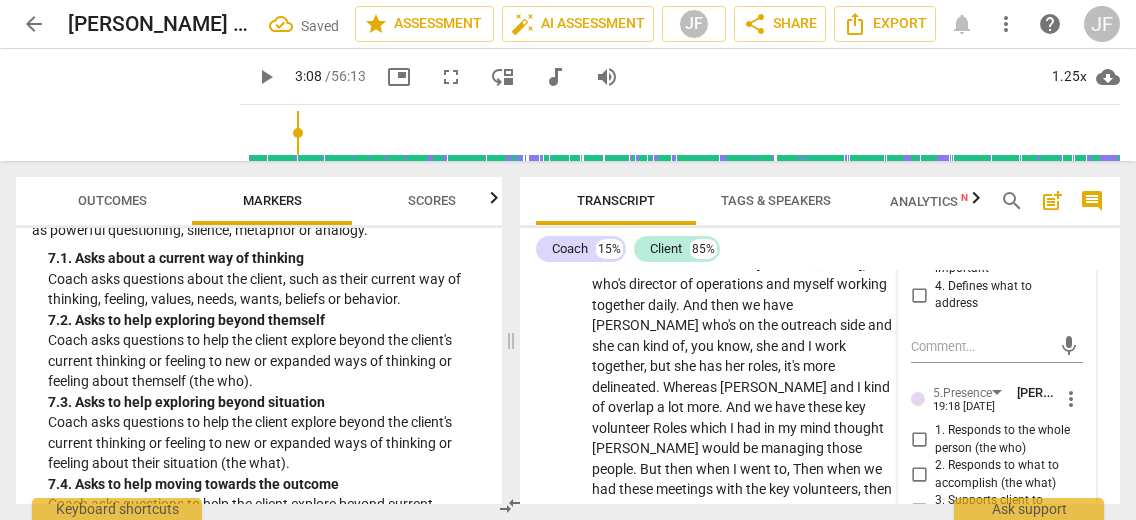 click on "3.Agreement [PERSON_NAME] 19:18 [DATE] more_vert 1. Identifies what to accomplish 2. Reconfirms measures of success 3. Explores what is important 4. Defines what to address mic 5.Presence [PERSON_NAME] 19:18 [DATE] more_vert 1. Responds to the whole person (the who) 2. Responds to what to accomplish (the what) 3. Supports client to choose what happens 4. Demonstrates curiosity 5. Allows space for silence mic 6.Listening [PERSON_NAME] 19:18 [DATE] more_vert 1. Customizes questions 2. Explores client's words 3. Explores client's emotions 4. Explores energy shifts 5. Inquires about perception 6. Does not interrupt 7. Summarizes what communicated mic" at bounding box center (997, 542) 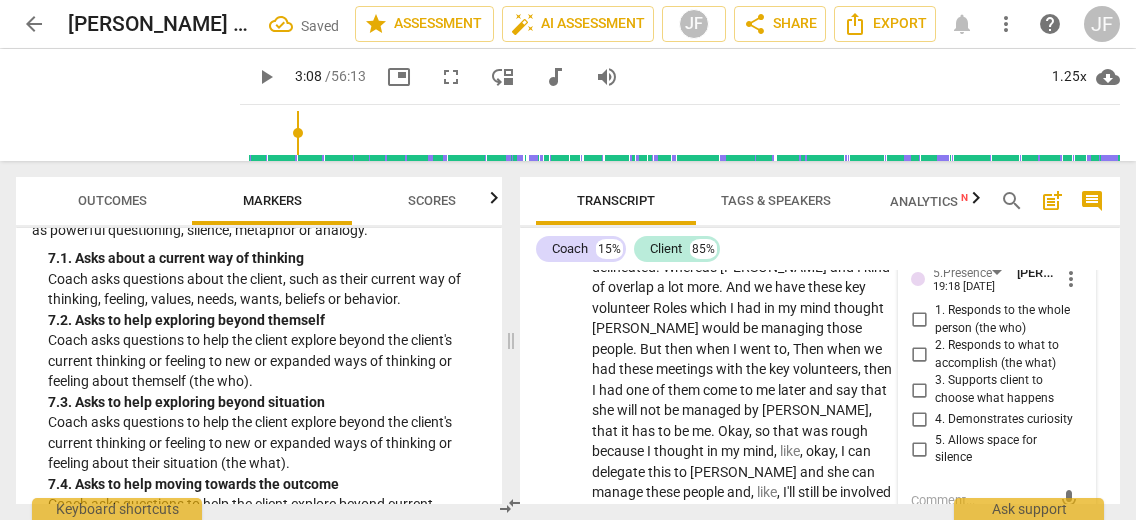 scroll, scrollTop: 1627, scrollLeft: 0, axis: vertical 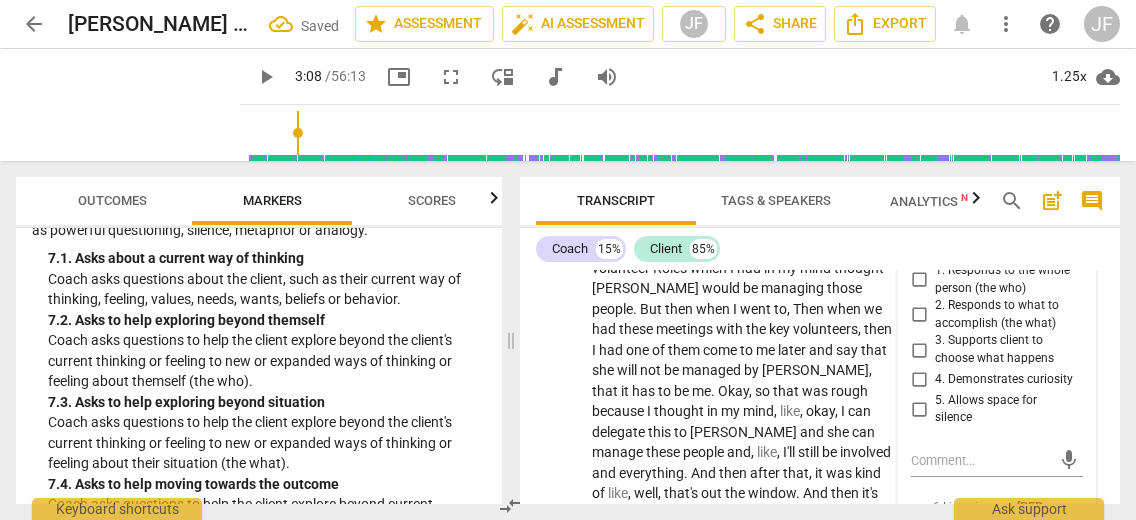 click on "4. Demonstrates curiosity" at bounding box center [919, 380] 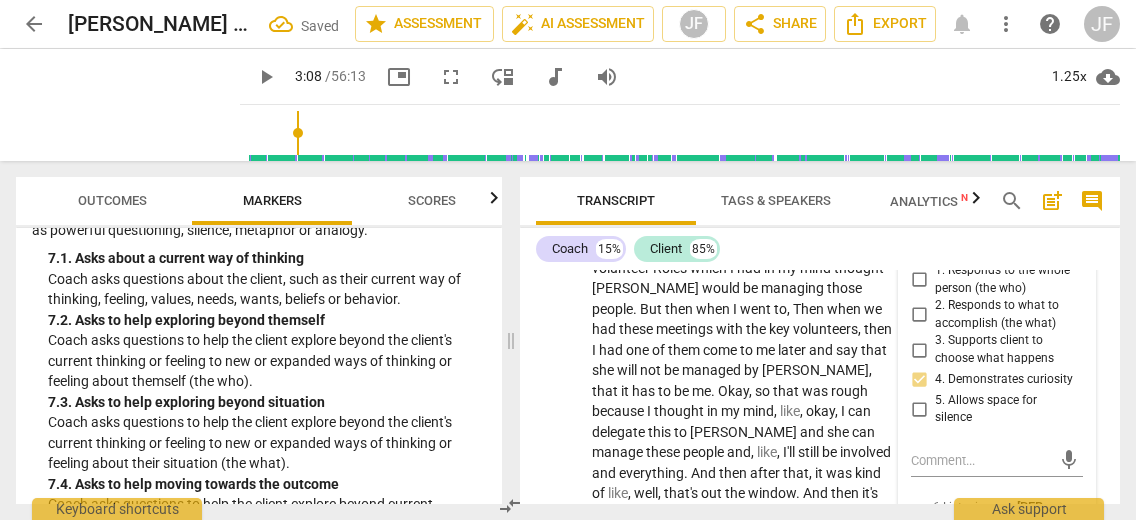 click on "3.Agreement [PERSON_NAME] 19:18 [DATE] more_vert 1. Identifies what to accomplish 2. Reconfirms measures of success 3. Explores what is important 4. Defines what to address mic 5.Presence [PERSON_NAME] 19:18 [DATE] more_vert 1. Responds to the whole person (the who) 2. Responds to what to accomplish (the what) 3. Supports client to choose what happens 4. Demonstrates curiosity 5. Allows space for silence mic 6.Listening [PERSON_NAME] 19:18 [DATE] more_vert 1. Customizes questions 2. Explores client's words 3. Explores client's emotions 4. Explores energy shifts 5. Inquires about perception 6. Does not interrupt 7. Summarizes what communicated mic" at bounding box center (997, 382) 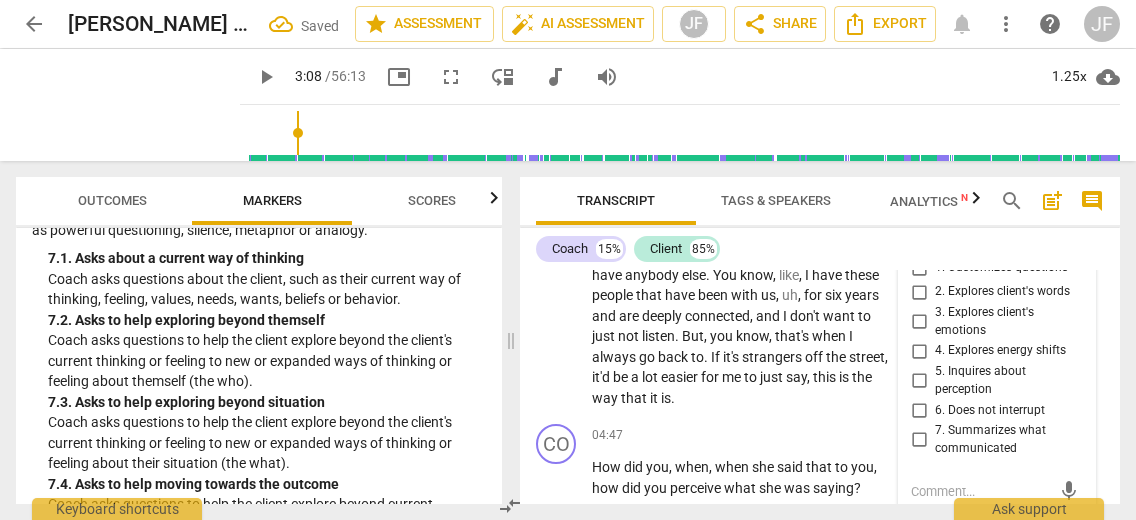 scroll, scrollTop: 1947, scrollLeft: 0, axis: vertical 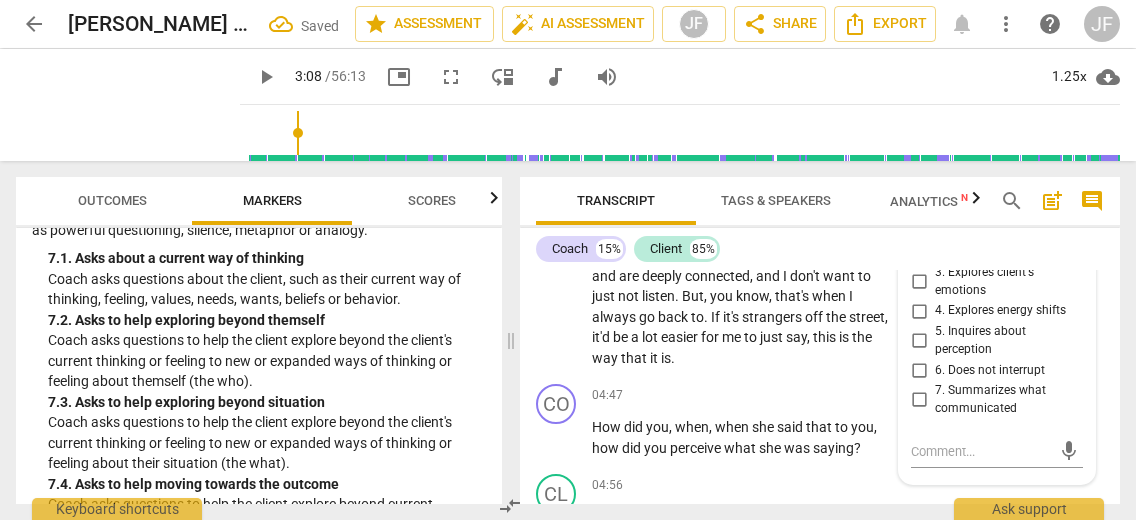 click on "5. Inquires about perception" at bounding box center (919, 341) 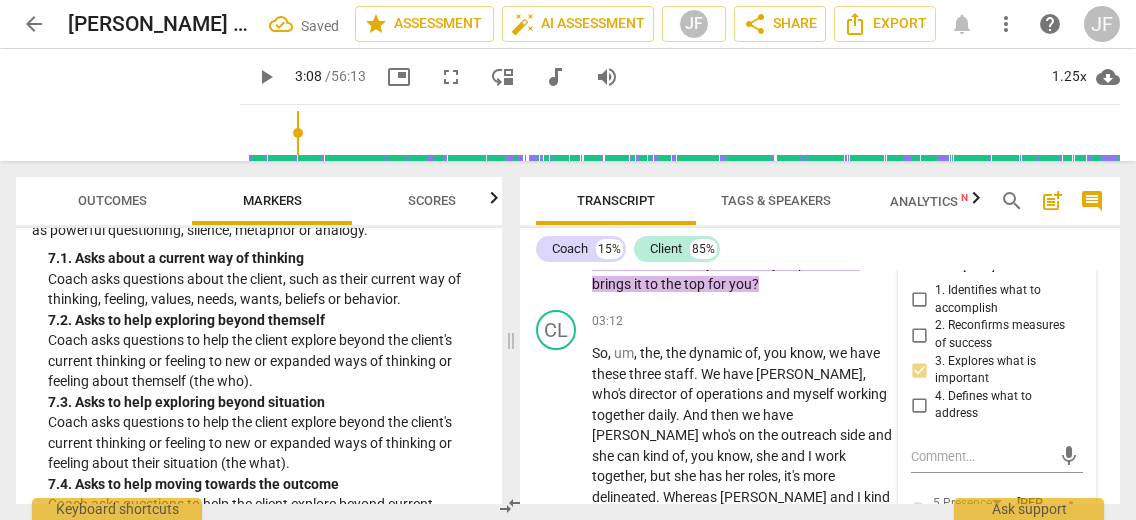 scroll, scrollTop: 1424, scrollLeft: 0, axis: vertical 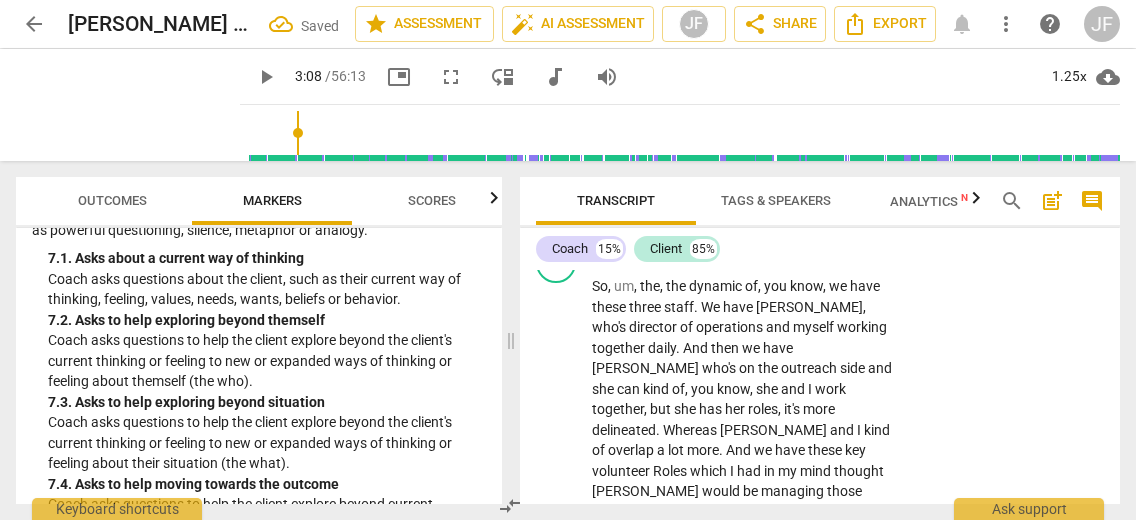 click on "So" at bounding box center [600, 286] 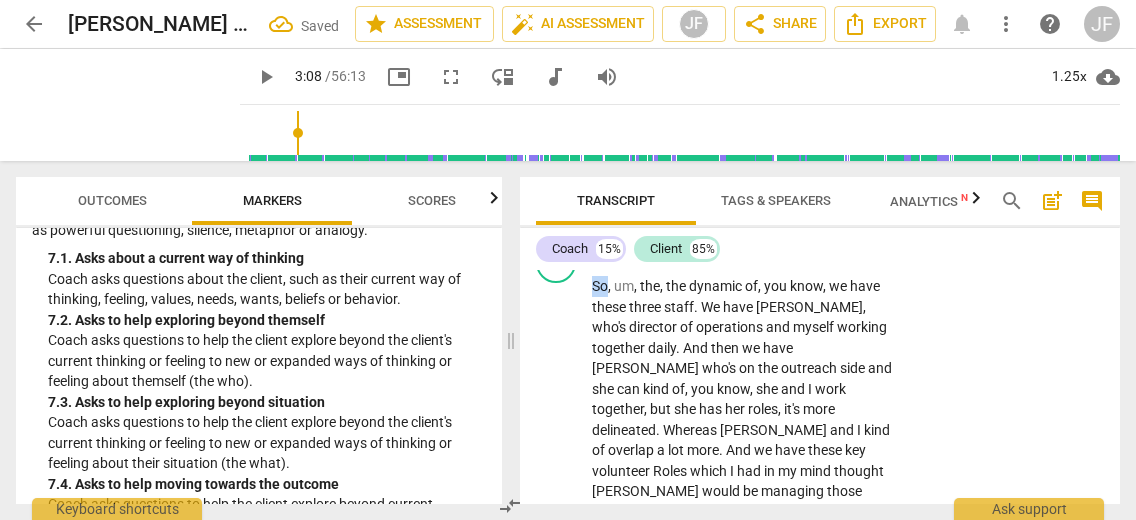 click on "So" at bounding box center (600, 286) 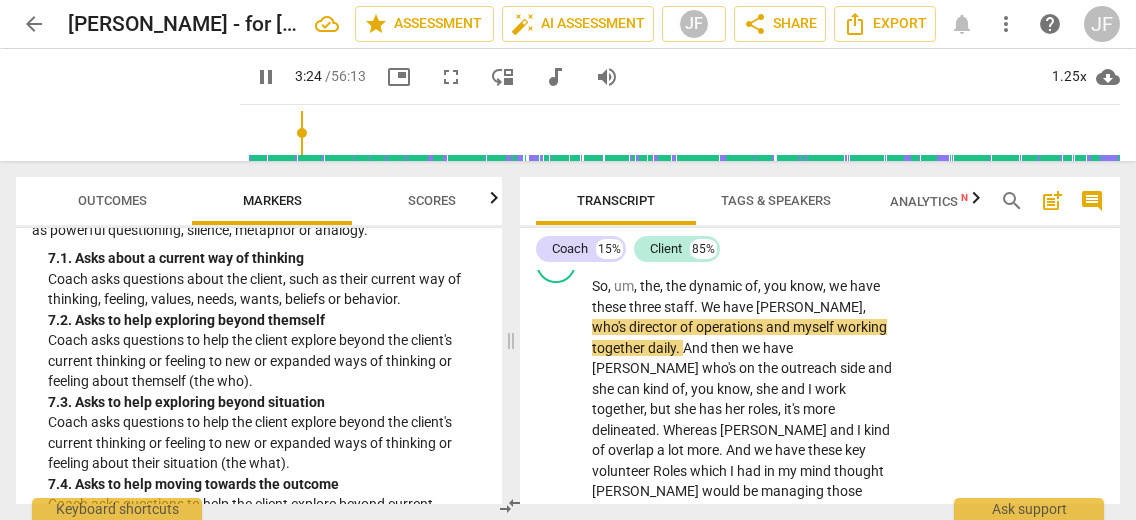 click on "So ,   um ,   the ,   the   dynamic   of ,   you   know ,   we   have   these   three   staff .   We   have   [PERSON_NAME] ,   who's   director   of   operations   and   myself   working   together   daily .   And   then   we   have   [PERSON_NAME]   who's   on   the   outreach   side   and   she   can   kind   of ,   you   know ,   she   and   I   work   together ,   but   she   has   her   roles ,   it's   more   delineated .   Whereas   [PERSON_NAME]   and   I   kind   of   overlap   a   lot   more .   And   we   have   these   key   volunteer   Roles   which   I   had   in   my   mind   thought   [PERSON_NAME]   would   be   managing   those   people .   But   then   when   I   went   to ,   Then   when   we   had   these   meetings   with   the   key   volunteers ,   then   I   had   one   of   them   come   to   me   later   and   say   that   she   will   not   be   managed   by   [PERSON_NAME] ,   that   it   has   to   be   me .   Okay ,   so   that   was   rough   because   I   thought   in   my   mind ,   like ,   okay ,   I   can" at bounding box center (742, 583) 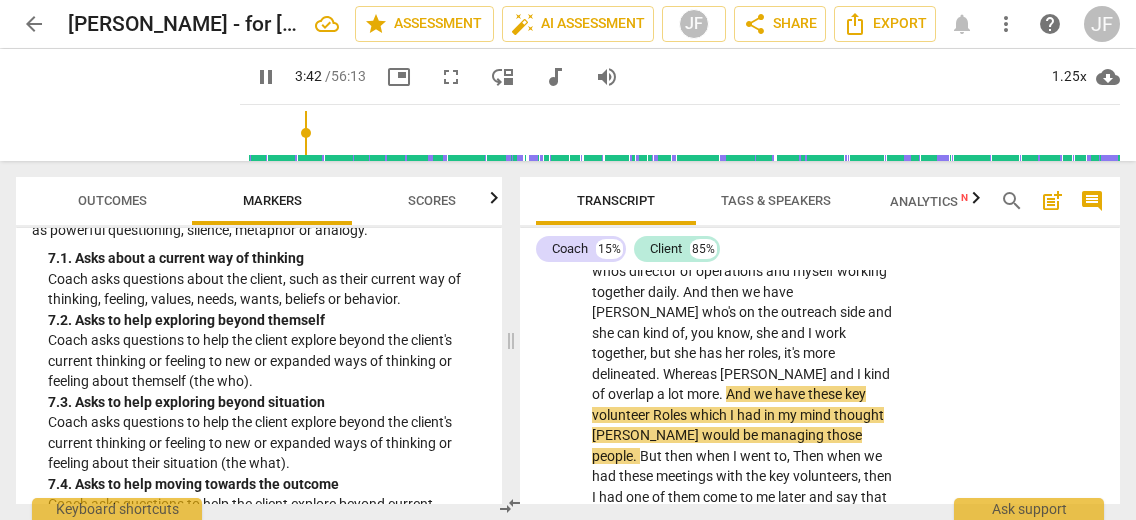 scroll, scrollTop: 1501, scrollLeft: 0, axis: vertical 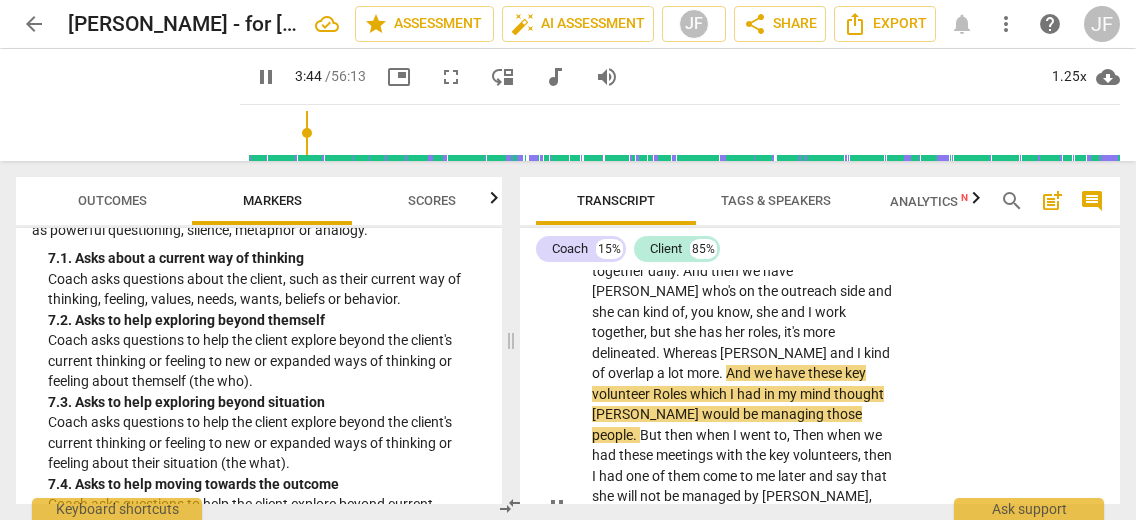 click on "Roles" at bounding box center (671, 394) 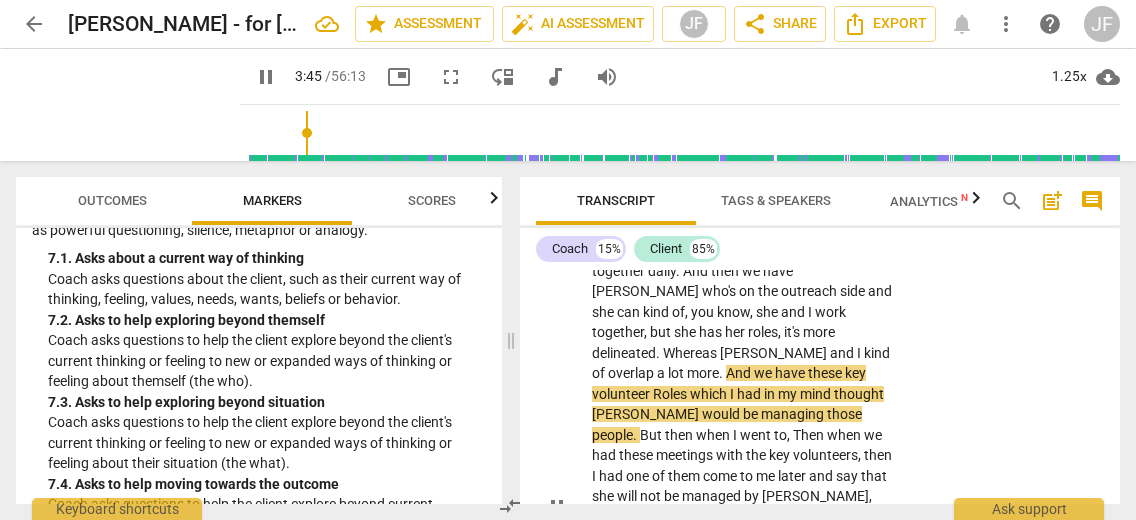 type on "225" 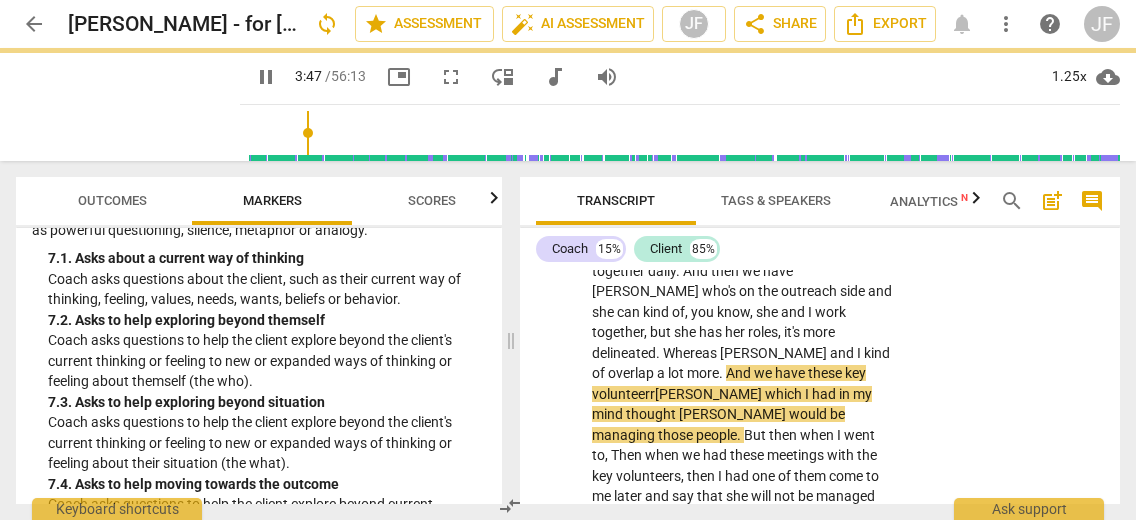 click on "So ,   um ,   the ,   the   dynamic   of ,   you   know ,   we   have   these   three   staff .   We   have   [PERSON_NAME] ,   who's   director   of   operations   and   myself   working   together   daily .   And   then   we   have   [PERSON_NAME]   who's   on   the   outreach   side   and   she   can   kind   of ,   you   know ,   she   and   I   work   together ,   but   she   has   her   roles ,   it's   more   delineated .   Whereas   [PERSON_NAME]   and   I   kind   of   overlap   a   lot   more .   And   we   have   these   key   volunteer  r [PERSON_NAME]   which   I   had   in   my   mind   thought   [PERSON_NAME]   would   be   managing   those   people .   But   then   when   I   went   to ,   Then   when   we   had   these   meetings   with   the   key   volunteers ,   then   I   had   one   of   them   come   to   me   later   and   say   that   she   will   not   be   managed   by   [PERSON_NAME] ,   that   it   has   to   be   me .   Okay ,   so   that   was   rough   because   I   thought   in   my   mind ,   like ,   okay ,   I   can" at bounding box center [742, 517] 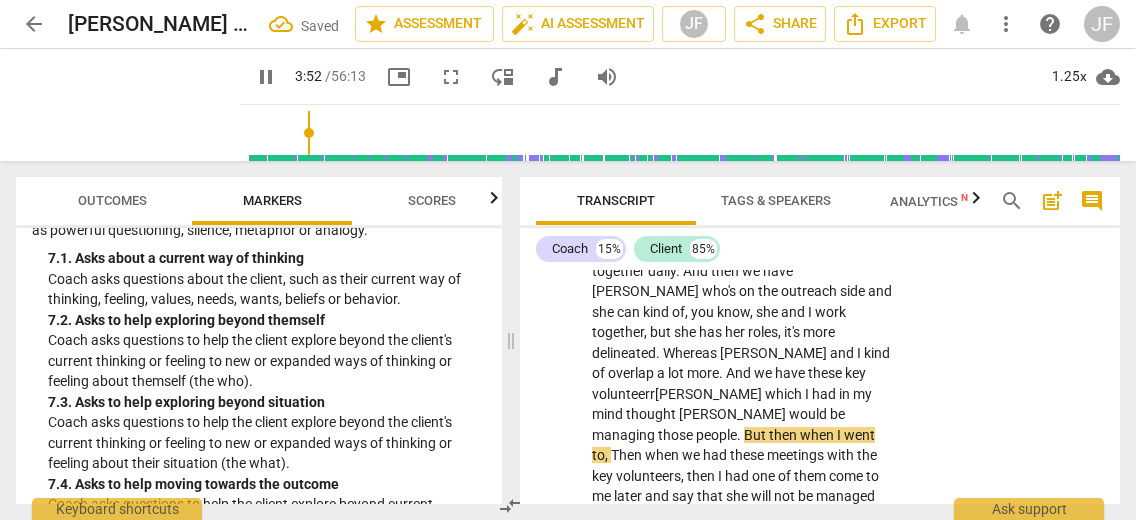 scroll, scrollTop: 1522, scrollLeft: 0, axis: vertical 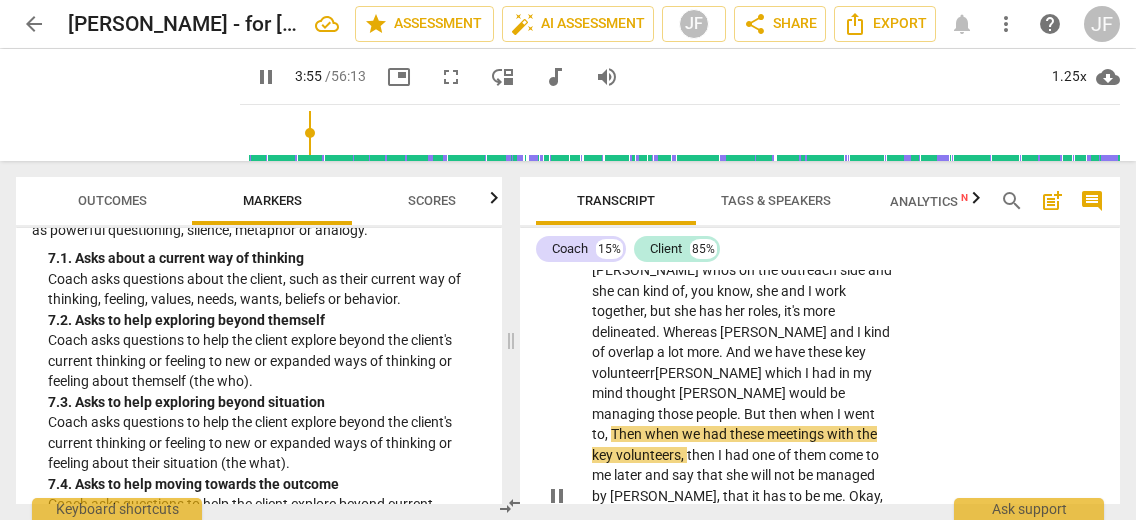 click on "Then" at bounding box center (628, 434) 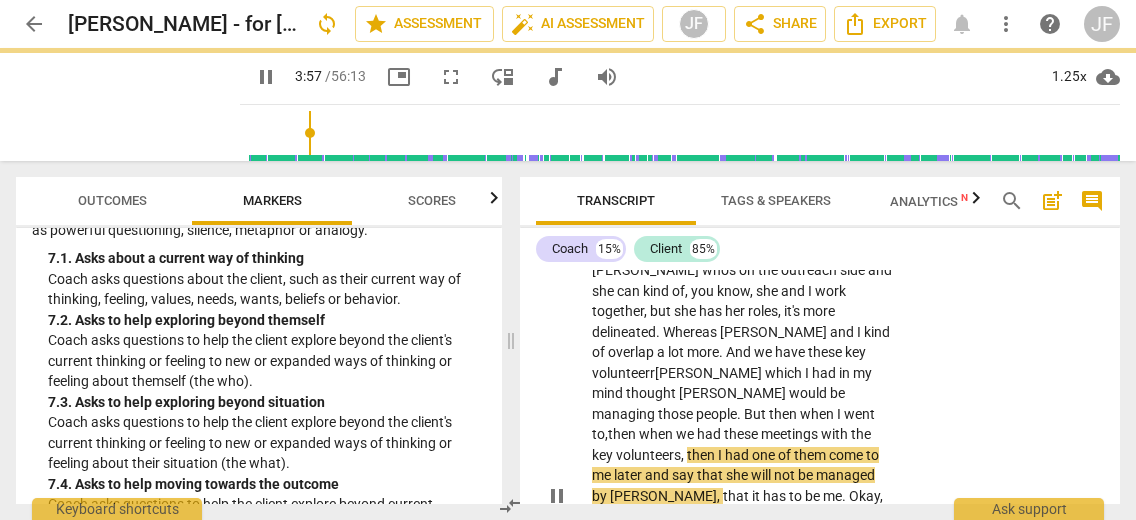 click on "So ,   um ,   the ,   the   dynamic   of ,   you   know ,   we   have   these   three   staff .   We   have   [PERSON_NAME] ,   who's   director   of   operations   and   myself   working   together   daily .   And   then   we   have   [PERSON_NAME]   who's   on   the   outreach   side   and   she   can   kind   of ,   you   know ,   she   and   I   work   together ,   but   she   has   her   roles ,   it's   more   delineated .   Whereas   [PERSON_NAME]   and   I   kind   of   overlap   a   lot   more .   And   we   have   these   key   volunteer  r [PERSON_NAME]   which   I   had   in   my   mind   thought   [PERSON_NAME]   would   be   managing   those   people .   But   then   when   I   went   to ,  t hen   when   we   had   these   meetings   with   the   key   volunteers ,   then   I   had   one   of   them   come   to   me   later   and   say   that   she   will   not   be   managed   by   [PERSON_NAME] ,   that   it   has   to   be   me .   Okay ,   so   that   was   rough   because   I   thought   in   my   mind ,   like ,   okay ,   I   can" at bounding box center (742, 496) 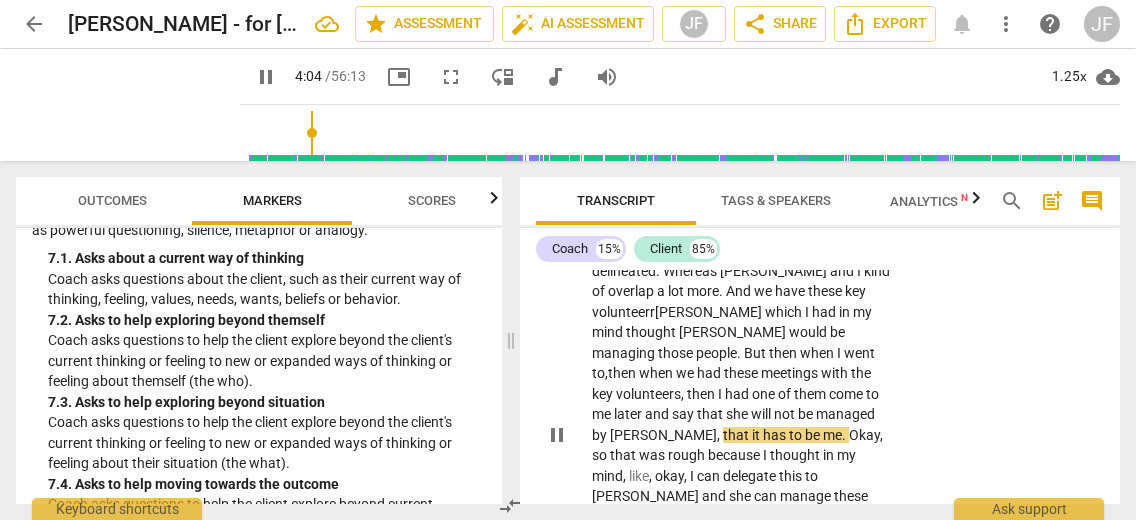 scroll, scrollTop: 1604, scrollLeft: 0, axis: vertical 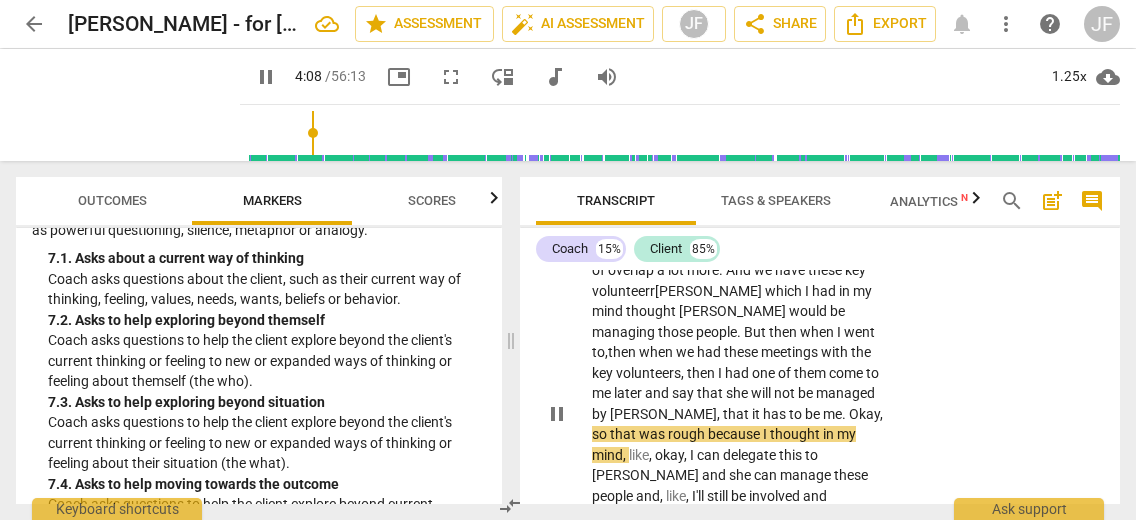 click on "pause" at bounding box center (557, 414) 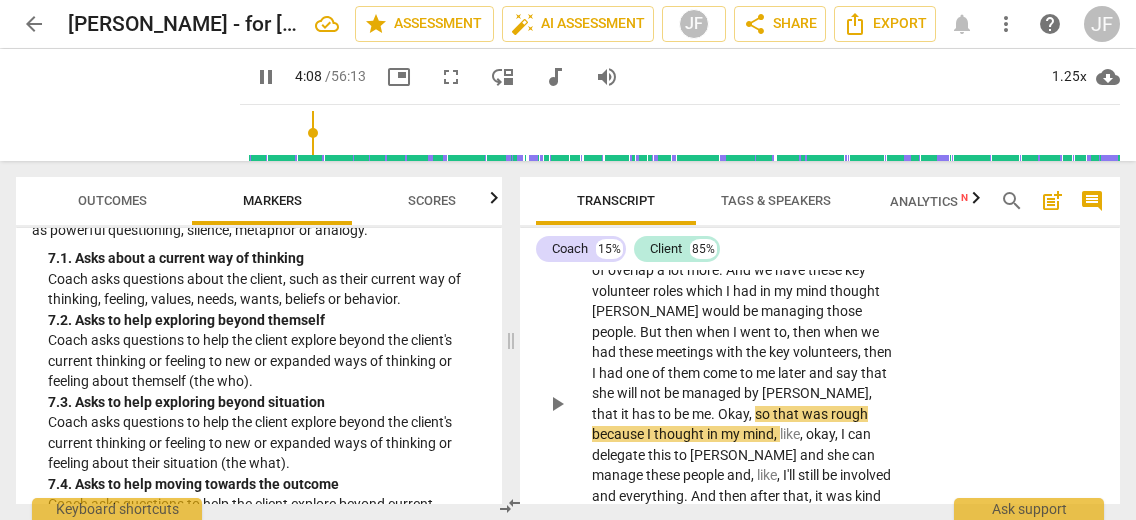 type on "249" 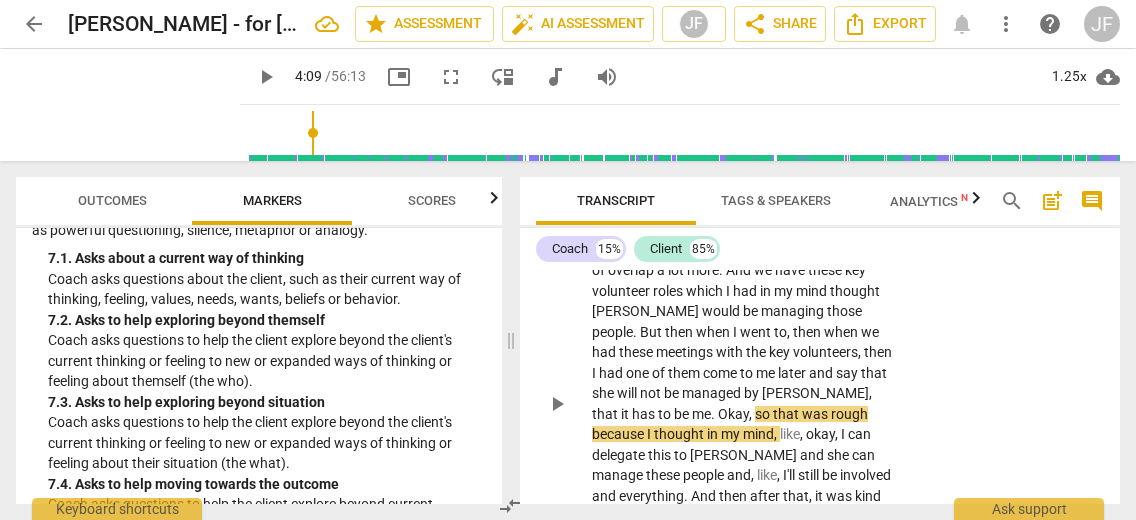 click on "." at bounding box center (714, 414) 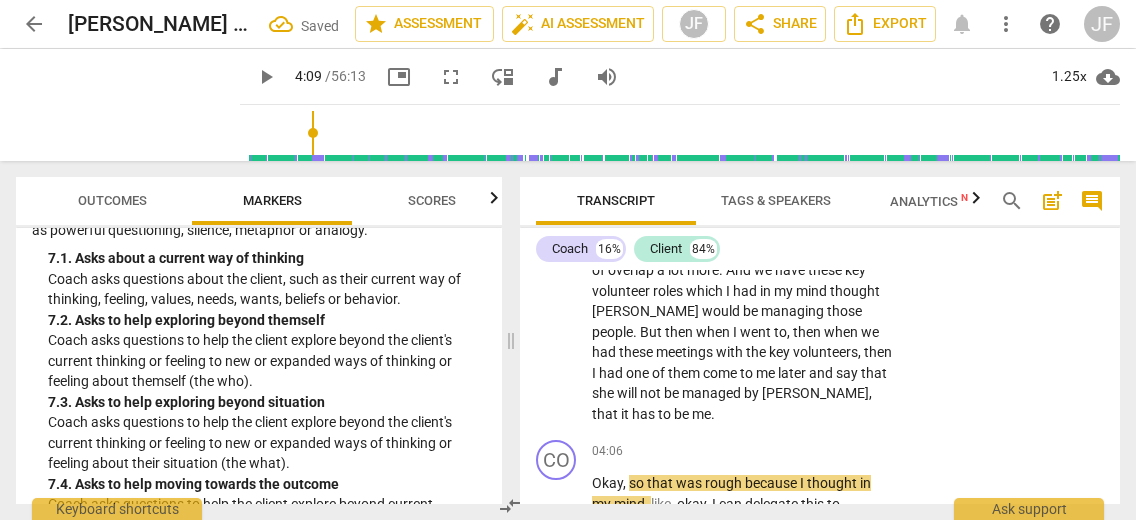 scroll, scrollTop: 1770, scrollLeft: 0, axis: vertical 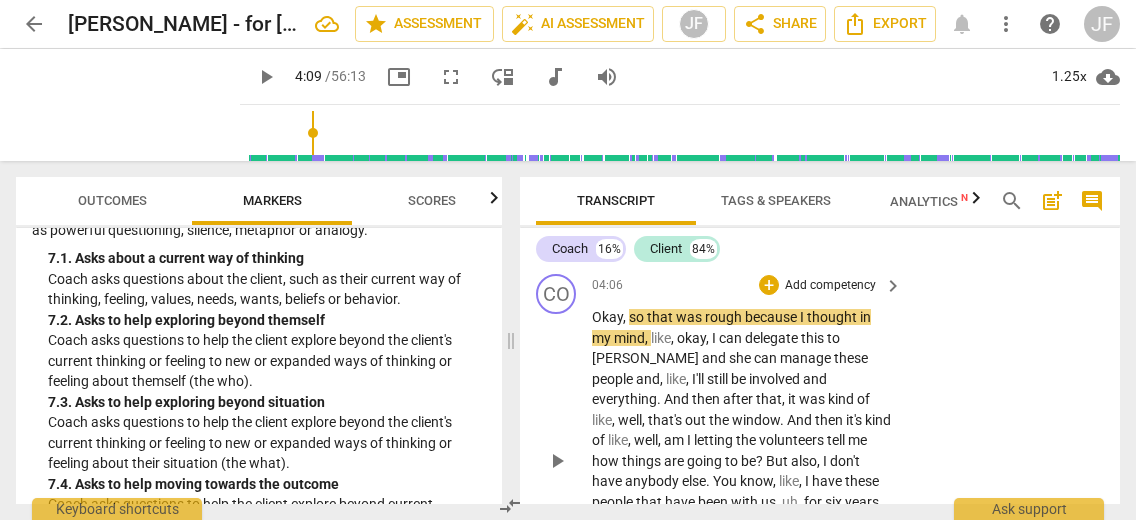 click on "," at bounding box center (626, 317) 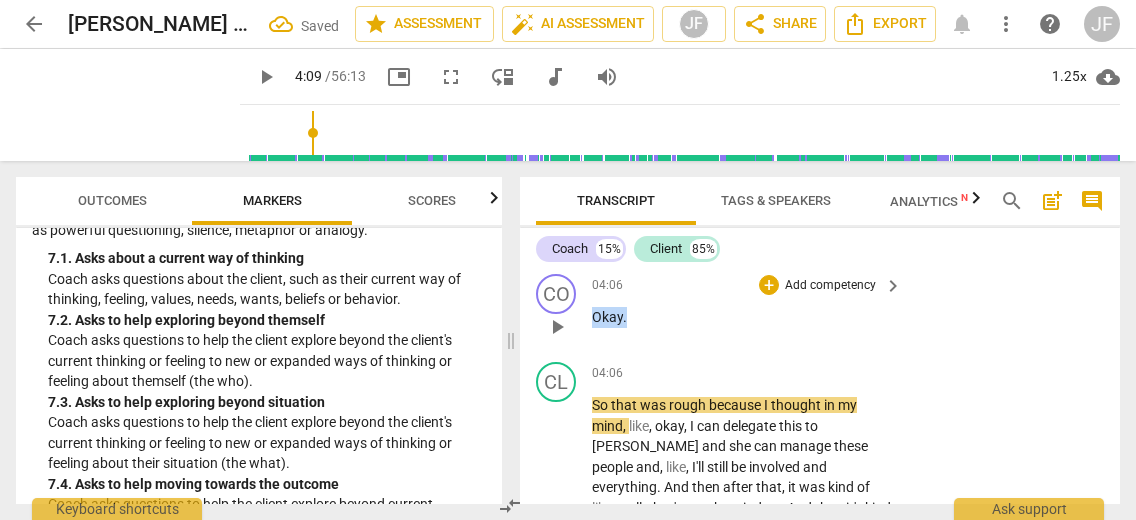 drag, startPoint x: 629, startPoint y: 338, endPoint x: 593, endPoint y: 338, distance: 36 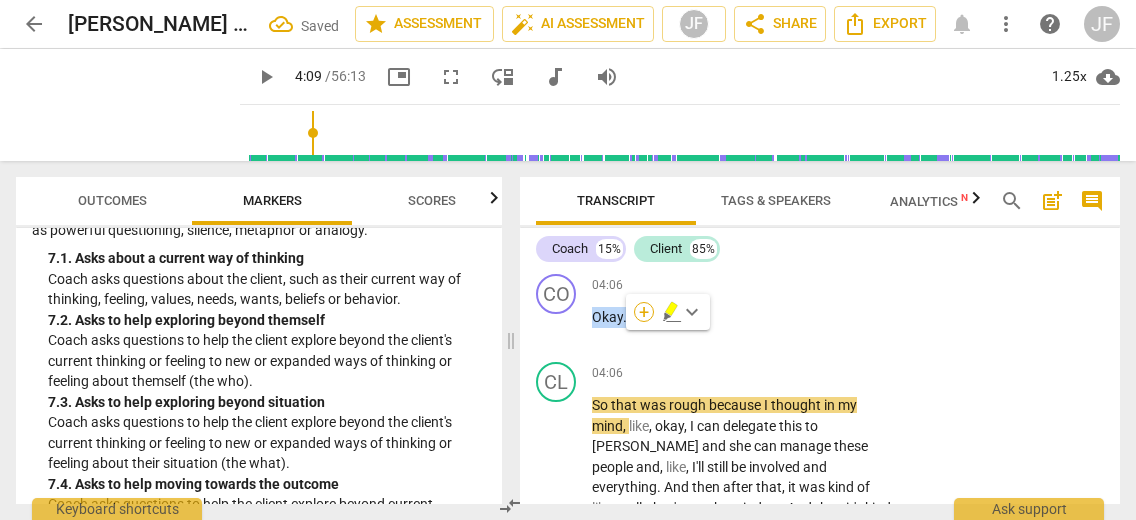click on "+" at bounding box center [644, 312] 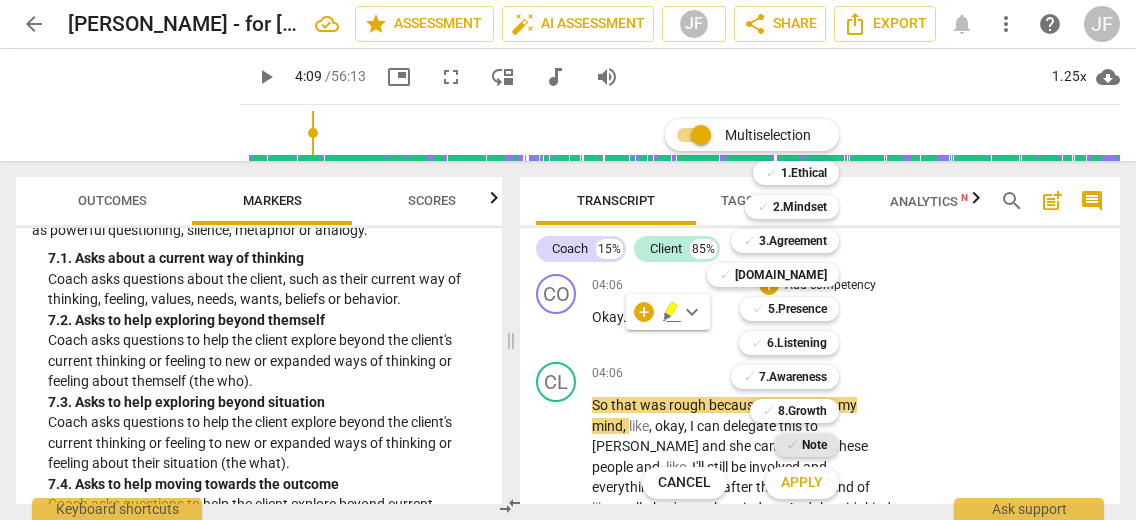 click on "Note" at bounding box center (814, 445) 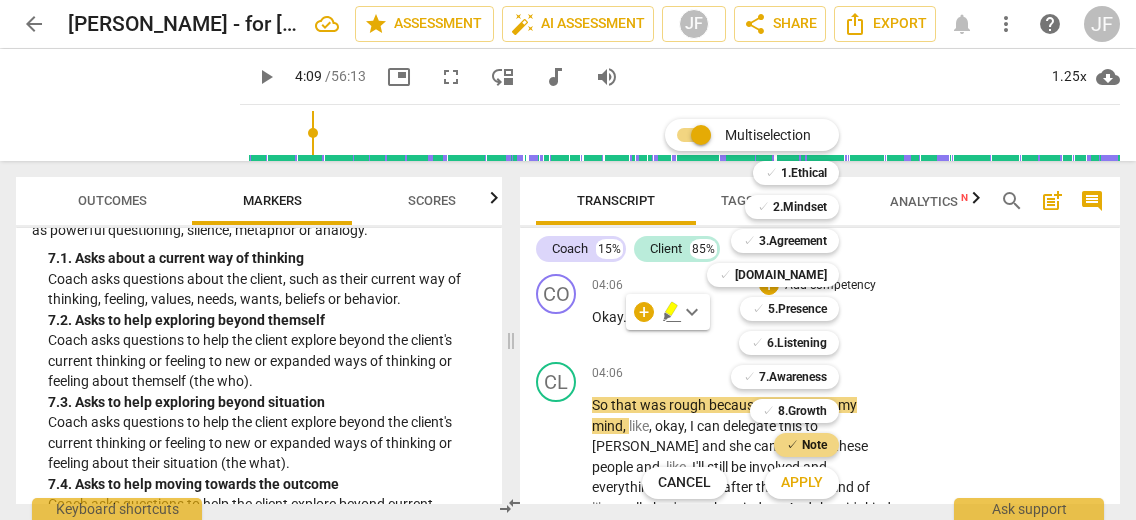 click on "Apply" at bounding box center [802, 483] 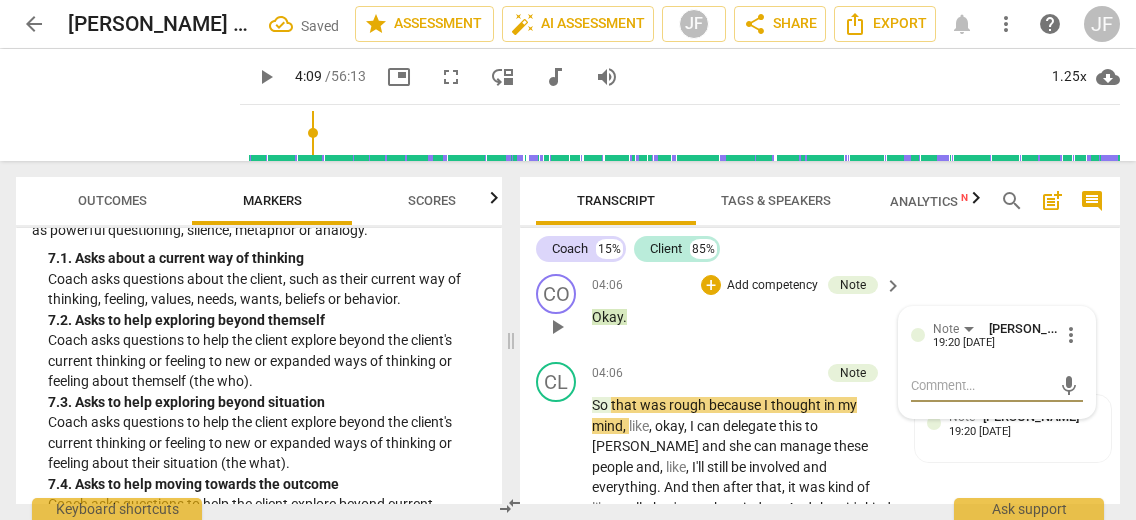 click at bounding box center (981, 385) 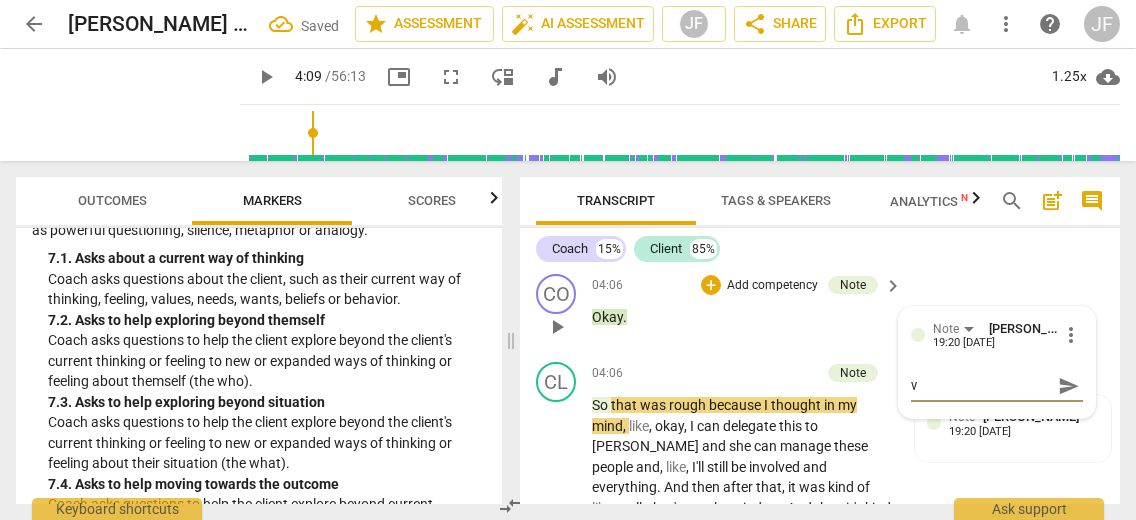 type on "vo" 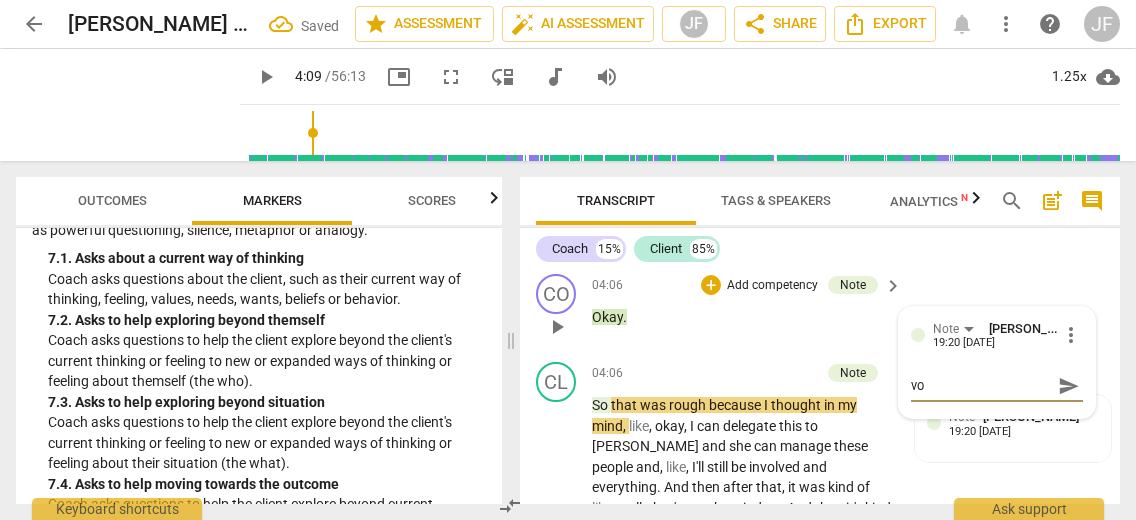type on "voc" 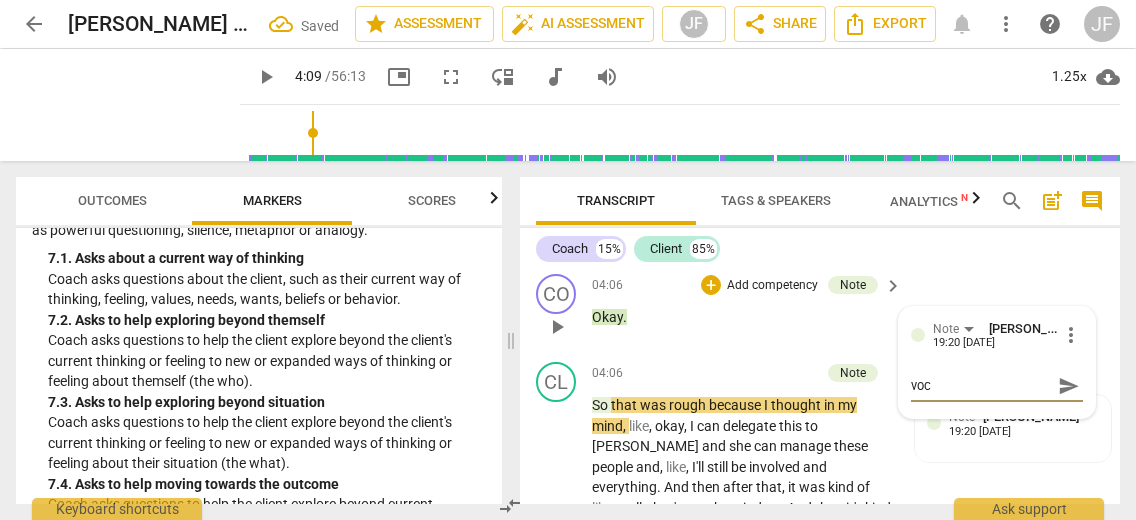 type on "voca" 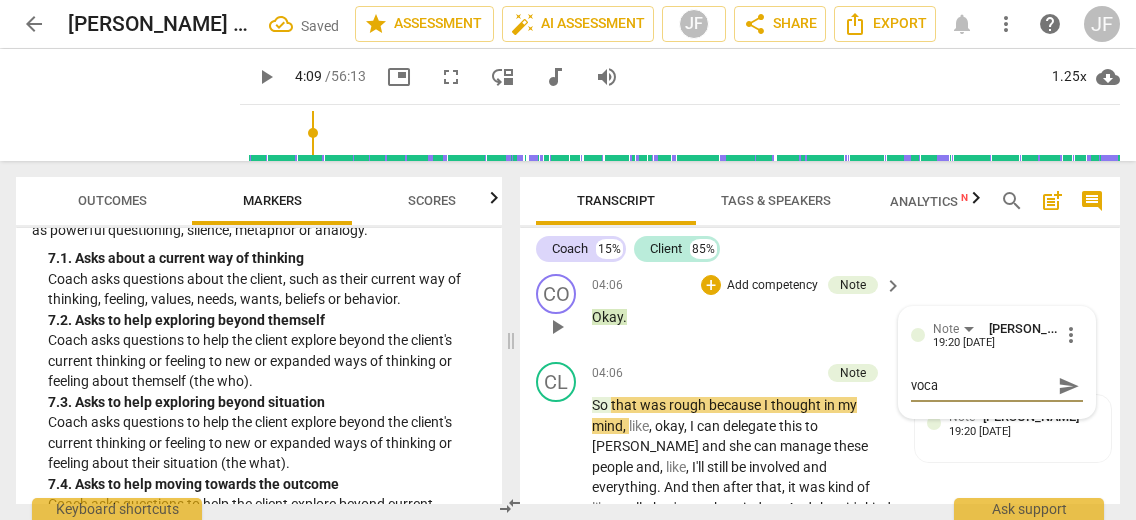 type on "vocal" 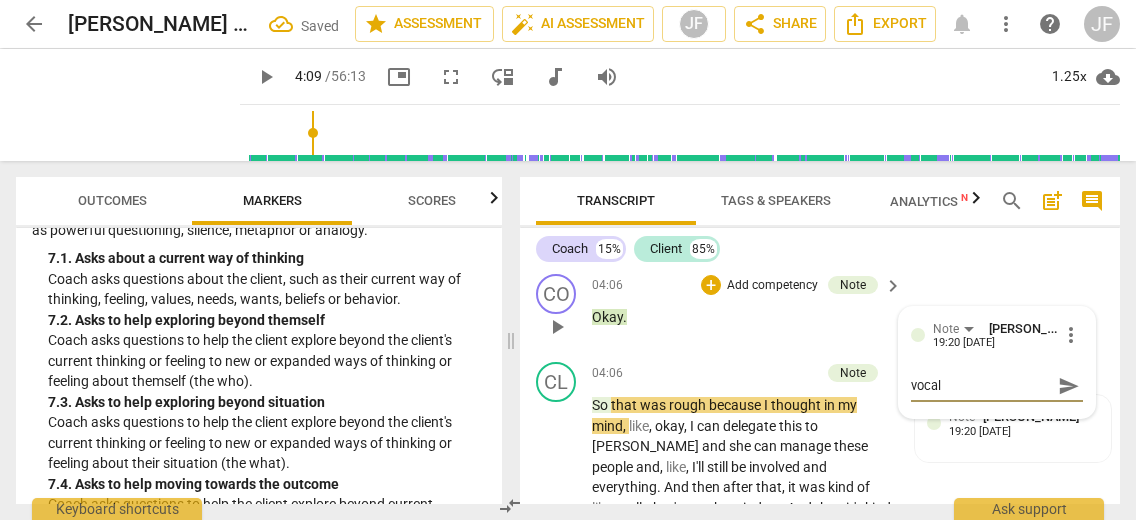 type on "vocali" 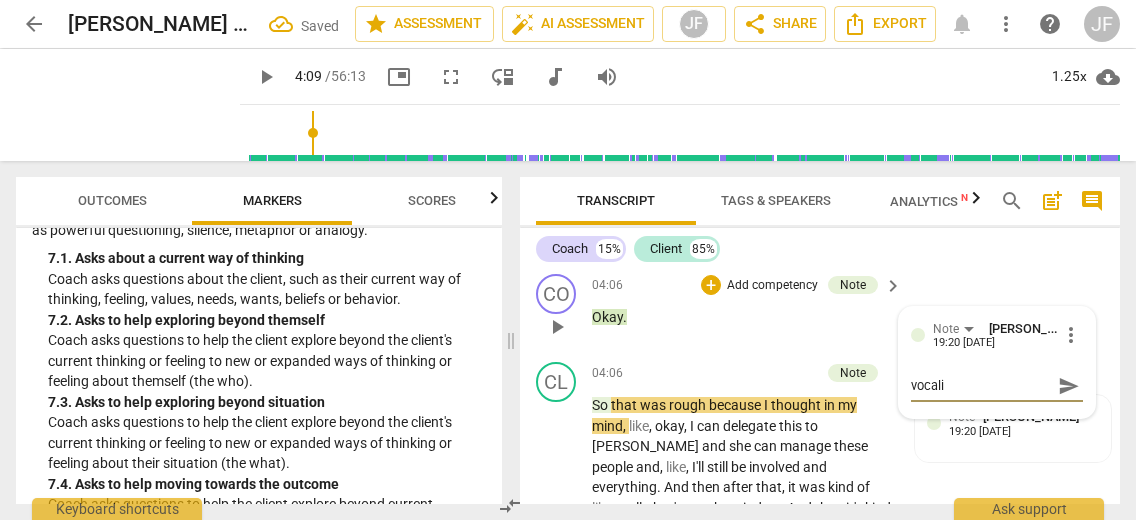 type on "vocaliz" 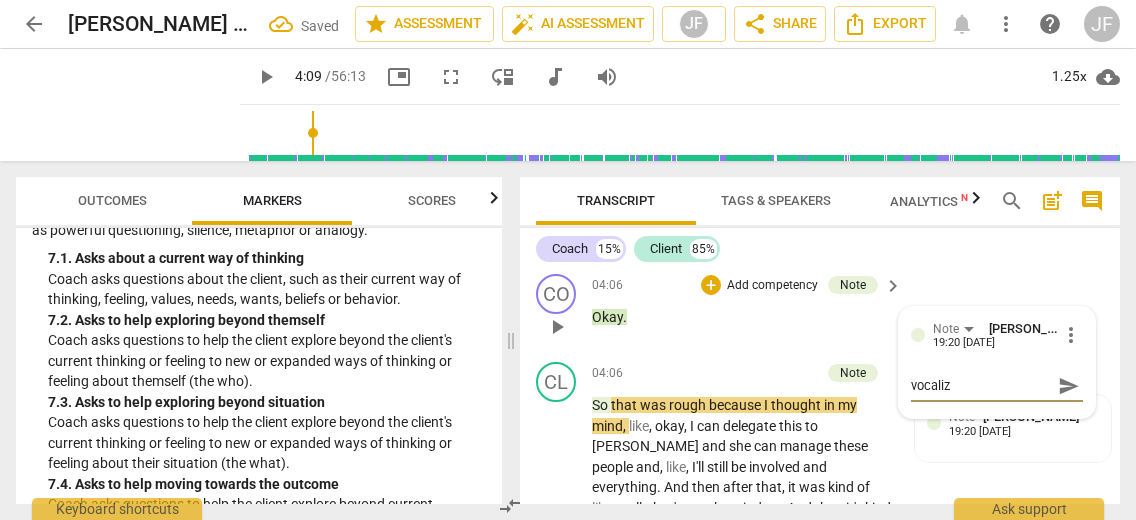 type on "vocaliza" 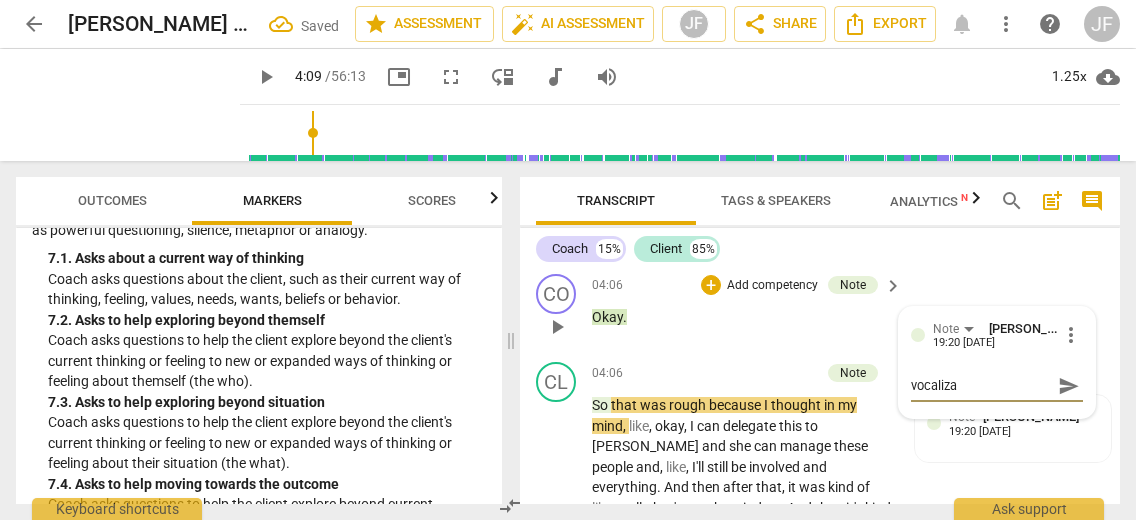 type on "vocalizat" 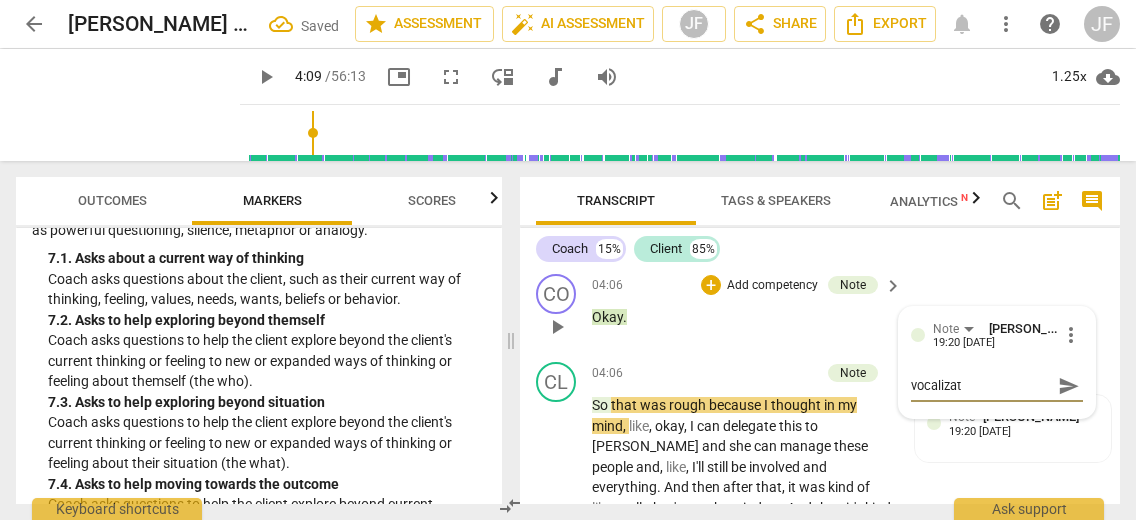 type on "vocalizati" 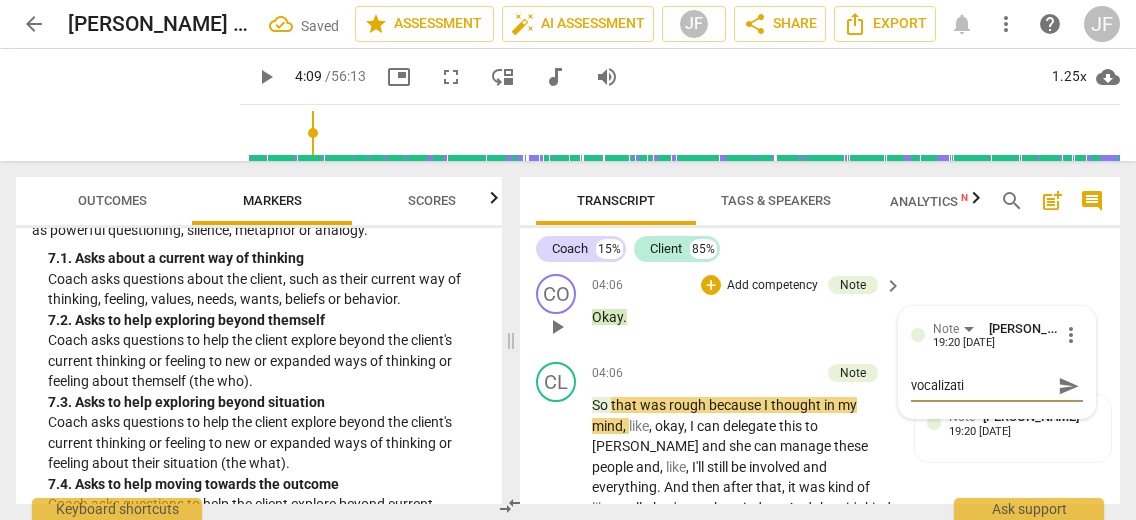 type on "vocalizatio" 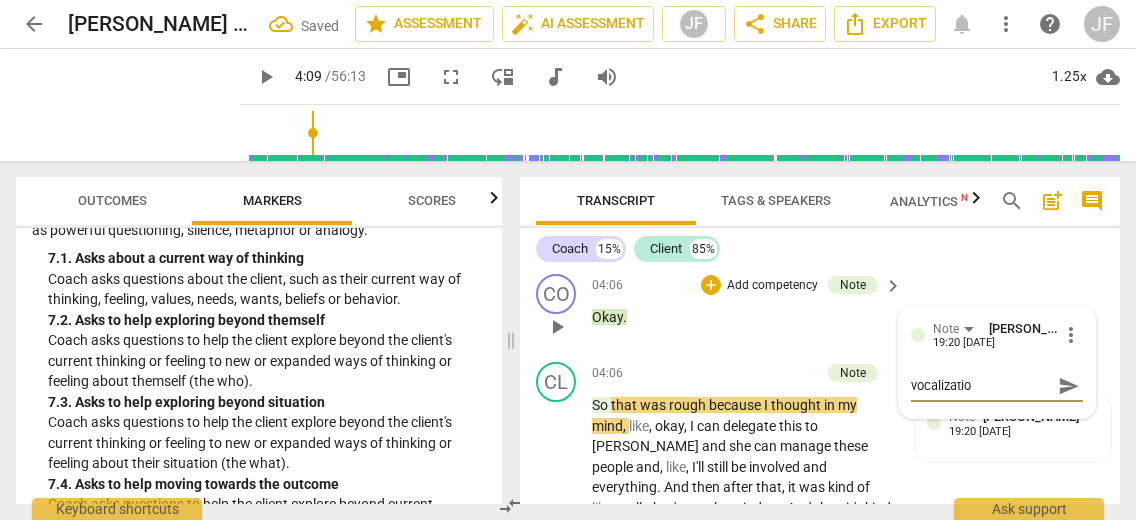type on "vocalization" 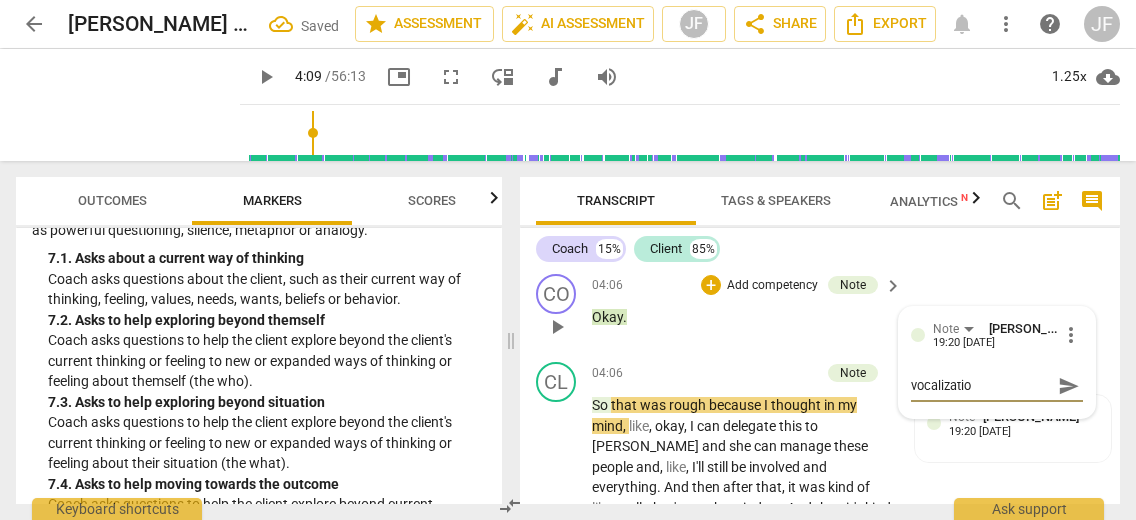 type on "vocalization" 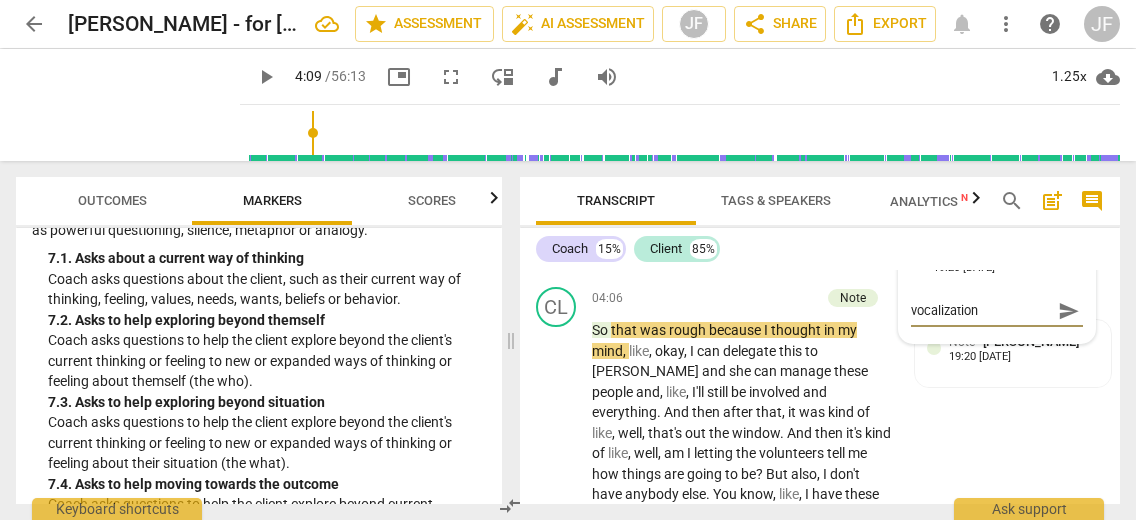 scroll, scrollTop: 1913, scrollLeft: 0, axis: vertical 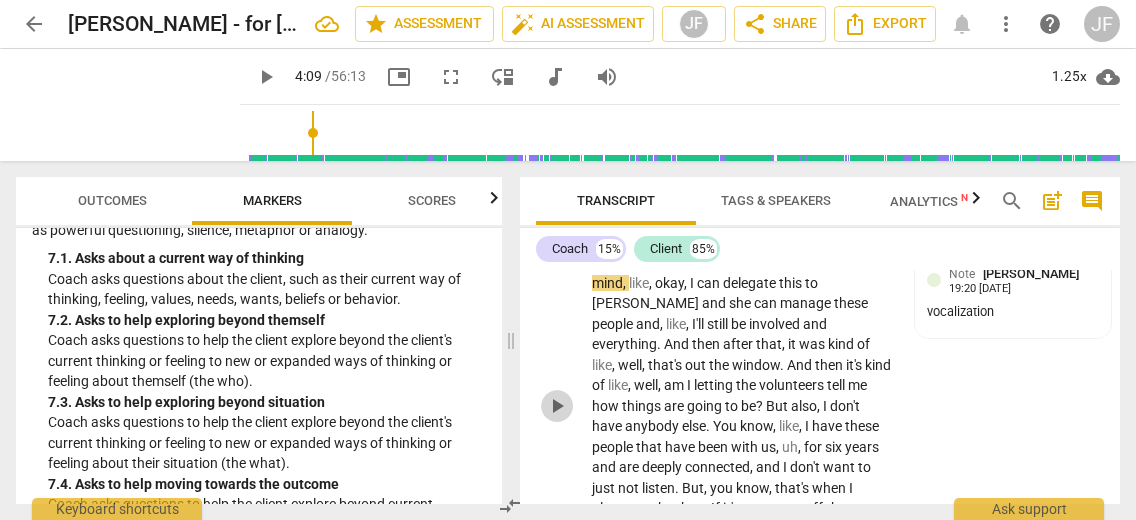 click on "play_arrow" at bounding box center (557, 406) 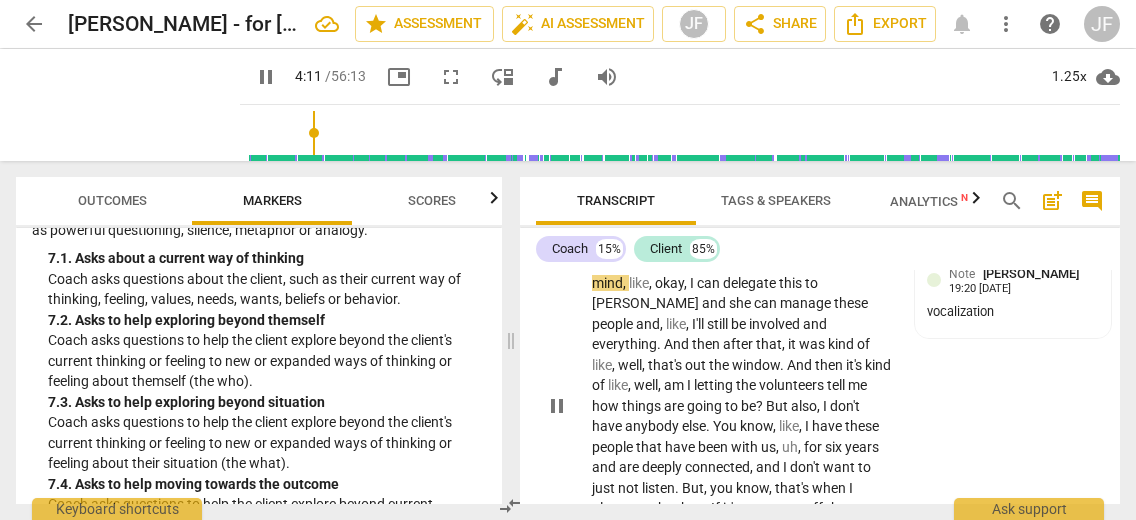 click on "okay" at bounding box center [669, 283] 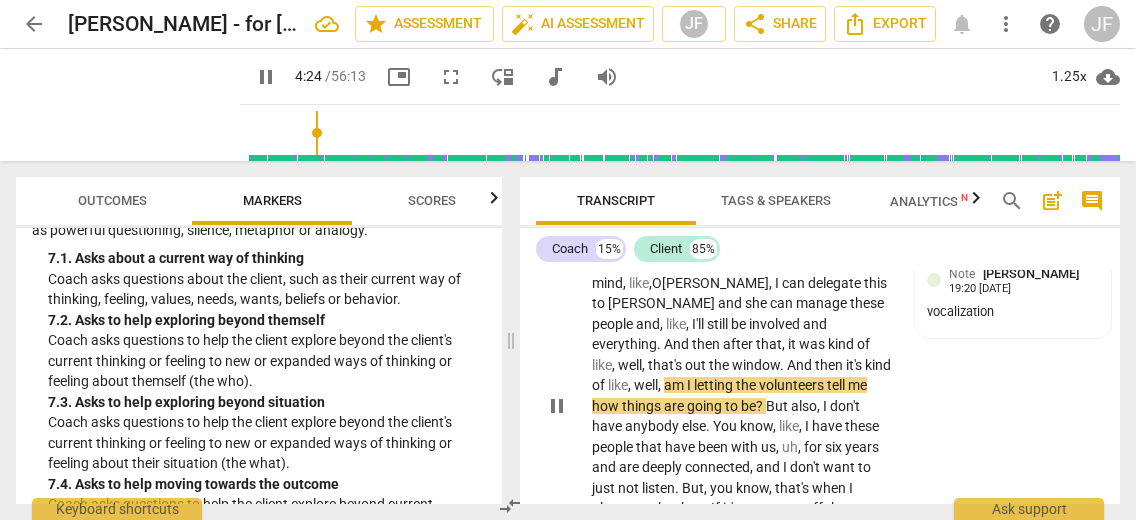 click on "So   that   was   rough   because   I   thought   in   my   mind ,   like ,  O kay ,   I   can   delegate   this   to   [PERSON_NAME]   and   she   can   manage   these   people   and ,   like ,   I'll   still   be   involved   and   everything .   And   then   after   that ,   it   was   kind   of   like ,   well ,   that's   out   the   window .   And   then   it's   kind   of   like ,   well ,   am   I   letting   the   volunteers   tell   me   how   things   are   going   to   be ?   But   also ,   I   don't   have   anybody   else .   You   know ,   like ,   I   have   these   people   that   have   been   with   us ,   uh ,   for   six   years   and   are   deeply   connected ,   and   I   don't   want   to   just   not   listen .   But ,   you   know ,   that's   when   I   always   go   back   to .   If   it's   strangers   off   the   street ,   it'd   be   a   lot   easier   for   me   to   just   say ,   this   is   the   way   that   it   is ." at bounding box center (742, 406) 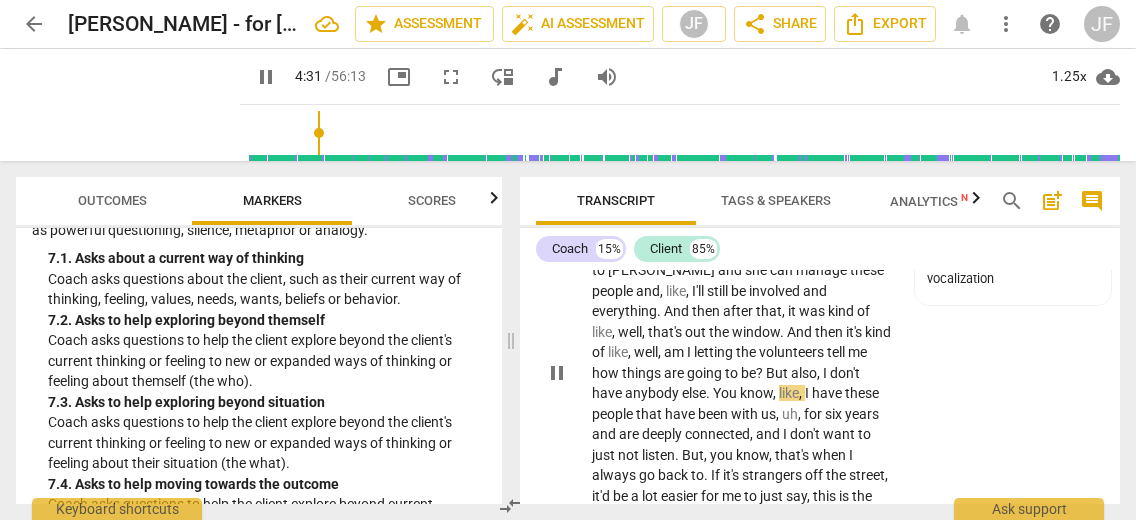 scroll, scrollTop: 1966, scrollLeft: 0, axis: vertical 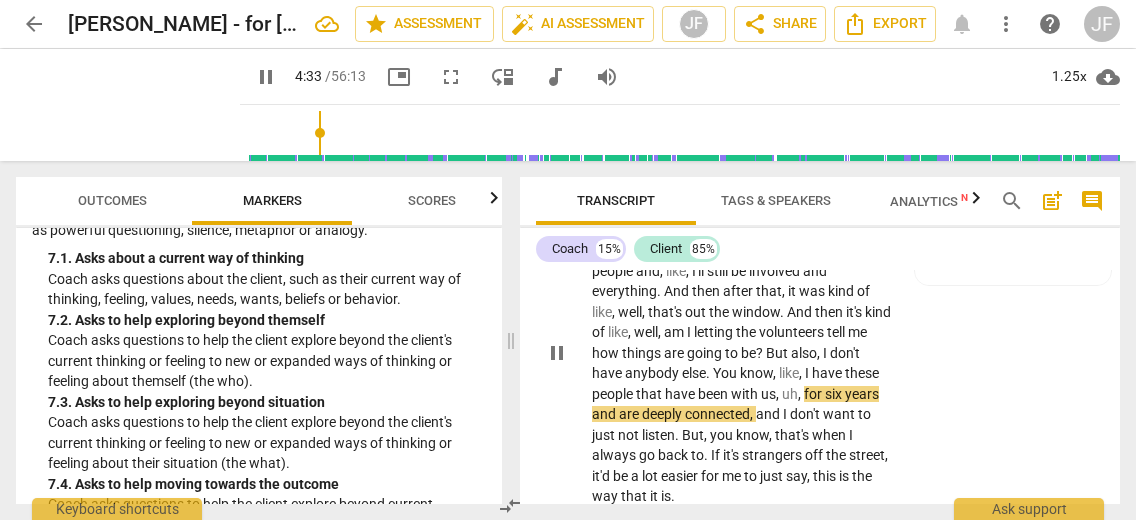 click on "pause" at bounding box center (557, 353) 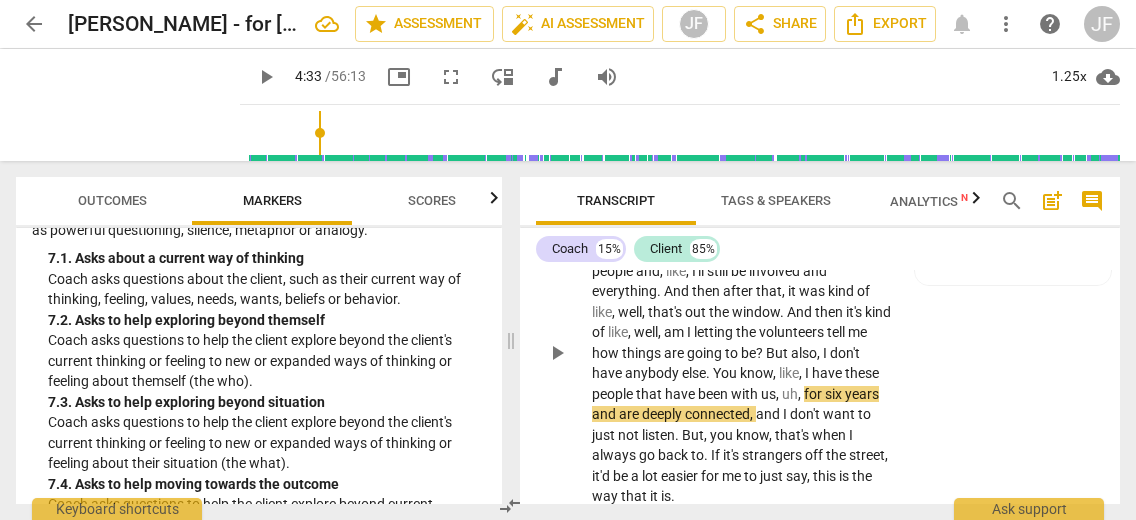 click on "." at bounding box center [709, 373] 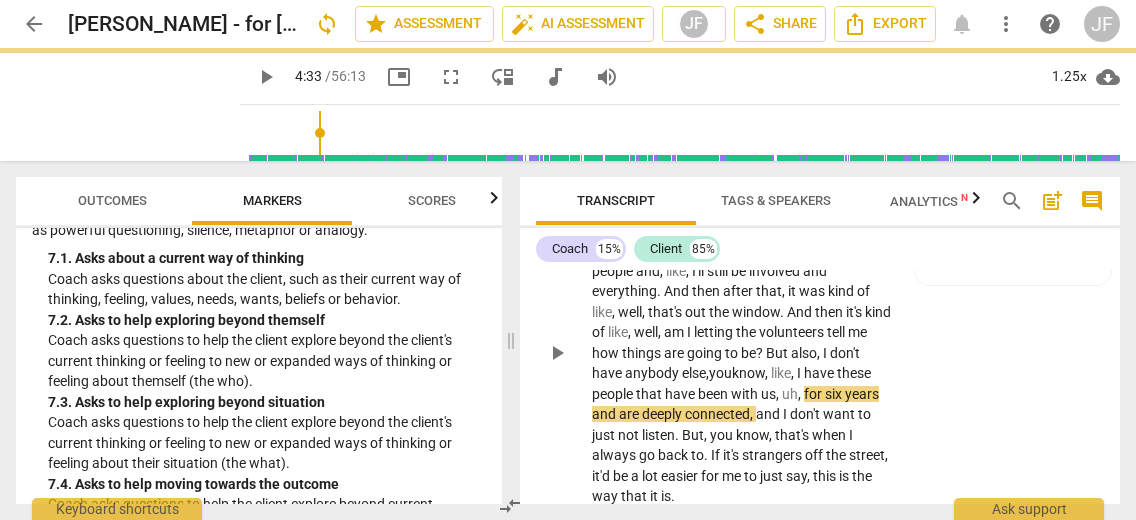 click on "So   that   was   rough   because   I   thought   in   my   mind ,   like ,   Okay ,   I   can   delegate   this   to   [PERSON_NAME]   and   she   can   manage   these   people   and ,   like ,   I'll   still   be   involved   and   everything .   And   then   after   that ,   it   was   kind   of   like ,   well ,   that's   out   the   window .   And   then   it's   kind   of   like ,   well ,   am   I   letting   the   volunteers   tell   me   how   things   are   going   to   be ?   But   also ,   I   don't   have   anybody   else,  you  know ,   like ,   I   have   these   people   that   have   been   with   us ,   uh ,   for   six   years   and   are   deeply   connected ,   and   I   don't   want   to   just   not   listen .   But ,   you   know ,   that's   when   I   always   go   back   to .   If   it's   strangers   off   the   street ,   it'd   be   a   lot   easier   for   me   to   just   say ,   this   is   the   way   that   it   is ." at bounding box center (742, 353) 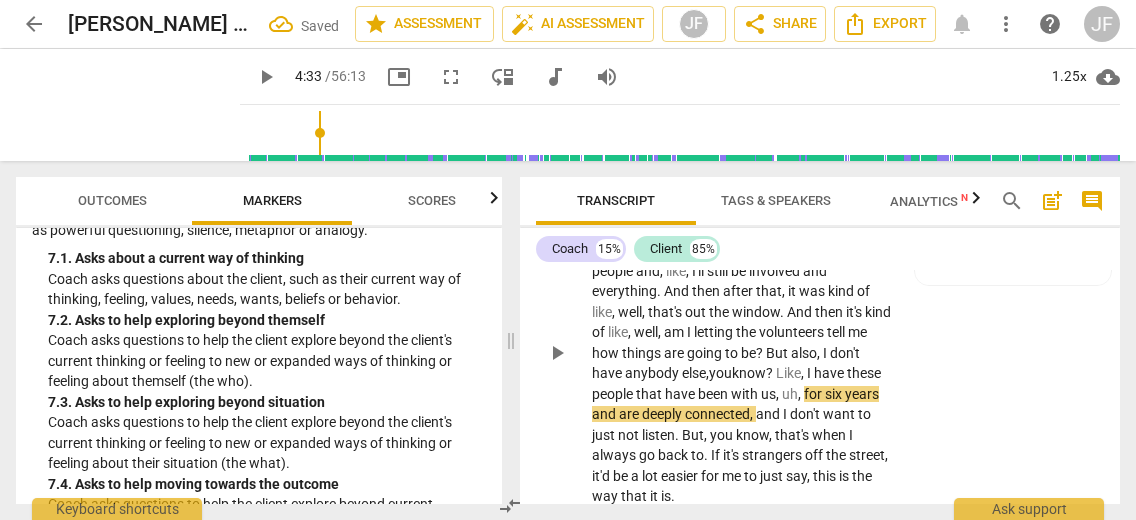 click on "play_arrow" at bounding box center [557, 353] 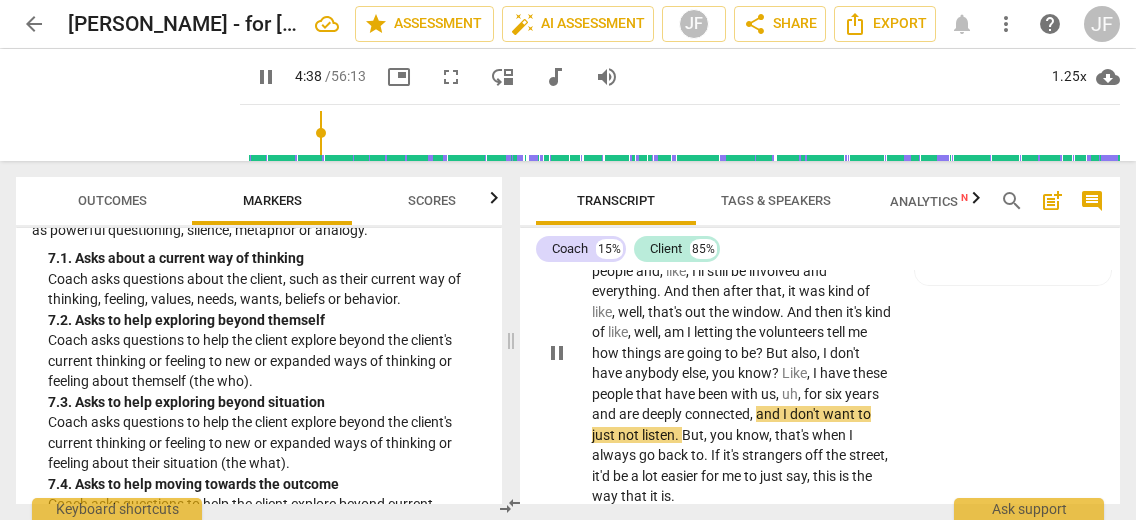 click on "So   that   was   rough   because   I   thought   in   my   mind ,   like ,   Okay ,   I   can   delegate   this   to   [PERSON_NAME]   and   she   can   manage   these   people   and ,   like ,   I'll   still   be   involved   and   everything .   And   then   after   that ,   it   was   kind   of   like ,   well ,   that's   out   the   window .   And   then   it's   kind   of   like ,   well ,   am   I   letting   the   volunteers   tell   me   how   things   are   going   to   be ?   But   also ,   I   don't   have   anybody   else ,   you   know ?   Like ,   I   have   these   people   that   have   been   with   us ,   uh ,   for   six   years   and   are   deeply   connected ,   and   I   don't   want   to   just   not   listen .   But ,   you   know ,   that's   when   I   always   go   back   to .   If   it's   strangers   off   the   street ,   it'd   be   a   lot   easier   for   me   to   just   say ,   this   is   the   way   that   it   is ." at bounding box center (742, 353) 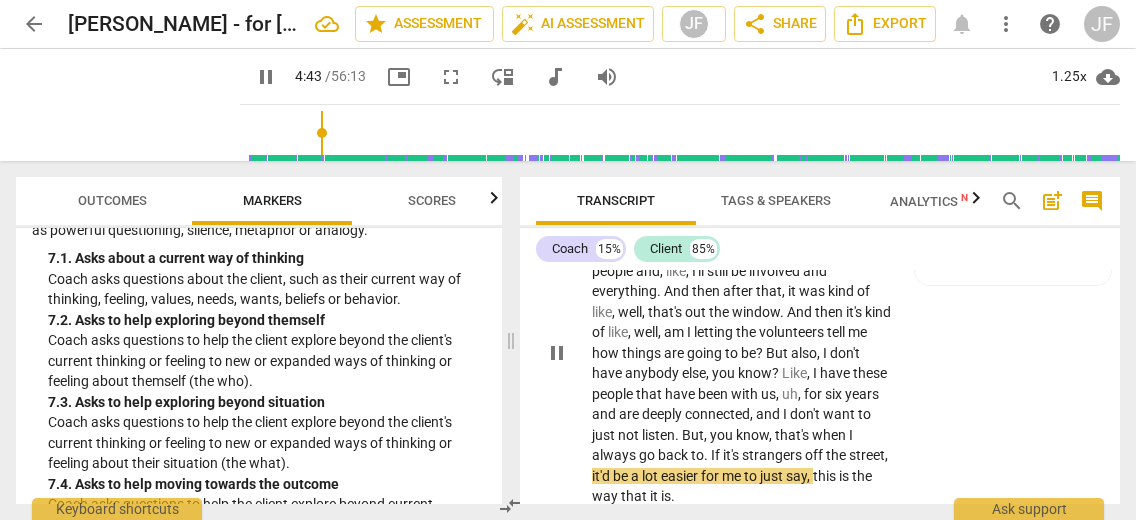 click on "." at bounding box center [707, 455] 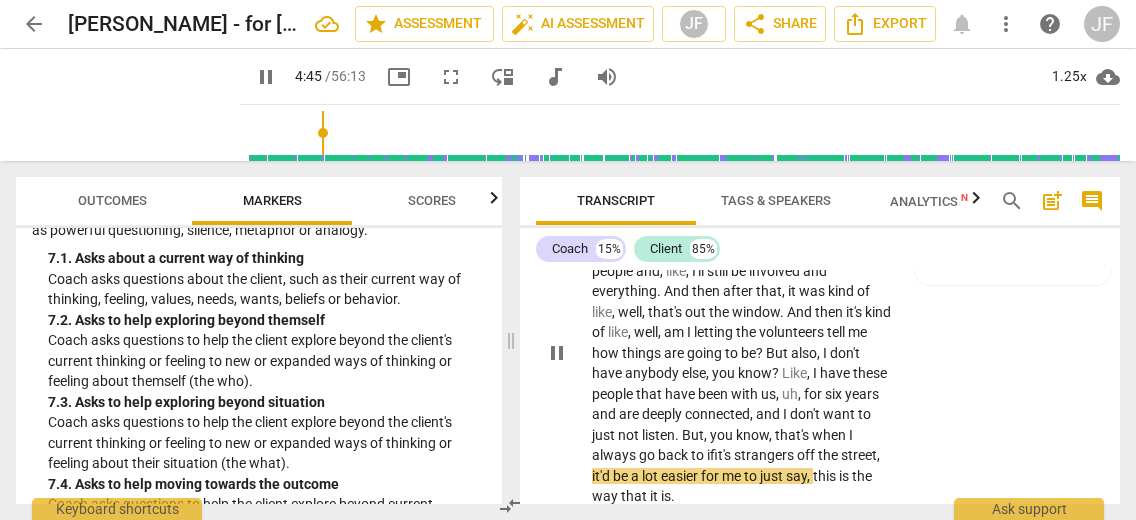 click on "So   that   was   rough   because   I   thought   in   my   mind ,   like ,   Okay ,   I   can   delegate   this   to   [PERSON_NAME]   and   she   can   manage   these   people   and ,   like ,   I'll   still   be   involved   and   everything .   And   then   after   that ,   it   was   kind   of   like ,   well ,   that's   out   the   window .   And   then   it's   kind   of   like ,   well ,   am   I   letting   the   volunteers   tell   me   how   things   are   going   to   be ?   But   also ,   I   don't   have   anybody   else ,   you   know ?   Like ,   I   have   these   people   that   have   been   with   us ,   uh ,   for   six   years   and   are   deeply   connected ,   and   I   don't   want   to   just   not   listen .   But ,   you   know ,   that's   when   I   always   go   back   to   if  it's   strangers   off   the   street ,   it'd   be   a   lot   easier   for   me   to   just   say ,   this   is   the   way   that   it   is ." at bounding box center (742, 353) 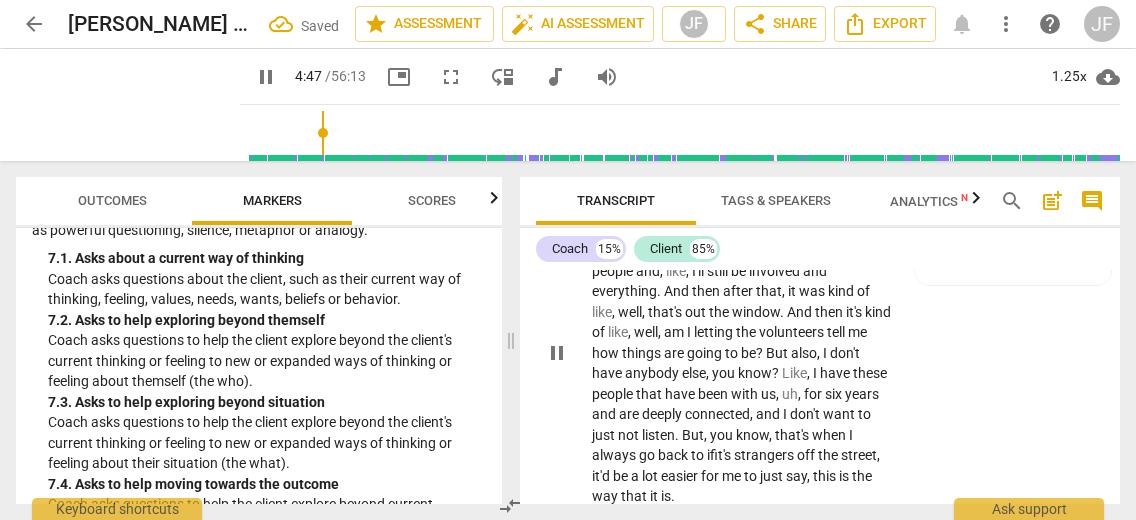 scroll, scrollTop: 2252, scrollLeft: 0, axis: vertical 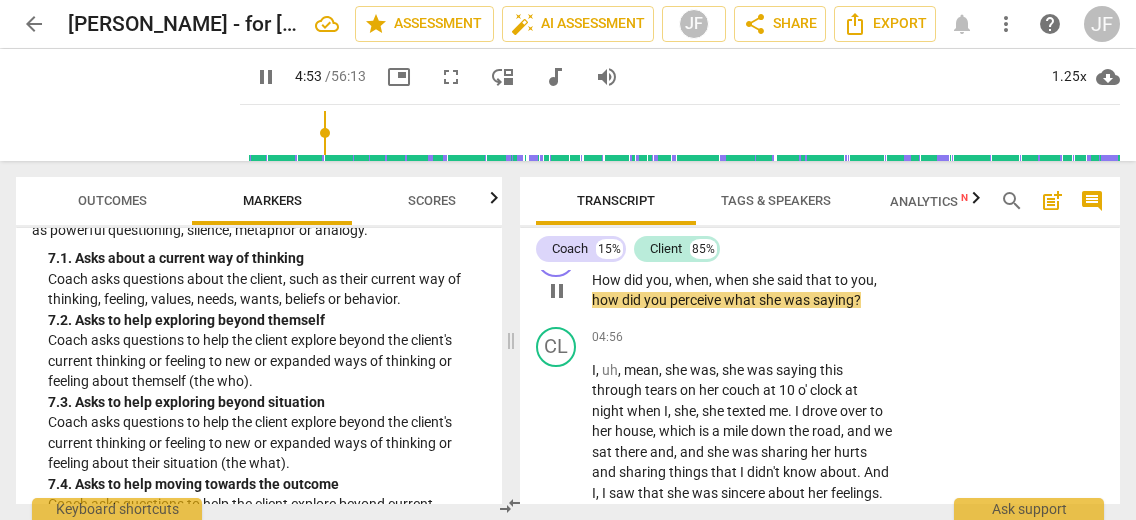 click on "pause" at bounding box center [557, 291] 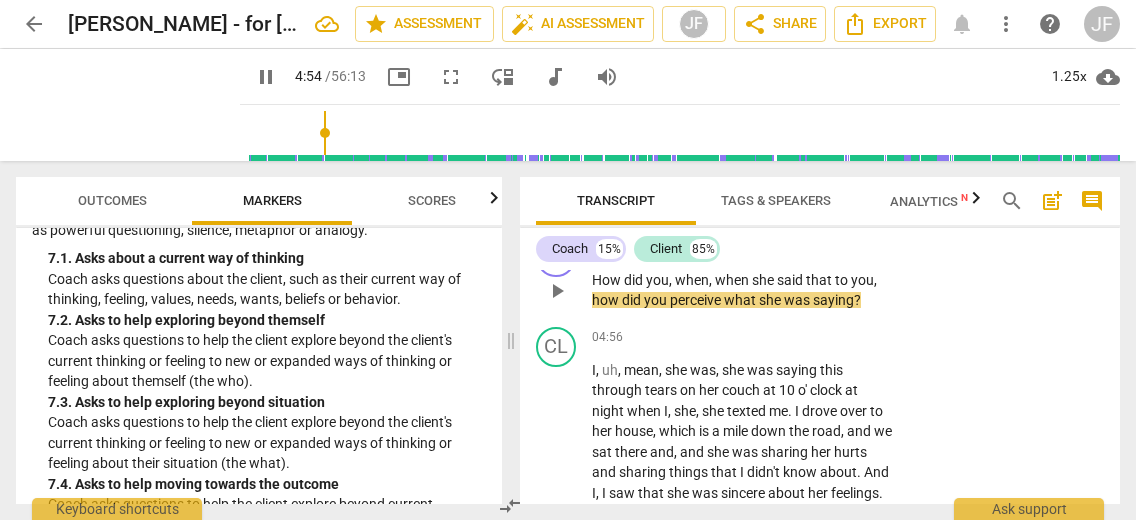 type on "294" 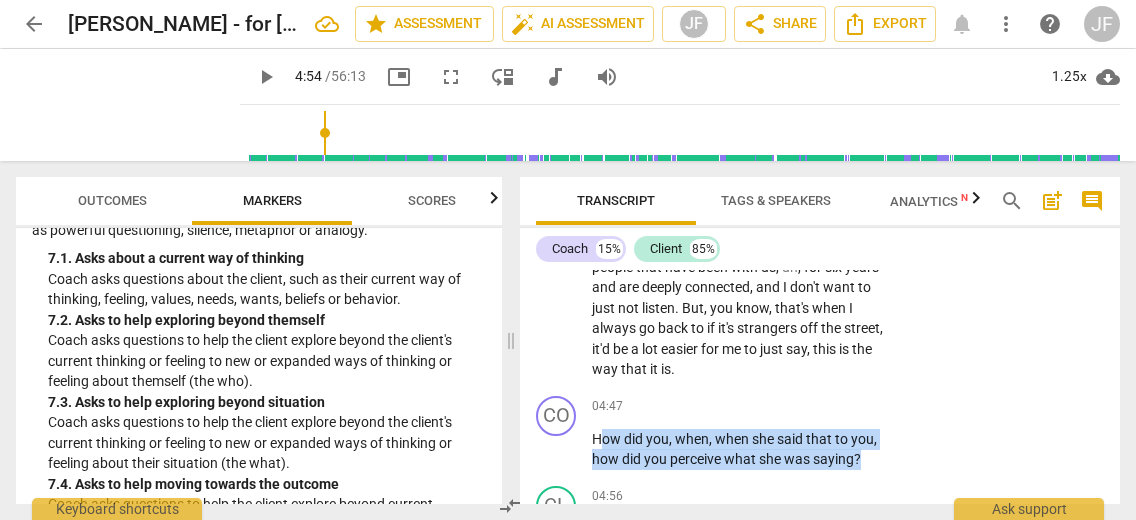 scroll, scrollTop: 2116, scrollLeft: 0, axis: vertical 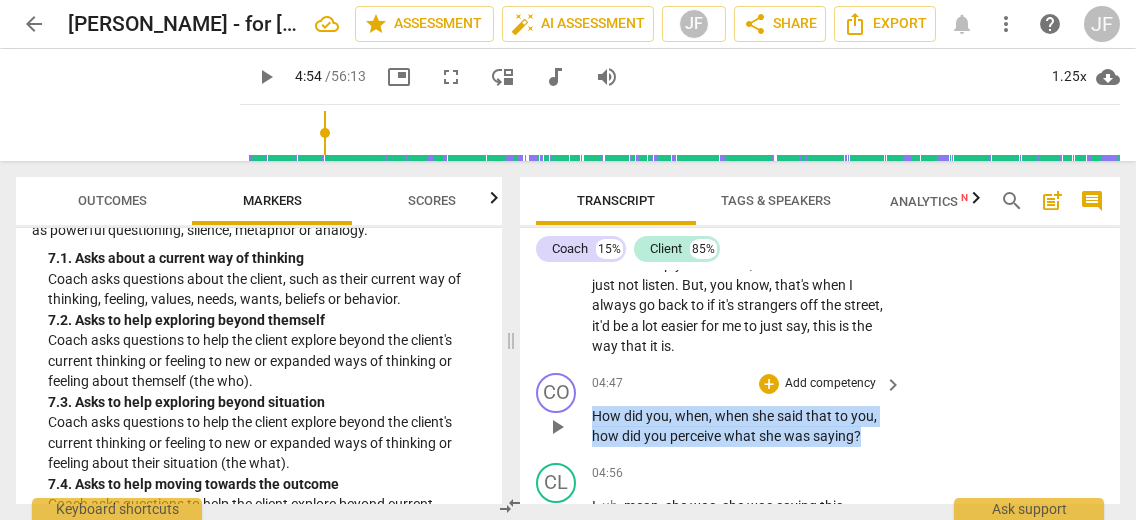 drag, startPoint x: 866, startPoint y: 297, endPoint x: 591, endPoint y: 409, distance: 296.93265 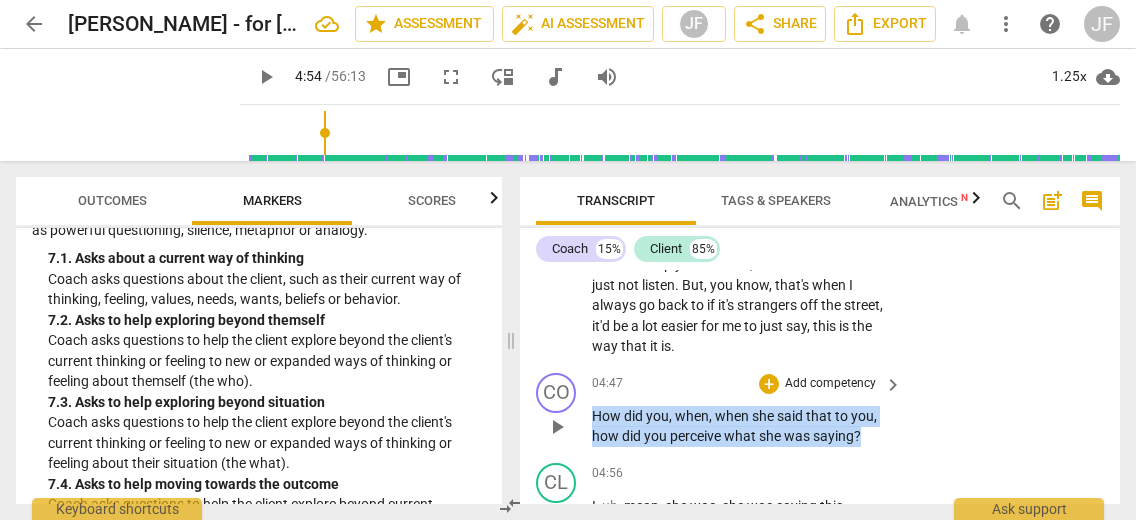 click on "CO play_arrow pause 04:47 + Add competency keyboard_arrow_right How   did   you ,   when ,   when   she   said   that   to   you ,   how   did   you   perceive   what   she   was   saying ?" at bounding box center (820, 410) 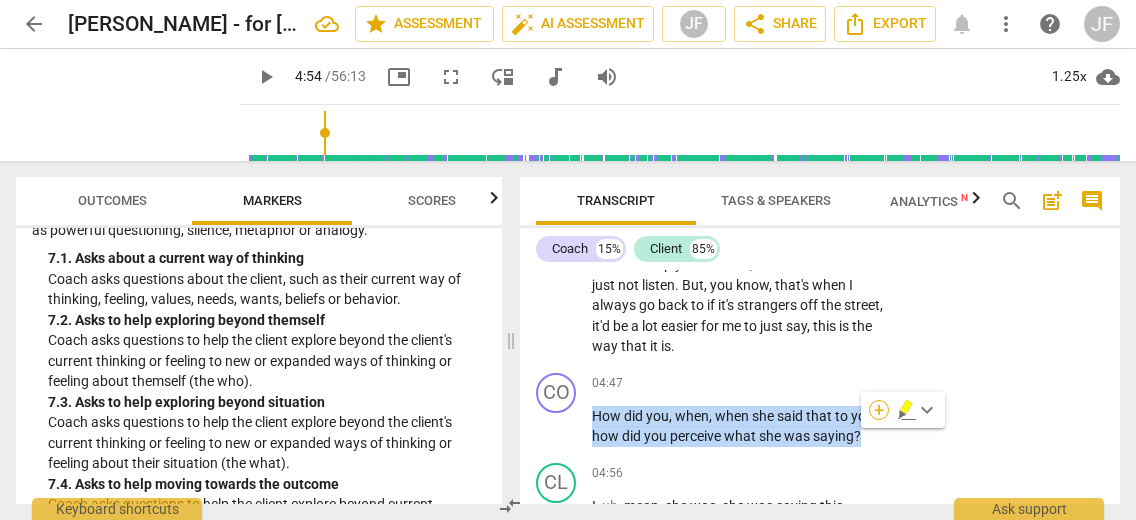 click on "+" at bounding box center (879, 410) 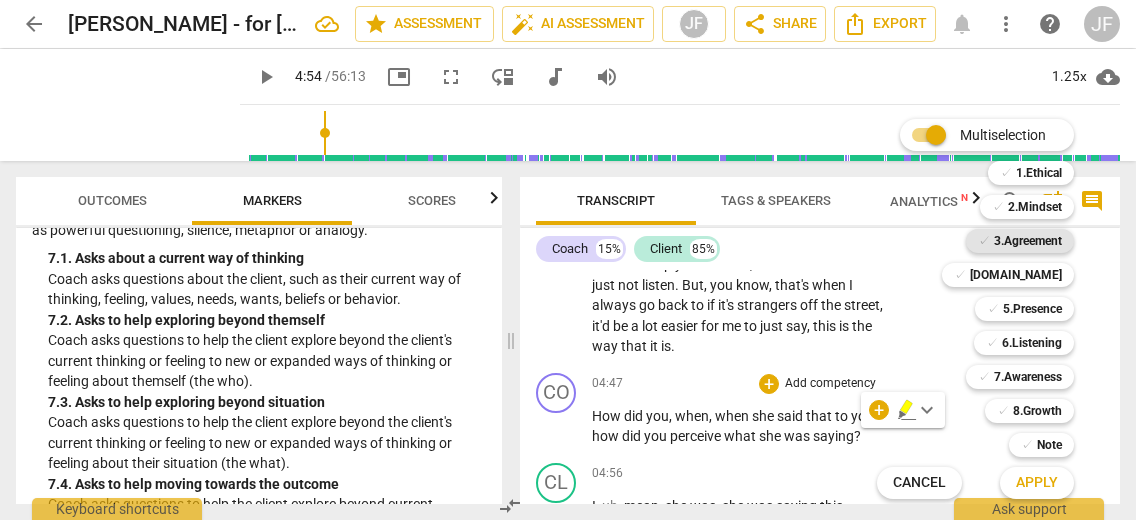 click on "3.Agreement" at bounding box center [1028, 241] 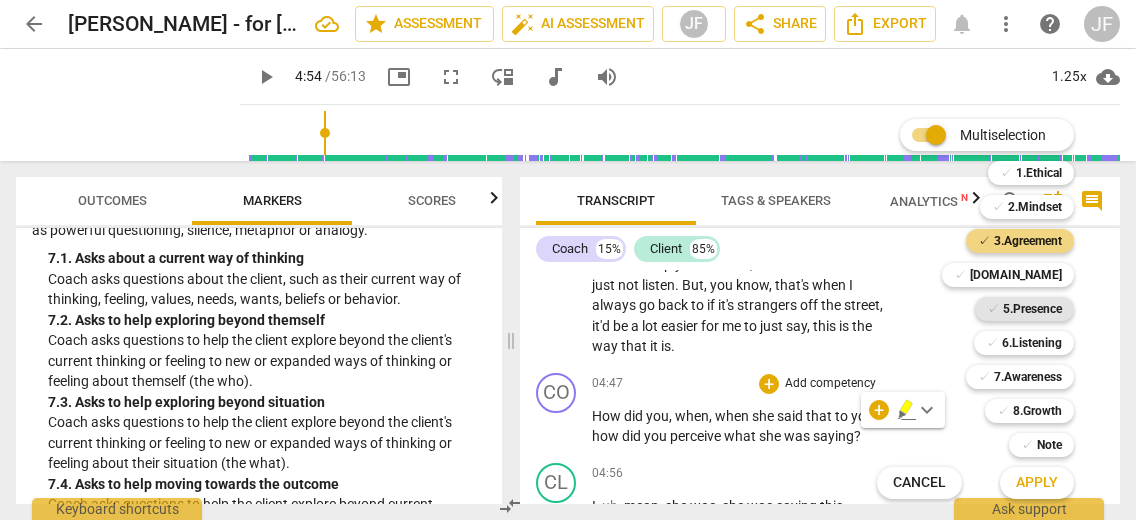 click on "5.Presence" at bounding box center [1032, 309] 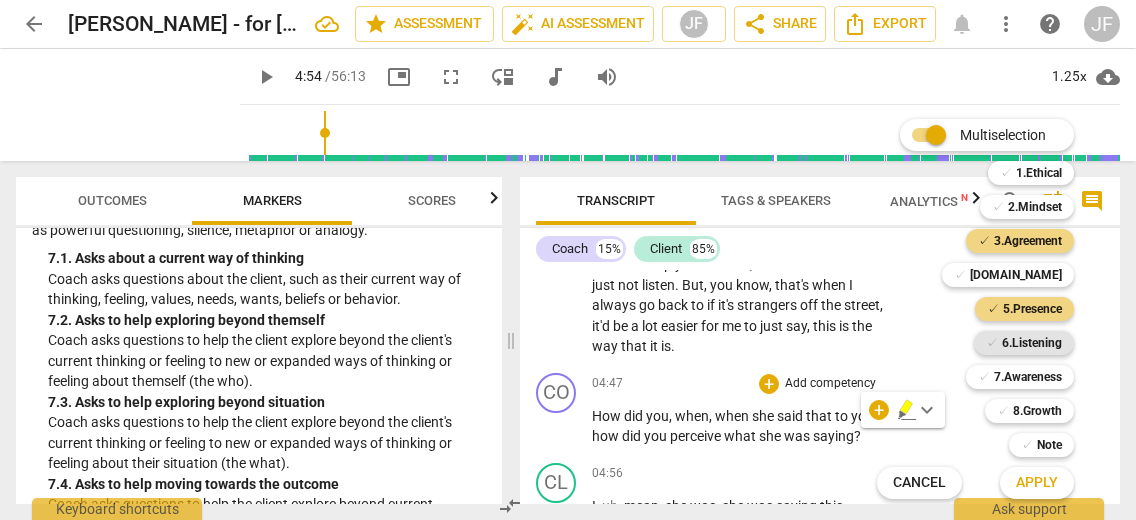 click on "6.Listening" at bounding box center (1032, 343) 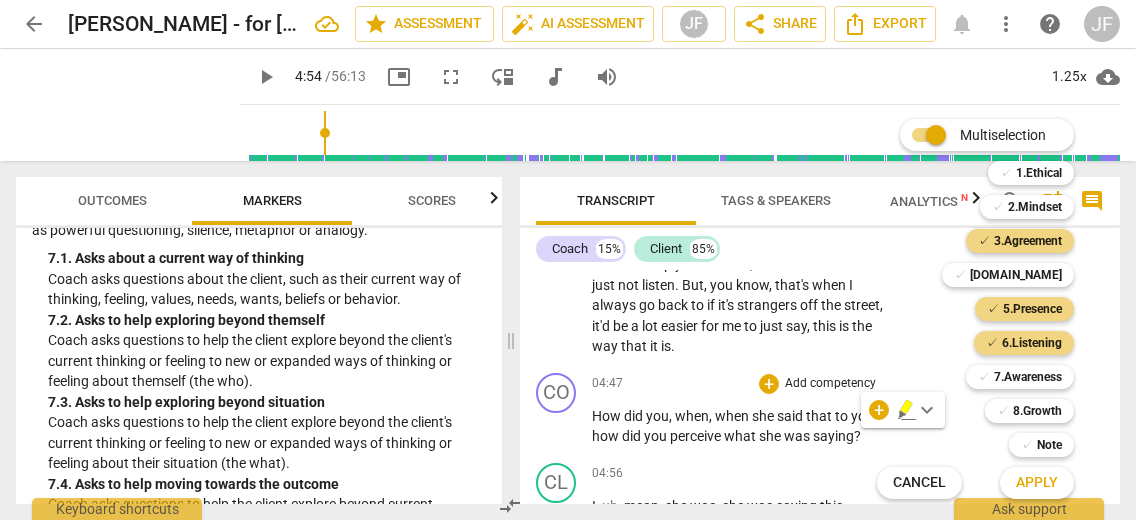 click on "Apply" at bounding box center [1037, 483] 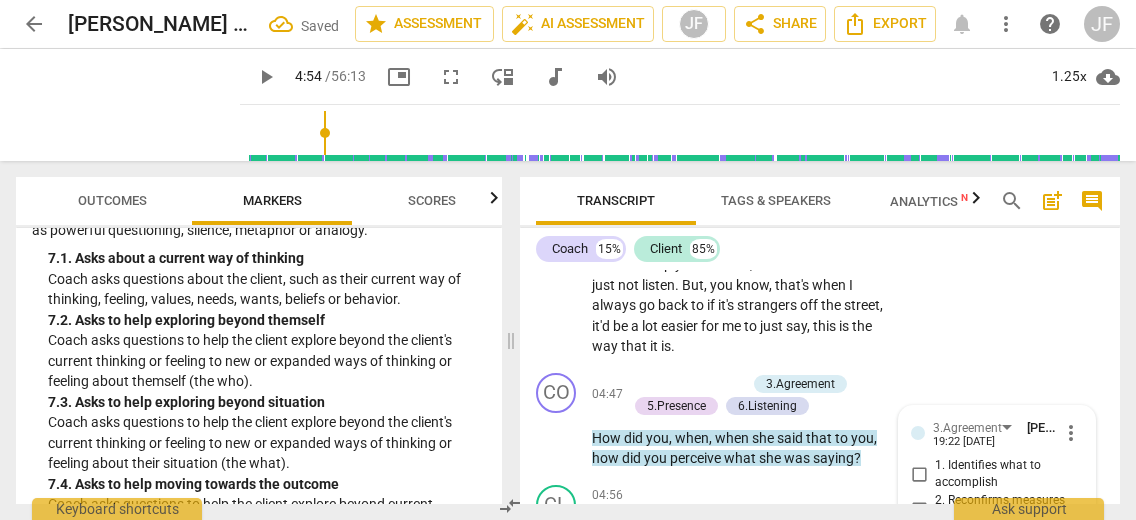 scroll, scrollTop: 2360, scrollLeft: 0, axis: vertical 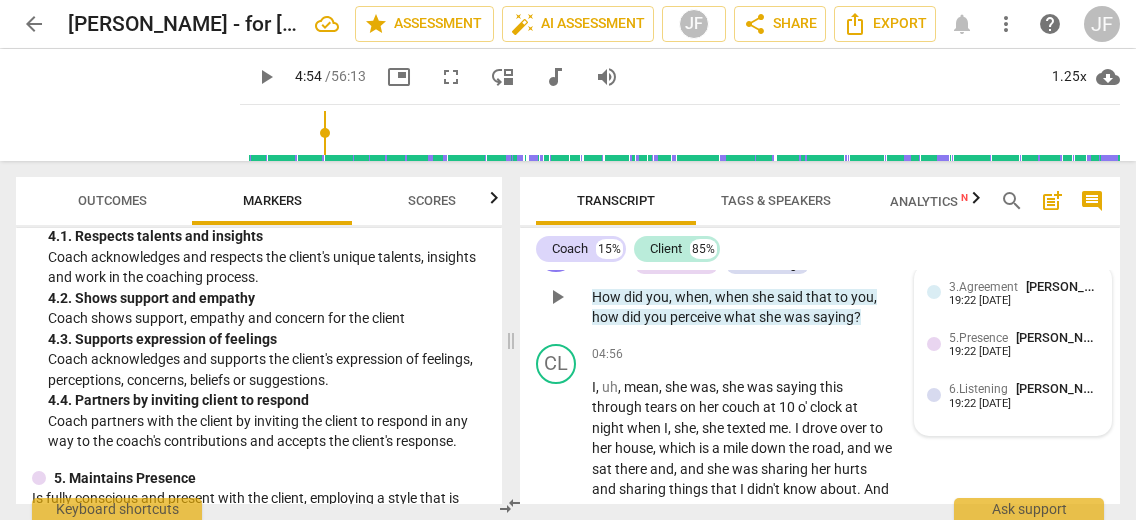 click on "3.Agreement [PERSON_NAME] 19:22 [DATE]" at bounding box center (1024, 292) 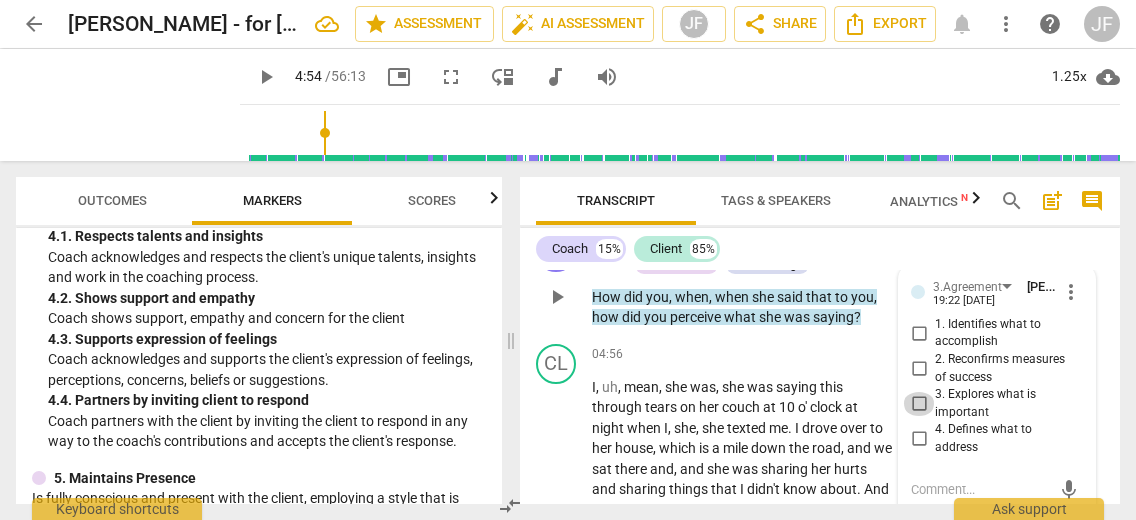 click on "3. Explores what is important" at bounding box center [919, 404] 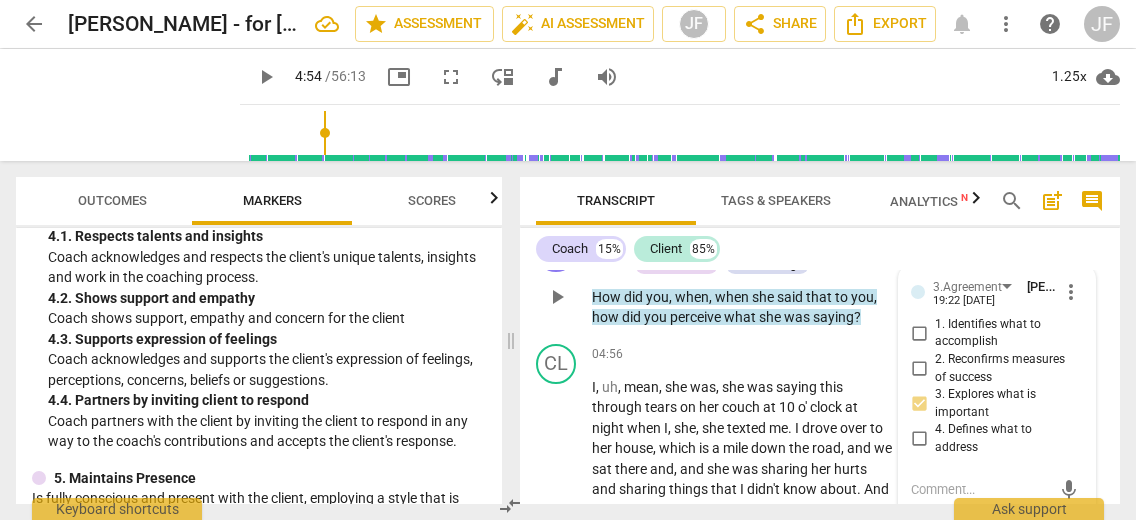 click on "3.Agreement [PERSON_NAME] 19:22 [DATE] more_vert 1. Identifies what to accomplish 2. Reconfirms measures of success 3. Explores what is important 4. Defines what to address mic 5.Presence [PERSON_NAME] 19:22 [DATE] more_vert 1. Responds to the whole person (the who) 2. Responds to what to accomplish (the what) 3. Supports client to choose what happens 4. Demonstrates curiosity 5. Allows space for silence mic 6.Listening [PERSON_NAME] 19:22 [DATE] more_vert 1. Customizes questions 2. Explores client's words 3. Explores client's emotions 4. Explores energy shifts 5. Inquires about perception 6. Does not interrupt 7. Summarizes what communicated mic" at bounding box center (997, 686) 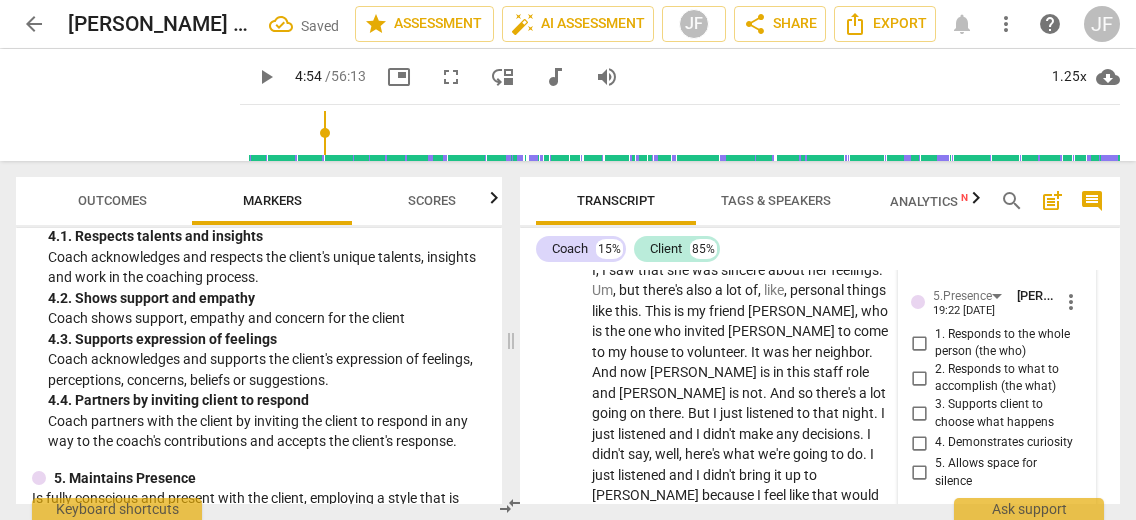 scroll, scrollTop: 2537, scrollLeft: 0, axis: vertical 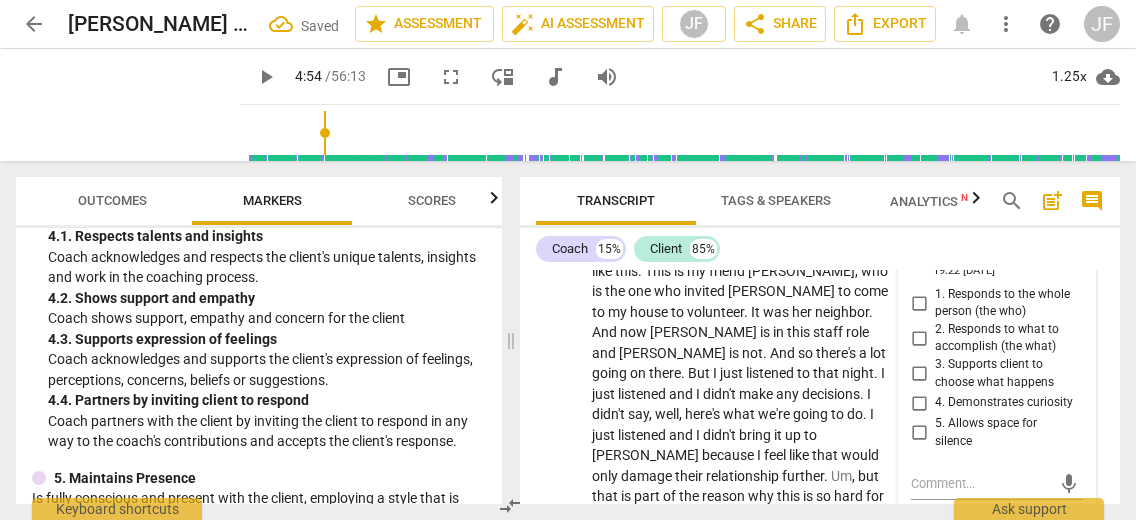 click on "4. Demonstrates curiosity" at bounding box center [919, 403] 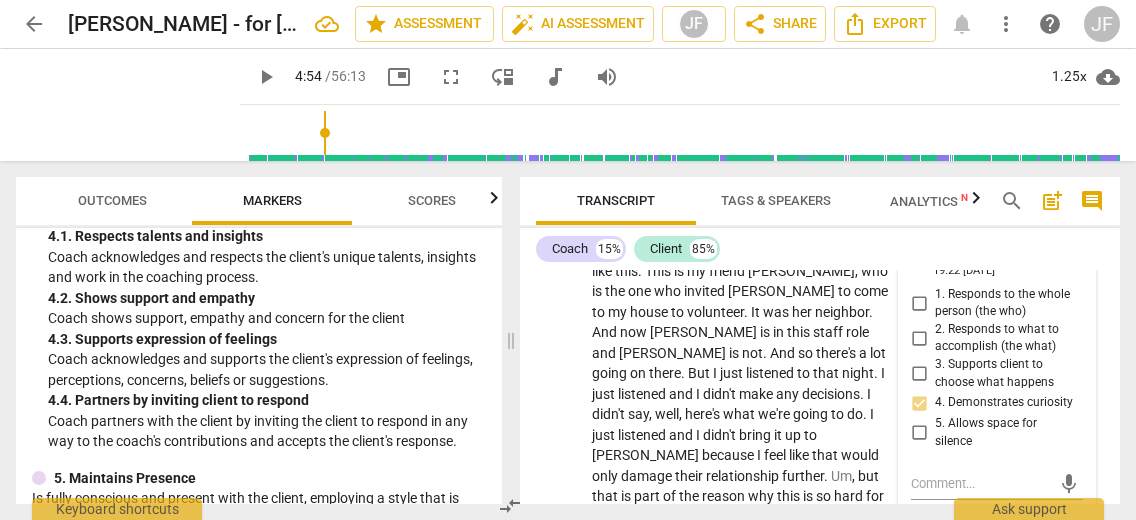 click on "3.Agreement [PERSON_NAME] 19:22 [DATE] more_vert 1. Identifies what to accomplish 2. Reconfirms measures of success 3. Explores what is important 4. Defines what to address mic 5.Presence [PERSON_NAME] 19:22 [DATE] more_vert 1. Responds to the whole person (the who) 2. Responds to what to accomplish (the what) 3. Supports client to choose what happens 4. Demonstrates curiosity 5. Allows space for silence mic 6.Listening [PERSON_NAME] 19:22 [DATE] more_vert 1. Customizes questions 2. Explores client's words 3. Explores client's emotions 4. Explores energy shifts 5. Inquires about perception 6. Does not interrupt 7. Summarizes what communicated mic" at bounding box center [997, 406] 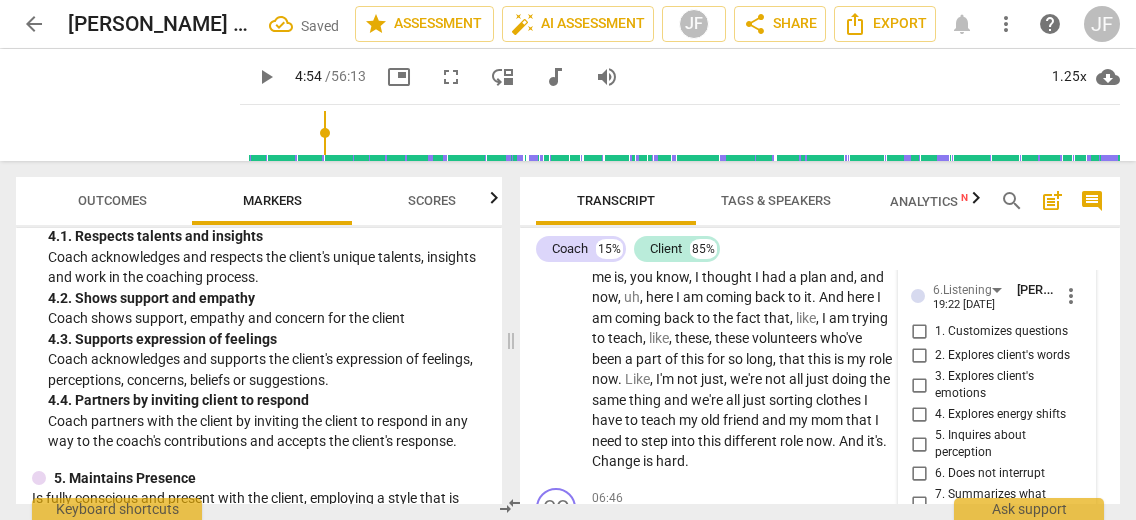 scroll, scrollTop: 2817, scrollLeft: 0, axis: vertical 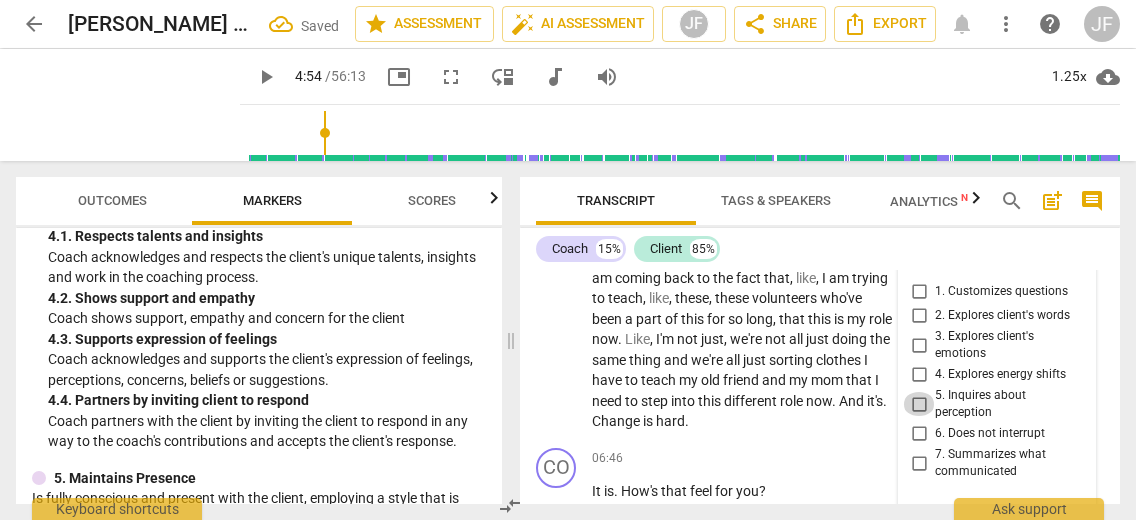click on "5. Inquires about perception" at bounding box center [919, 404] 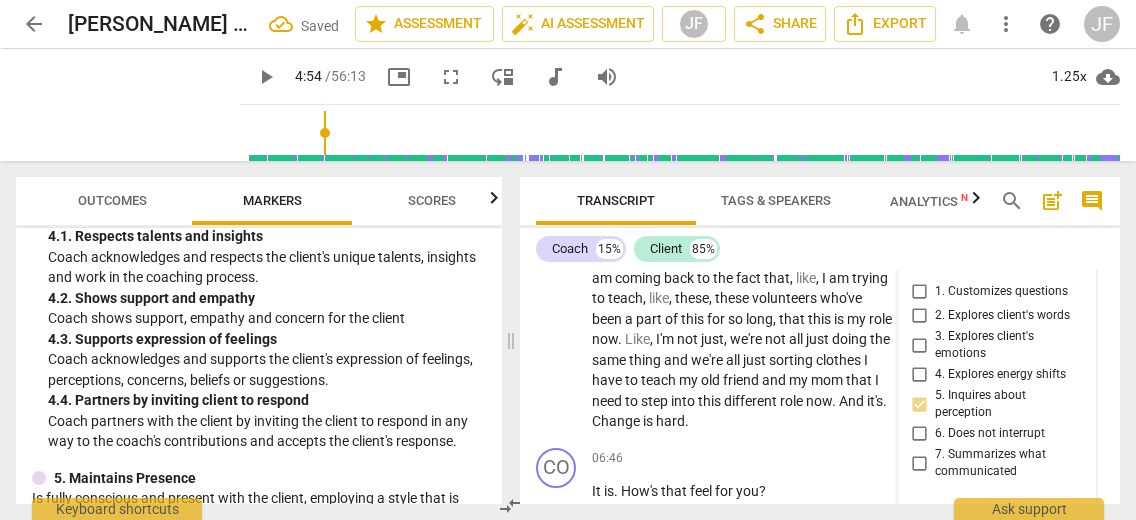 click on "Transcript" at bounding box center [616, 201] 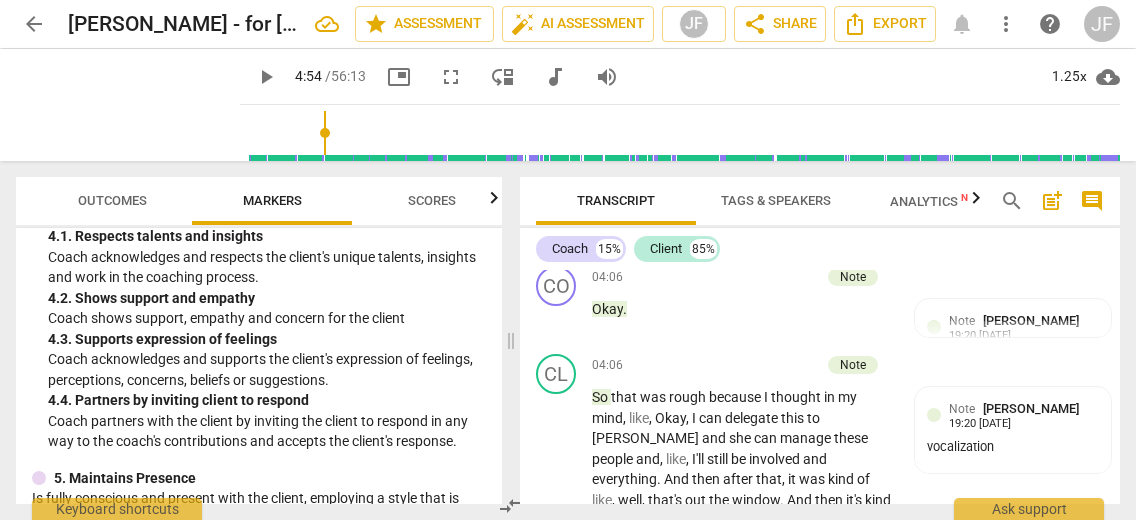scroll, scrollTop: 1710, scrollLeft: 0, axis: vertical 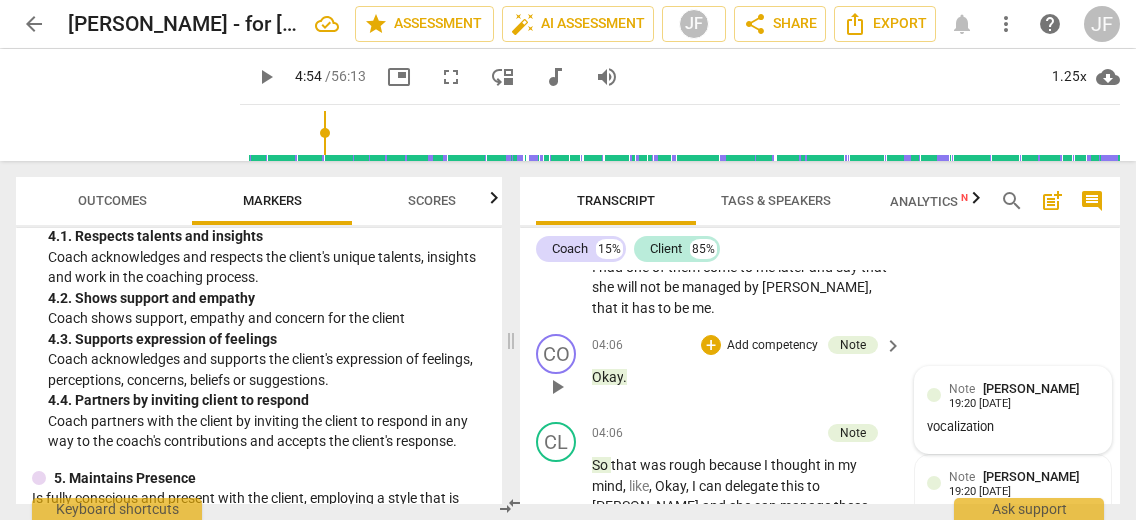 click on "Note [PERSON_NAME] 19:20 [DATE]" at bounding box center [1024, 394] 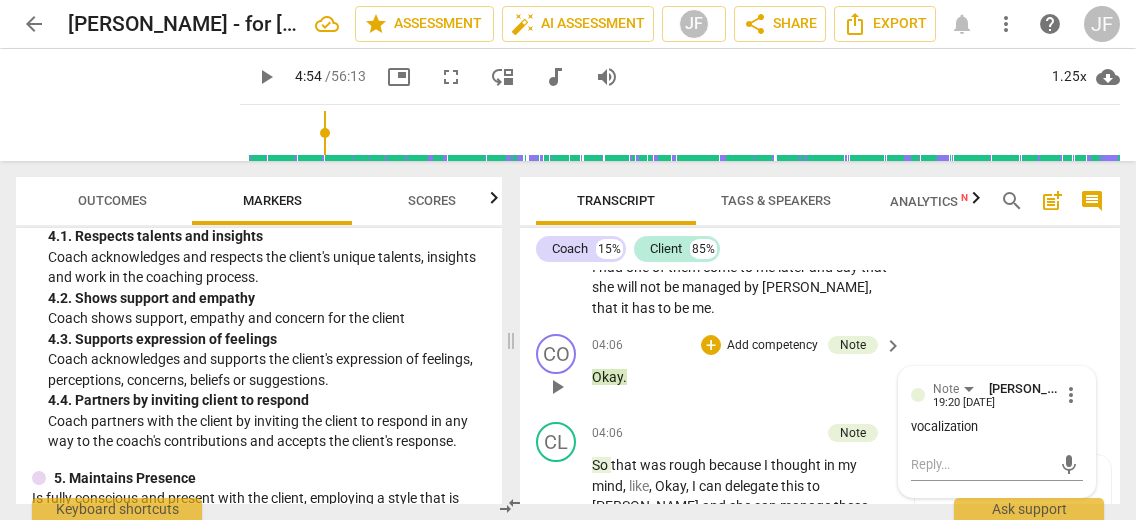 click on "more_vert" at bounding box center [1071, 395] 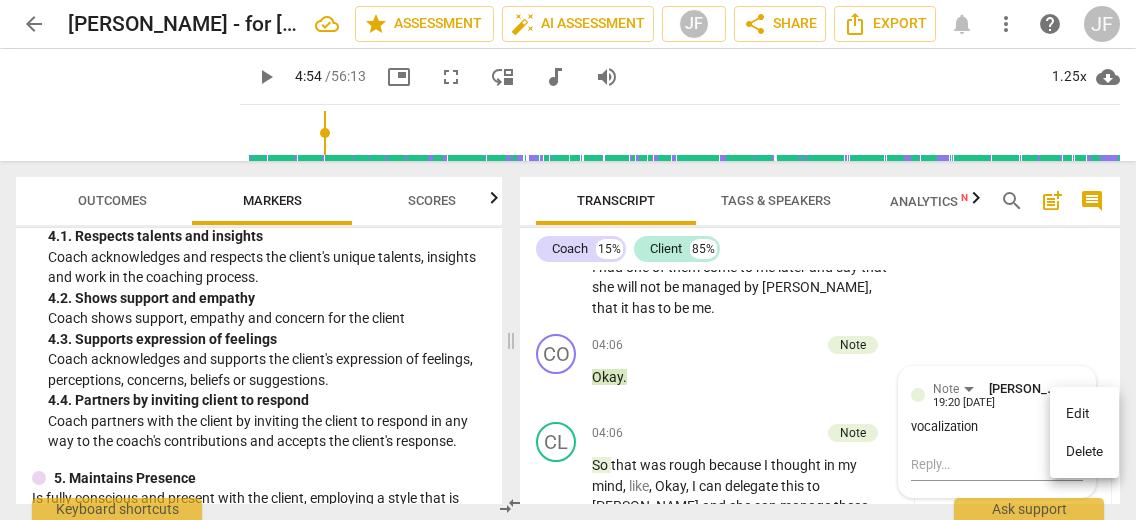 click on "Delete" at bounding box center [1084, 452] 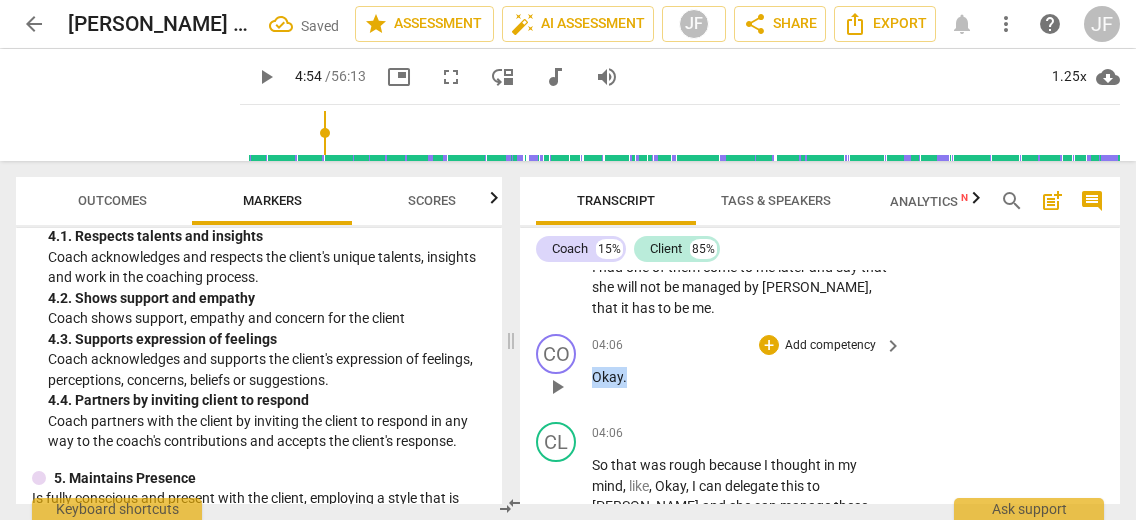 drag, startPoint x: 630, startPoint y: 401, endPoint x: 590, endPoint y: 397, distance: 40.1995 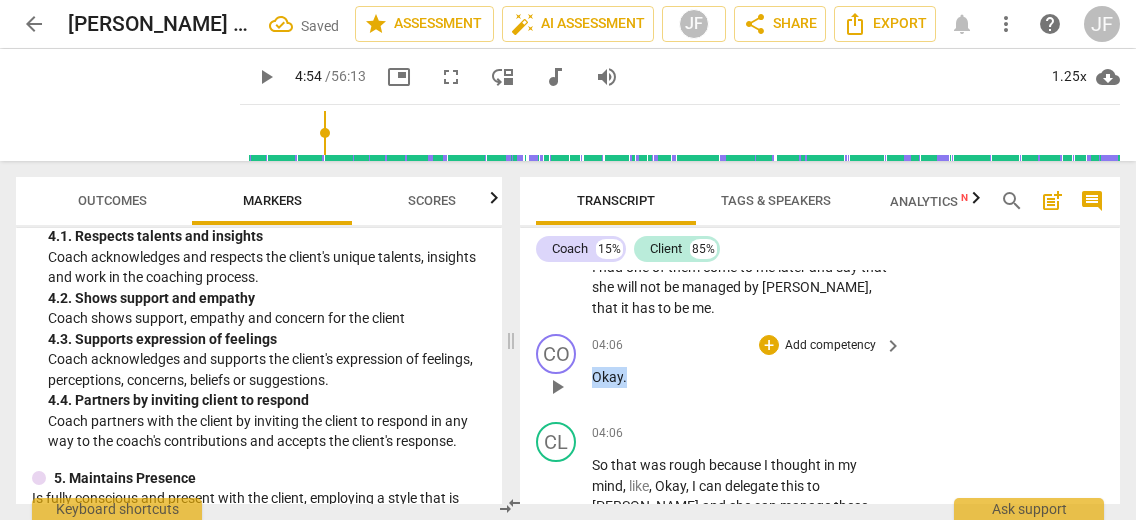 click on "CO play_arrow pause 04:06 + Add competency keyboard_arrow_right Okay ." at bounding box center [820, 370] 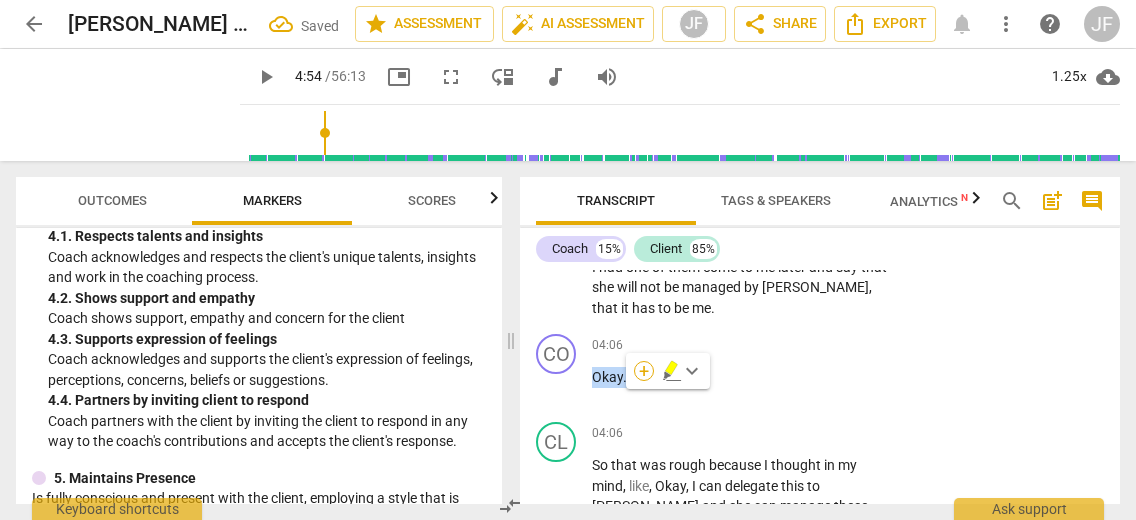 click on "+" at bounding box center (644, 371) 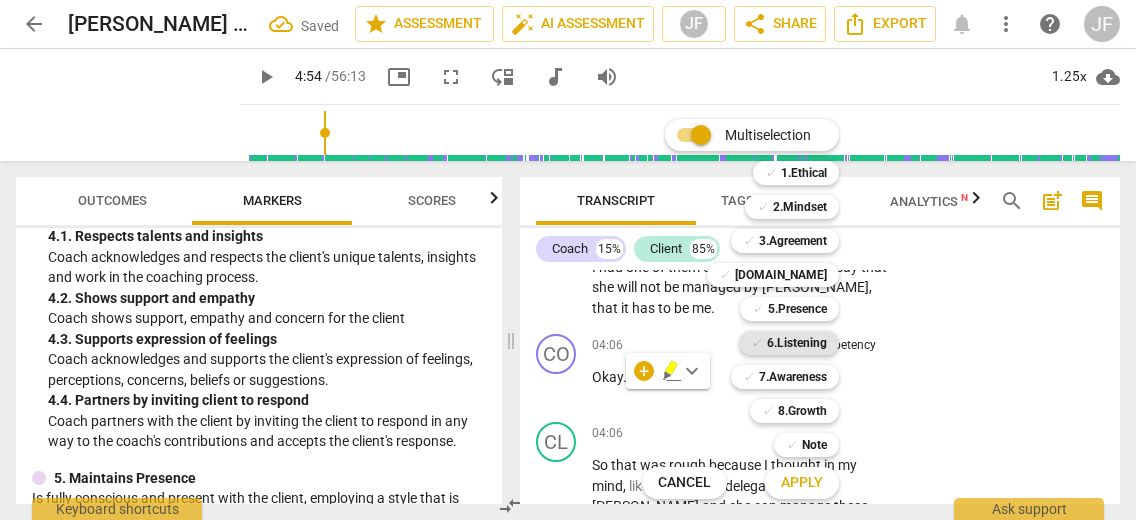 click on "6.Listening" at bounding box center (797, 343) 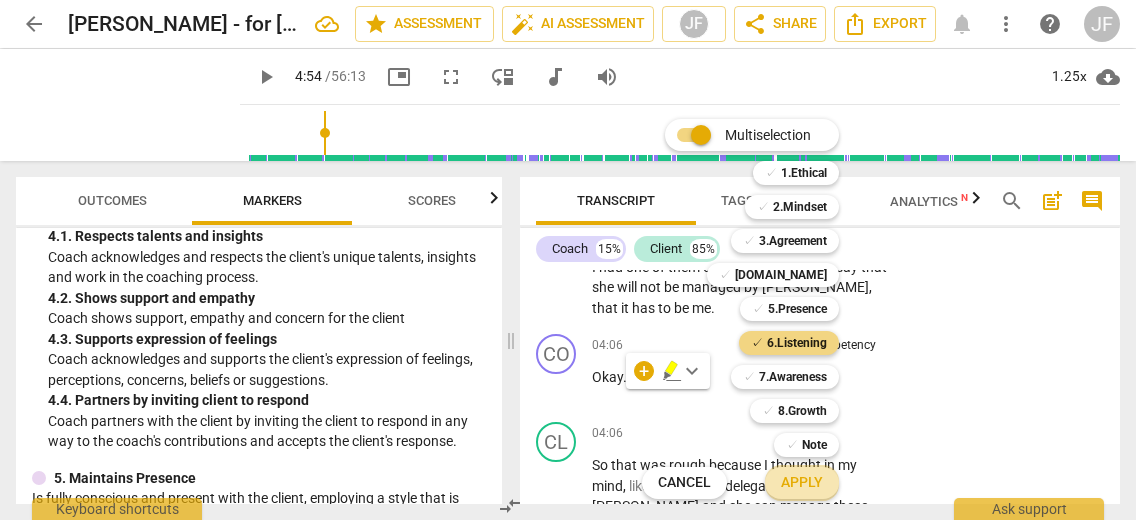 click on "Apply" at bounding box center (802, 483) 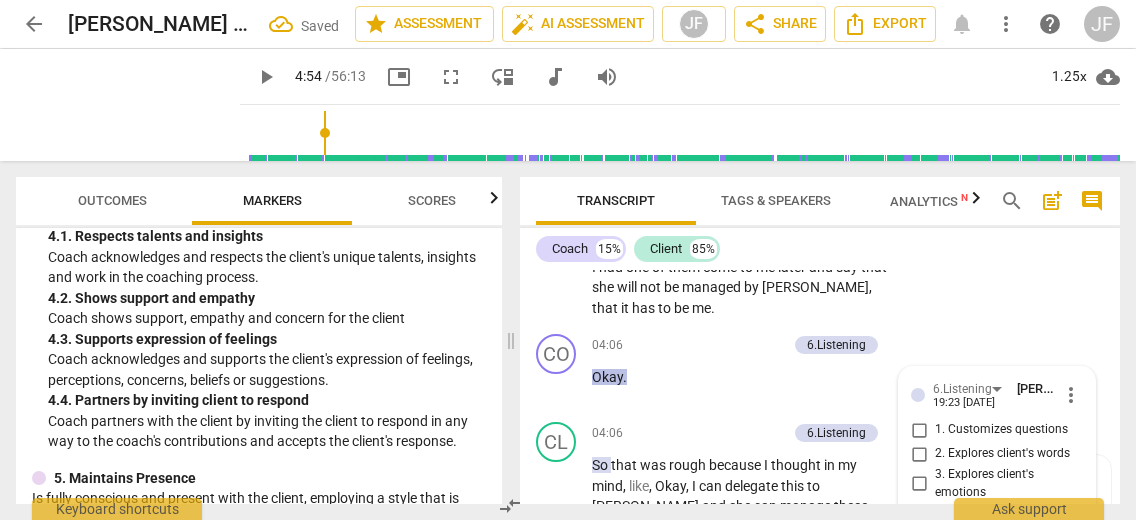 scroll, scrollTop: 1996, scrollLeft: 0, axis: vertical 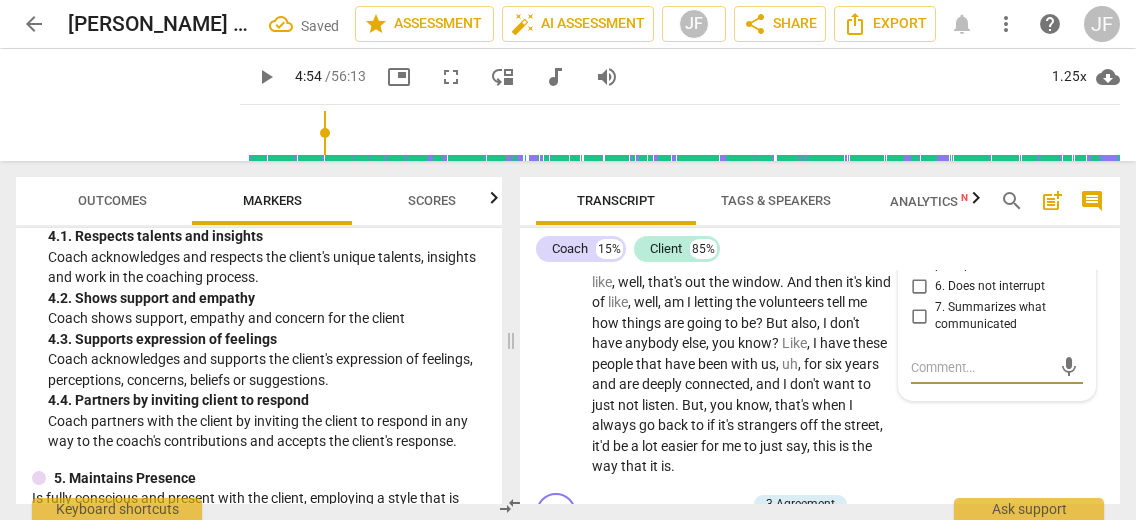 click on "6. Does not interrupt" at bounding box center [919, 287] 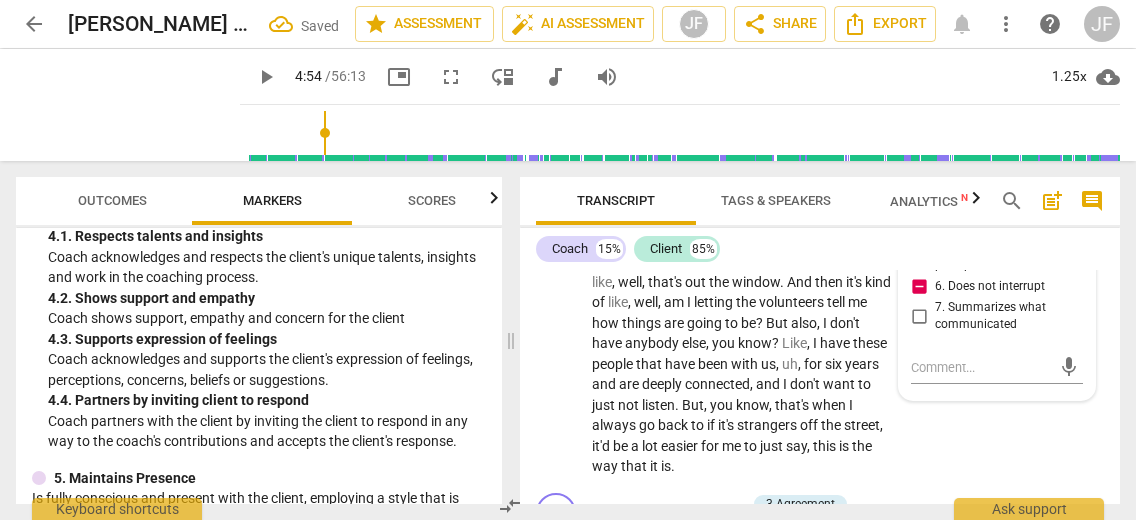 click on "Transcript" at bounding box center [616, 201] 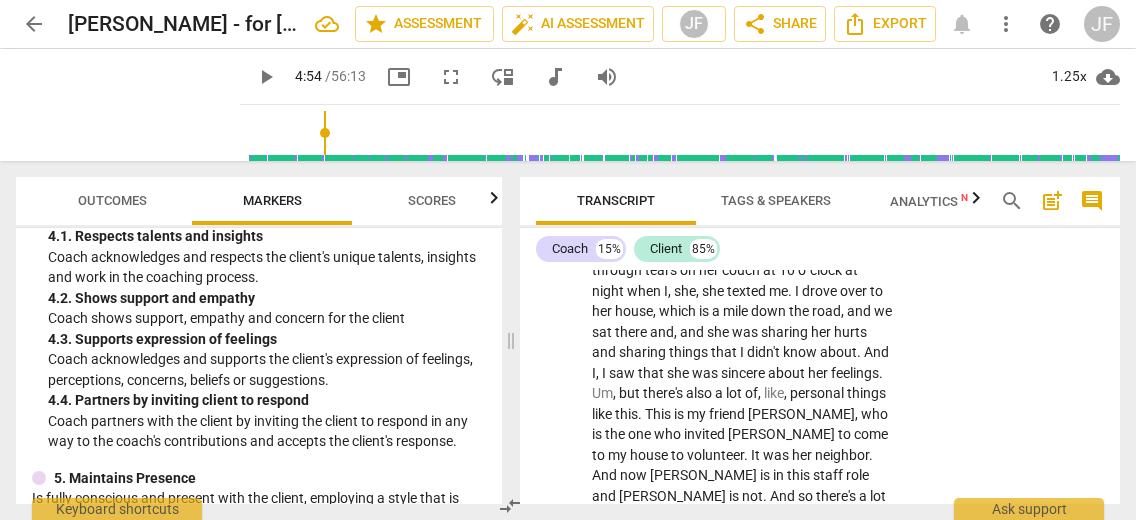 scroll, scrollTop: 2258, scrollLeft: 0, axis: vertical 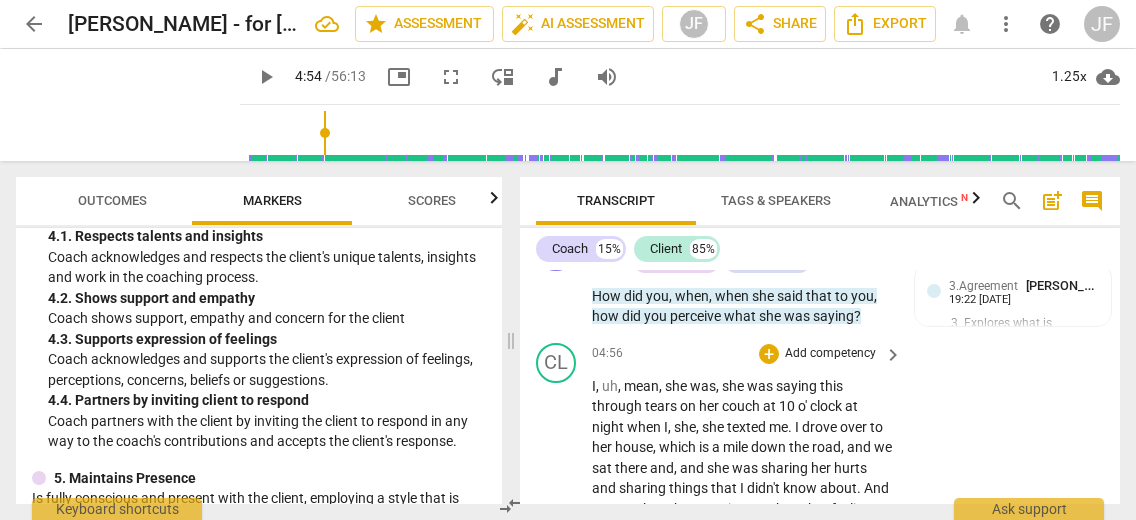click on "," at bounding box center (599, 386) 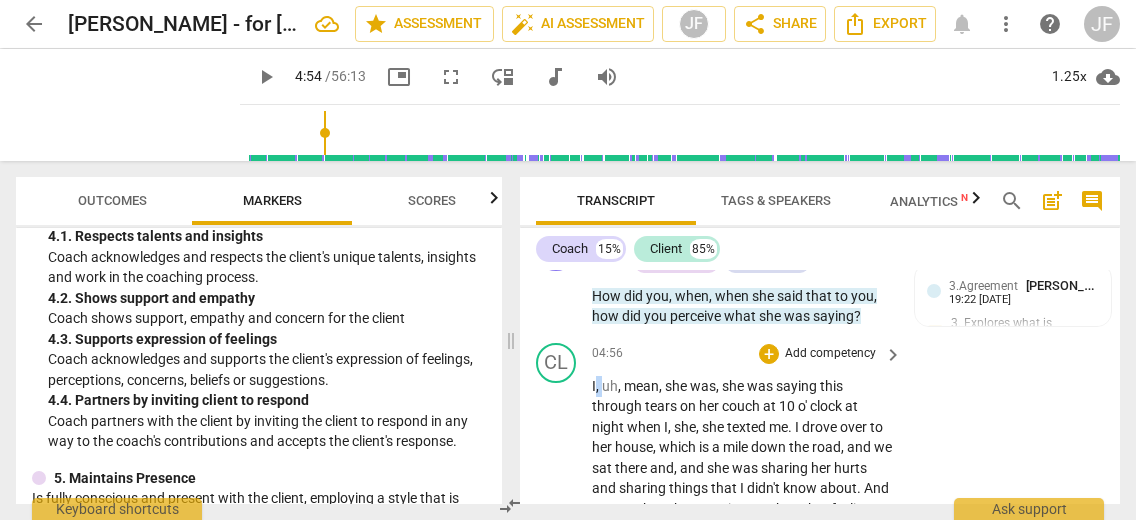 click on "," at bounding box center (599, 386) 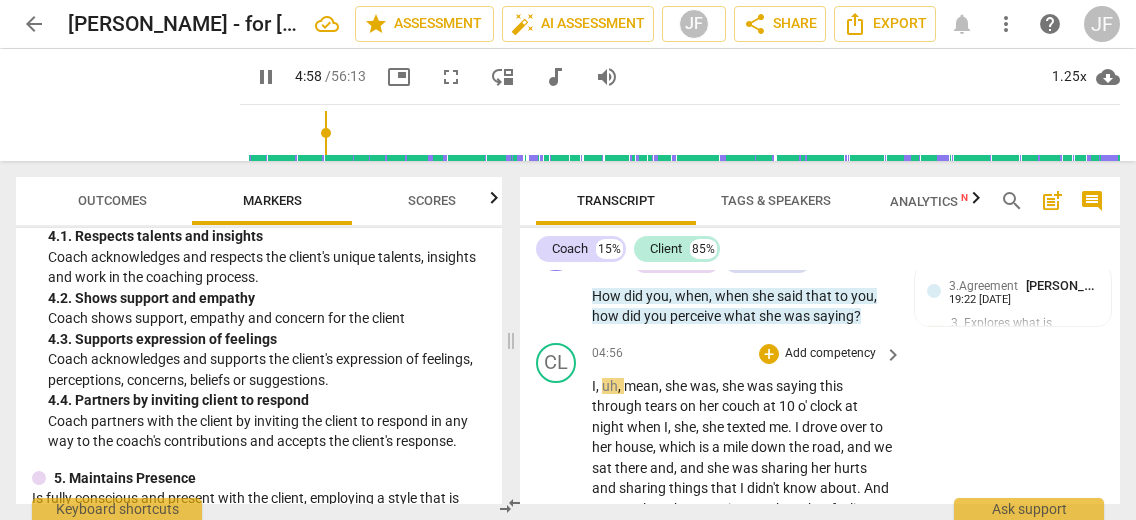 click on "I ,   uh ,   mean ,   she   was ,   she   was   saying   this   through   tears   on   her   couch   at   10   o '   clock   at   night   when   I ,   she ,   she   texted   me .   I   drove   over   to   her   house ,   which   is   a   mile   down   the   road ,   and   we   sat   there   and ,   and   she   was   sharing   her   hurts   and   sharing   things   that   I   didn't   know   about .   And   I ,   I   saw   that   she   was   sincere   about   her   feelings .   Um ,   but   there's   also   a   lot   of ,   like ,   personal   things   like   this .   This   is   my   friend   [PERSON_NAME] ,   who   is   the   one   who   invited   [PERSON_NAME]   to   come   to   my   house   to   volunteer .   It   was   her   neighbor .   And   now   [PERSON_NAME]   is   in   this   staff   role   and   [PERSON_NAME]   is   not .   And   so   there's   a   lot   going   on   there .   But   I   just   listened   to   that   night .   I   just   listened   and   I   didn't   make   any   decisions .   I   didn't   say ,   well ," at bounding box center (742, 683) 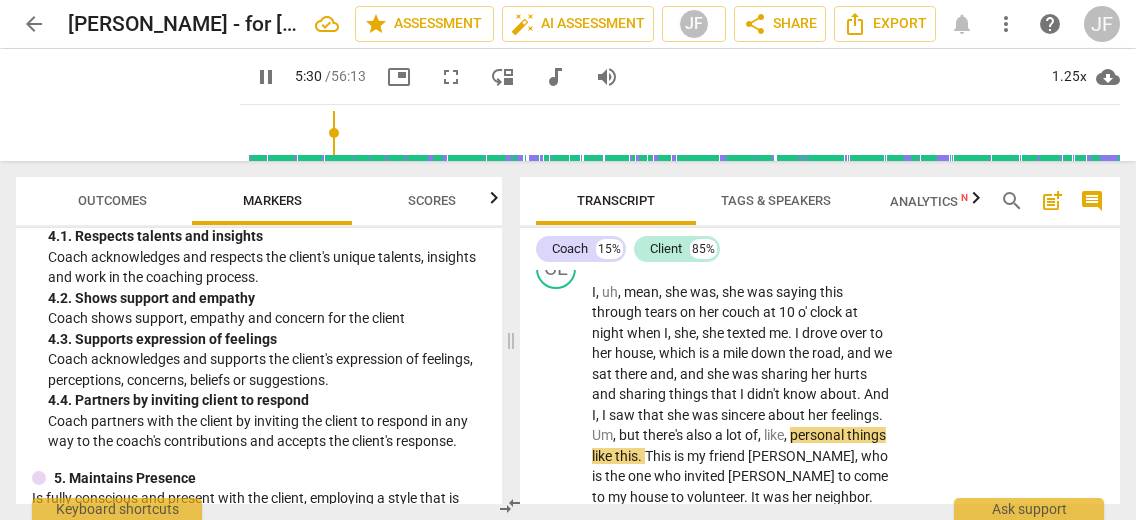 scroll, scrollTop: 2373, scrollLeft: 0, axis: vertical 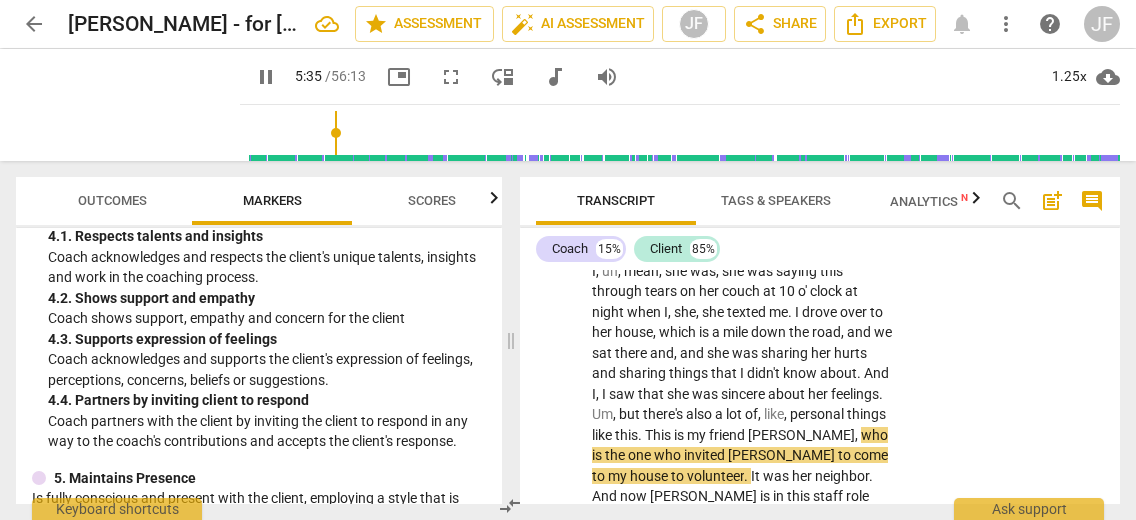 click on "." at bounding box center (641, 435) 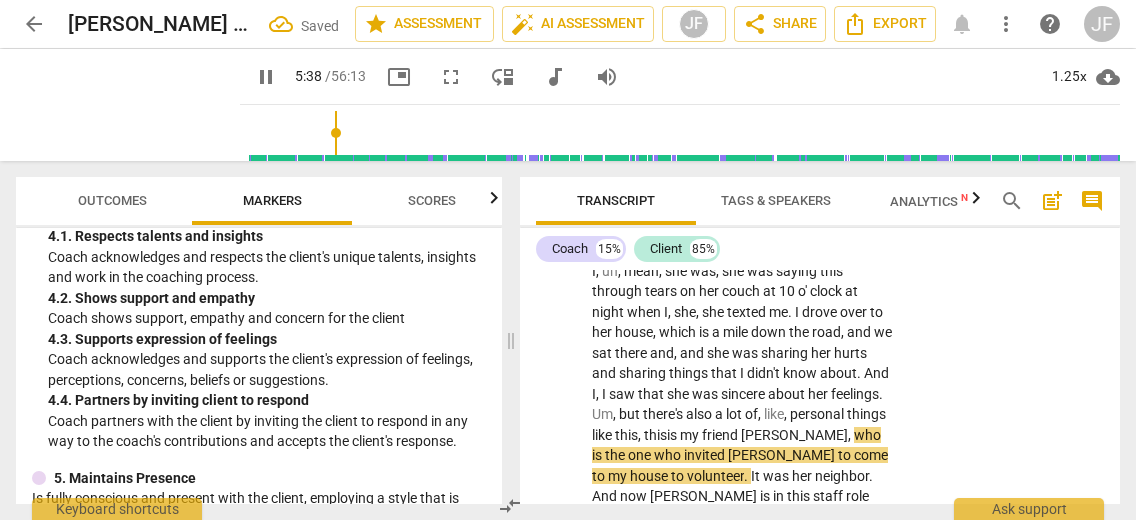click on "I ,   uh ,   mean ,   she   was ,   she   was   saying   this   through   tears   on   her   couch   at   10   o '   clock   at   night   when   I ,   she ,   she   texted   me .   I   drove   over   to   her   house ,   which   is   a   mile   down   the   road ,   and   we   sat   there   and ,   and   she   was   sharing   her   hurts   and   sharing   things   that   I   didn't   know   about .   And   I ,   I   saw   that   she   was   sincere   about   her   feelings .   Um ,   but   there's   also   a   lot   of ,   like ,   personal   things   like   this,   this  is   my   friend   [PERSON_NAME] ,   who   is   the   one   who   invited   [PERSON_NAME]   to   come   to   my   house   to   volunteer .   It   was   her   neighbor .   And   now   [PERSON_NAME]   is   in   this   staff   role   and   [PERSON_NAME]   is   not .   And   so   there's   a   lot   going   on   there .   But   I   just   listened   to   that   night .   I   just   listened   and   I   didn't   make   any   decisions .   I   didn't   say ,   well ," at bounding box center (742, 568) 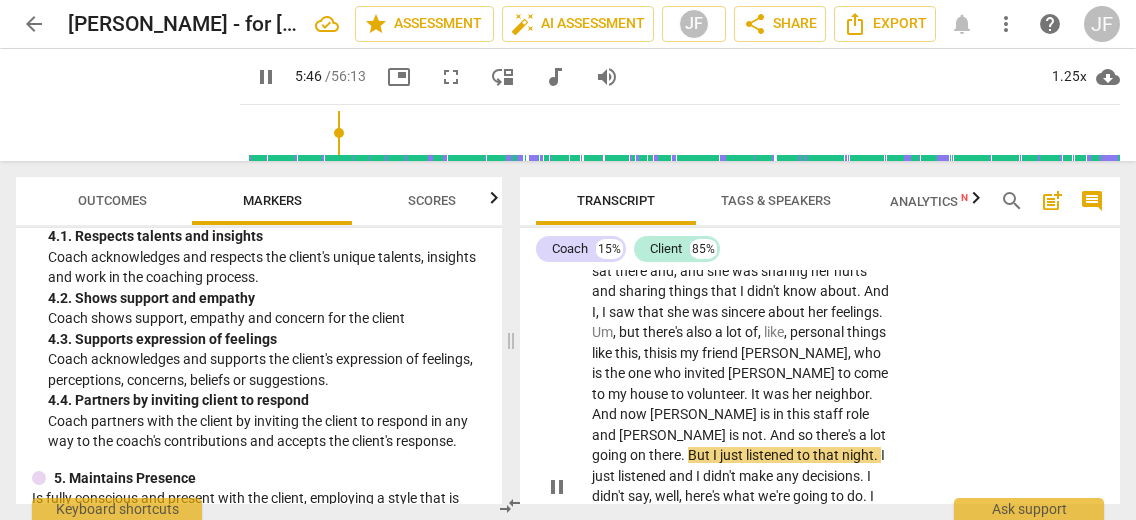 scroll, scrollTop: 2476, scrollLeft: 0, axis: vertical 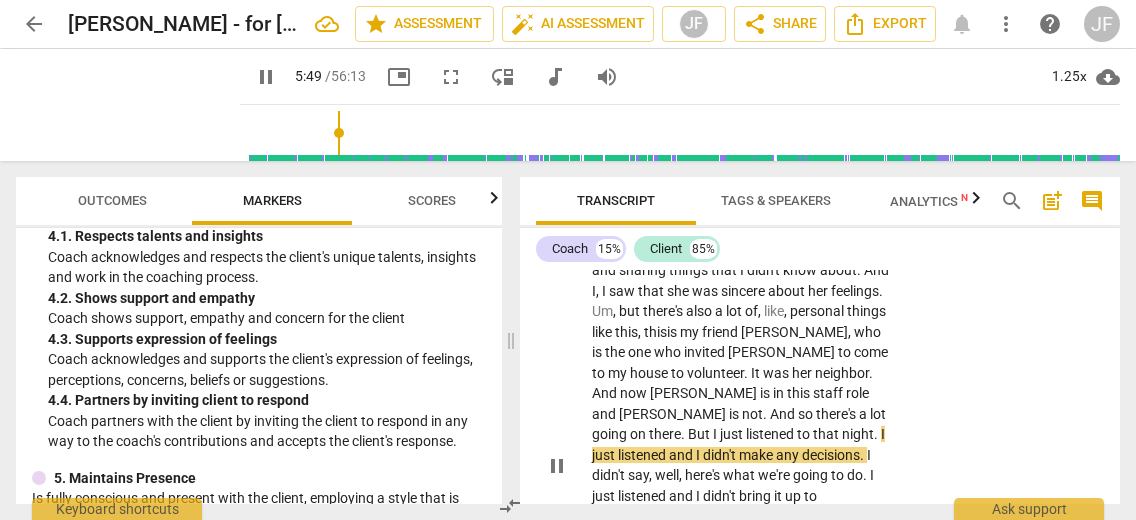 click on "pause" at bounding box center [557, 466] 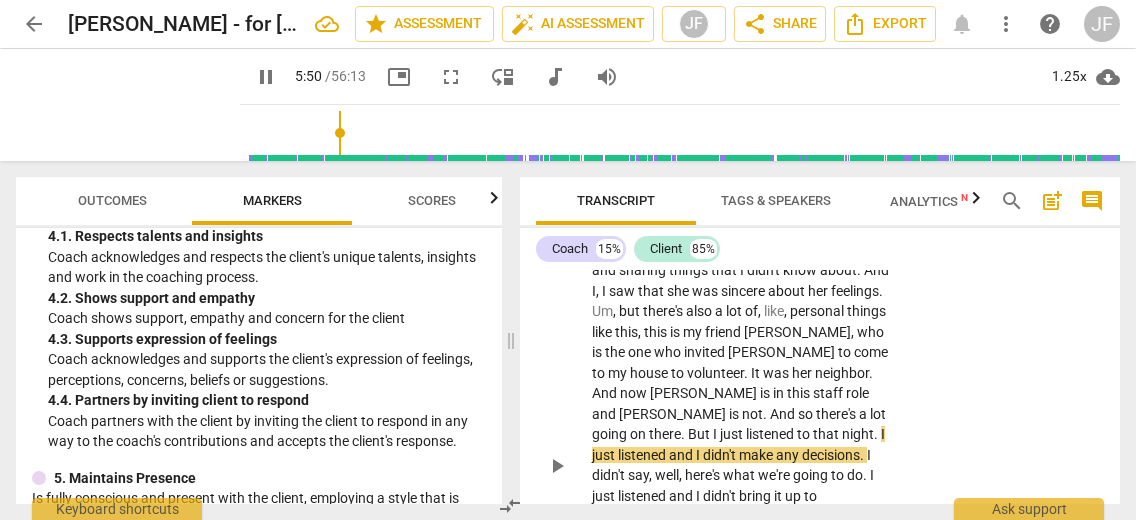 type on "351" 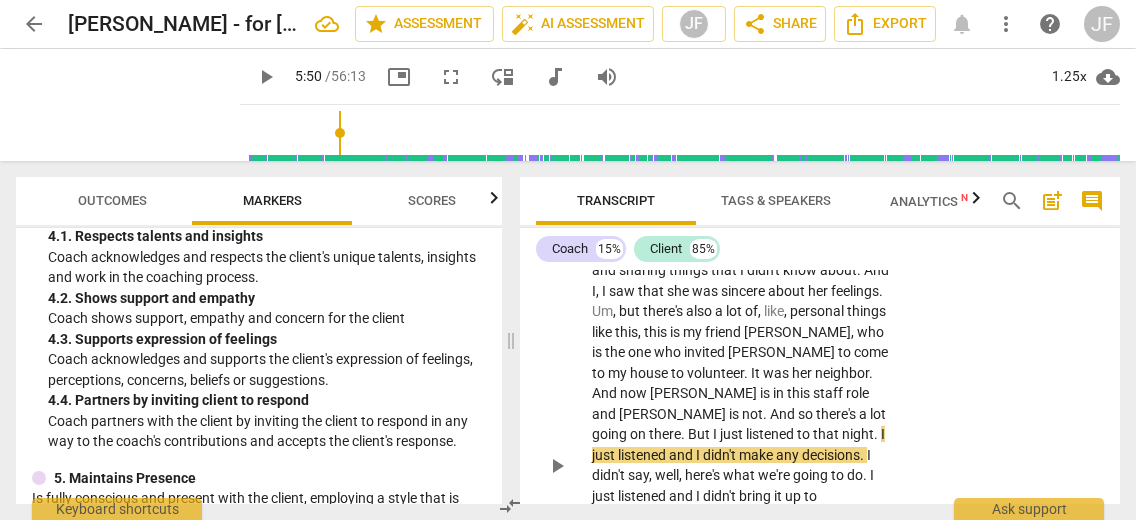 click on "." at bounding box center [877, 434] 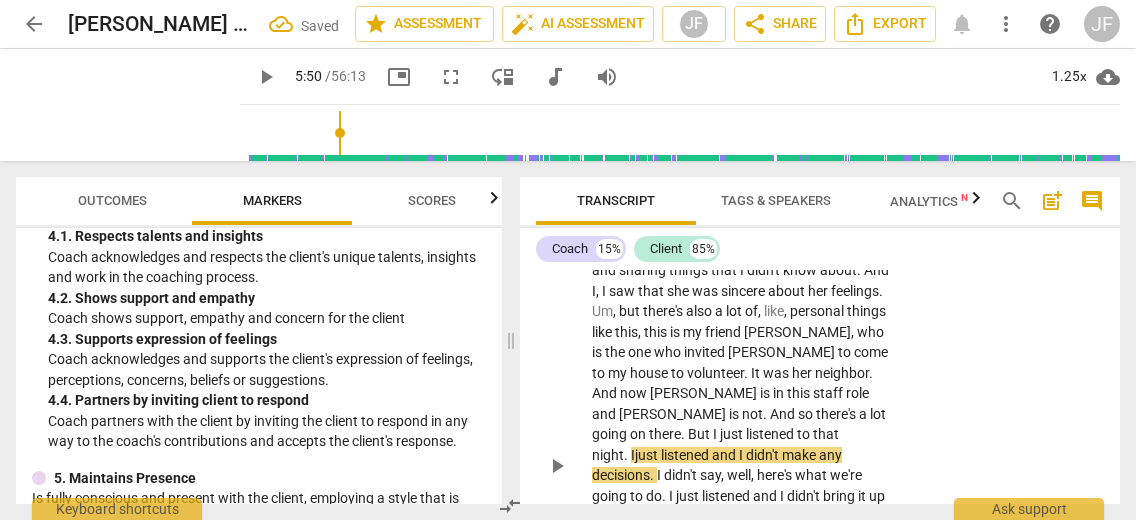 click on "play_arrow" at bounding box center (557, 466) 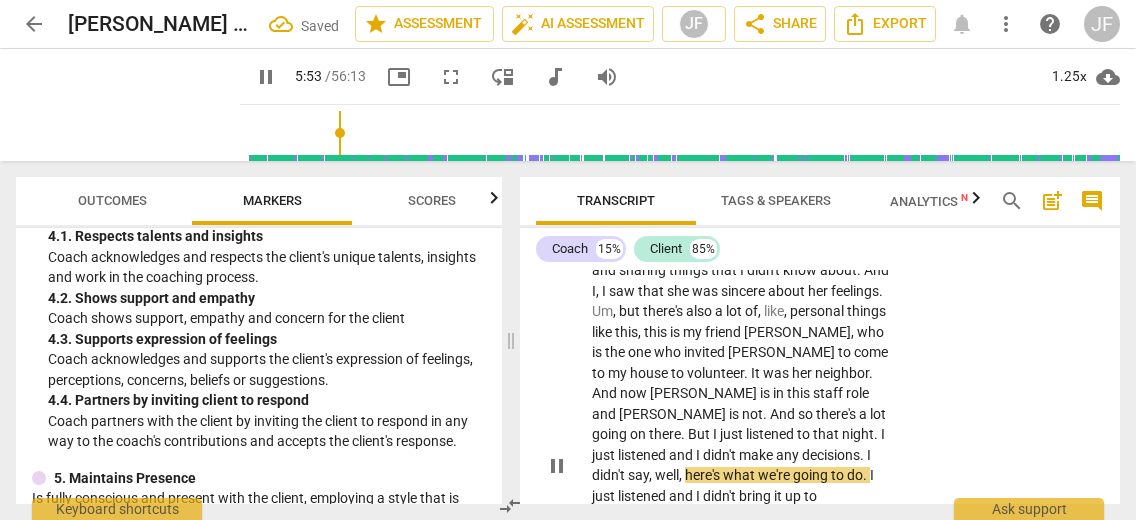 click on "I ,   uh ,   mean ,   she   was ,   she   was   saying   this   through   tears   on   her   couch   at   10   o'   clock   at   night   when   I ,   she ,   she   texted   me .   I   drove   over   to   her   house ,   which   is   a   mile   down   the   road ,   and   we   sat   there   and ,   and   she   was   sharing   her   hurts   and   sharing   things   that   I   didn't   know   about .   And   I ,   I   saw   that   she   was   sincere   about   her   feelings .   Um ,   but   there's   also   a   lot   of ,   like ,   personal   things   like   this ,   this   is   my   friend   [PERSON_NAME] ,   who   is   the   one   who   invited   [PERSON_NAME]   to   come   to   my   house   to   volunteer .   It   was   her   neighbor .   And   now   [PERSON_NAME]   is   in   this   staff   role   and   [PERSON_NAME]   is   not .   And   so   there's   a   lot   going   on   there .   But   I   just   listened   to   that   night .   I   just   listened   and   I   didn't   make   any   decisions .   I   didn't   say ,   well ," at bounding box center (742, 465) 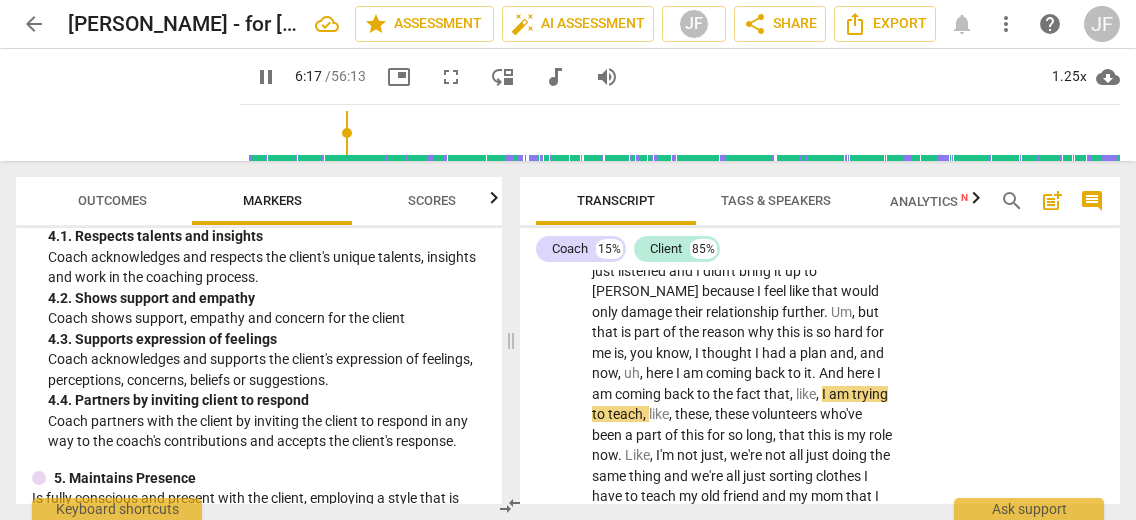 scroll, scrollTop: 2722, scrollLeft: 0, axis: vertical 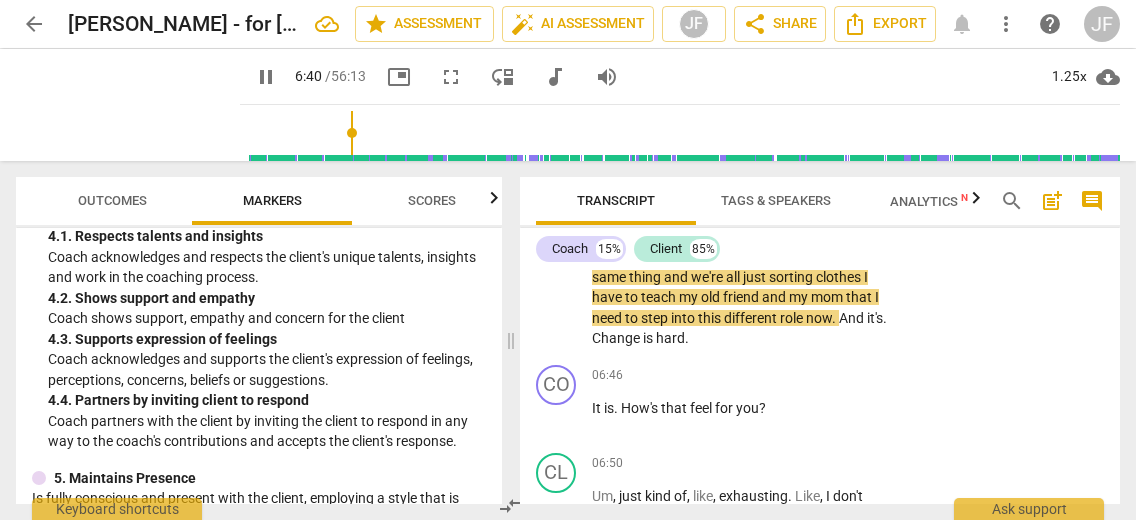 click on "." at bounding box center (885, 318) 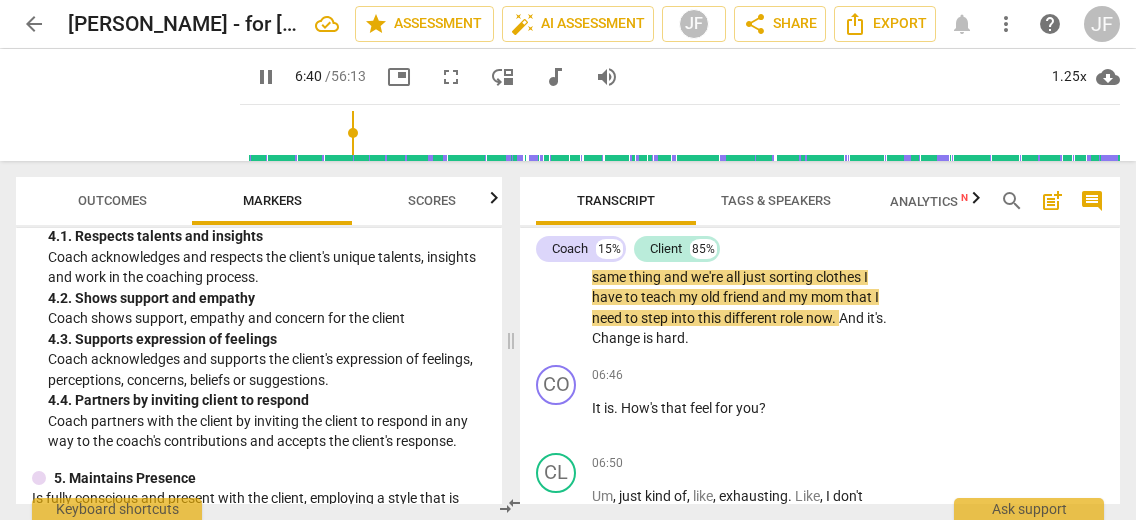 type on "401" 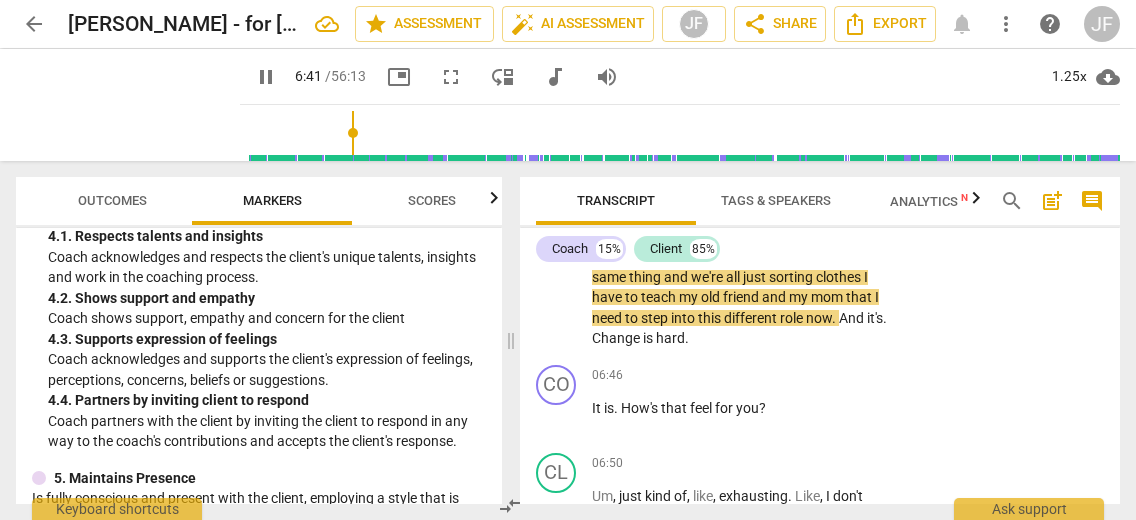type 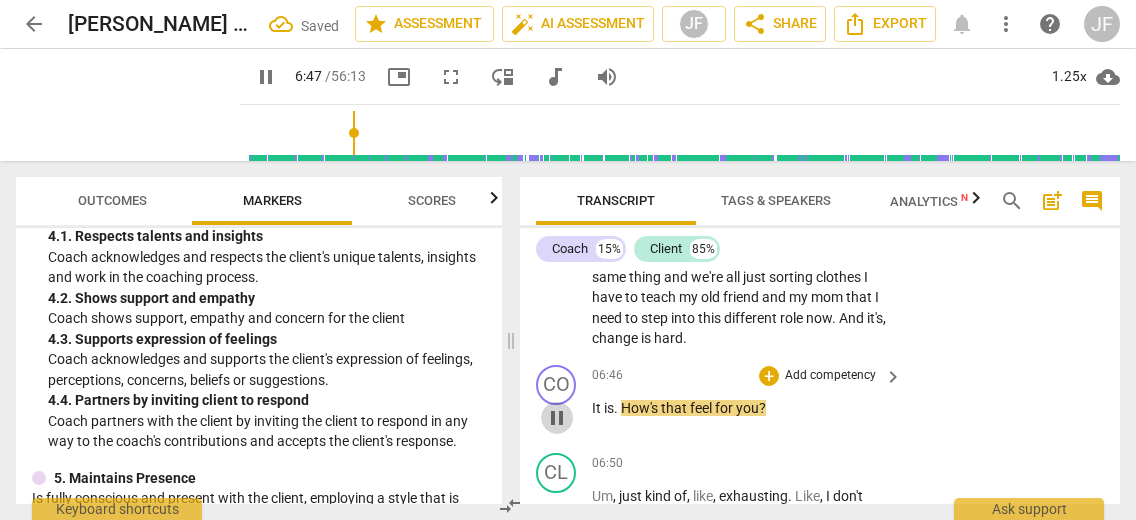 click on "pause" at bounding box center [557, 418] 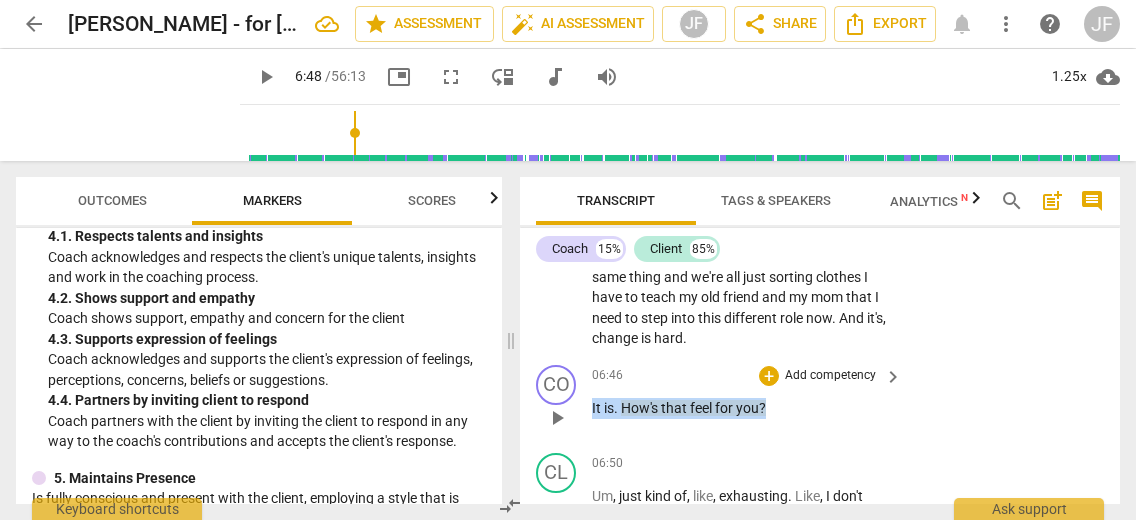 drag, startPoint x: 770, startPoint y: 387, endPoint x: 586, endPoint y: 390, distance: 184.02446 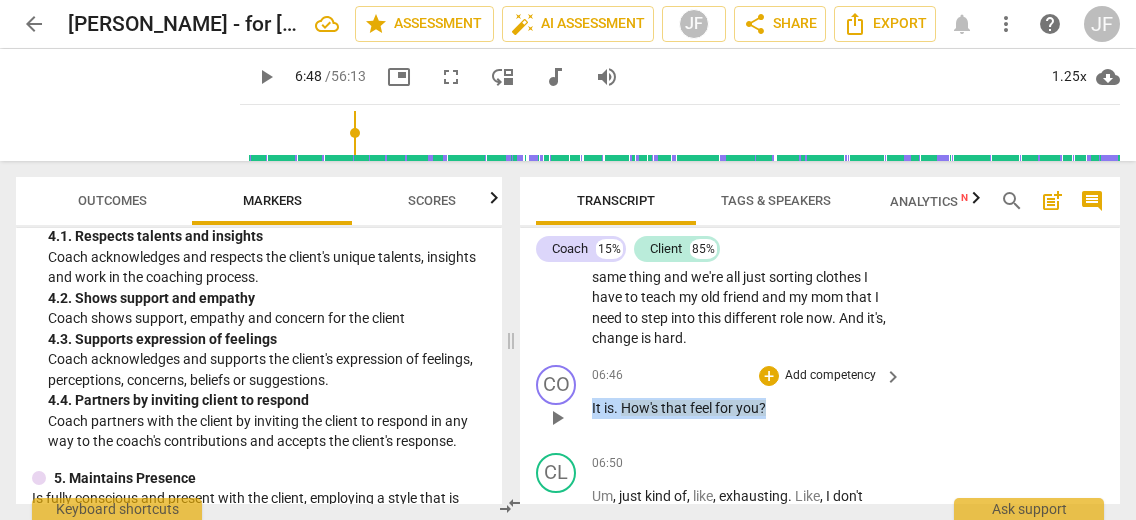 click on "CO play_arrow pause 06:46 + Add competency keyboard_arrow_right It   is .   How's   that   feel   for   you ?" at bounding box center (820, 401) 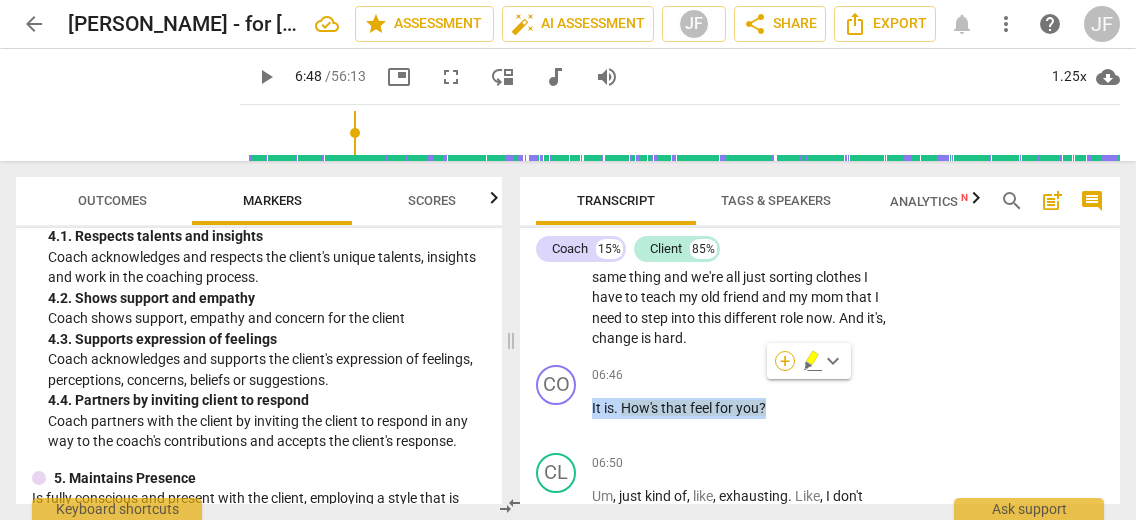 click on "+" at bounding box center (785, 361) 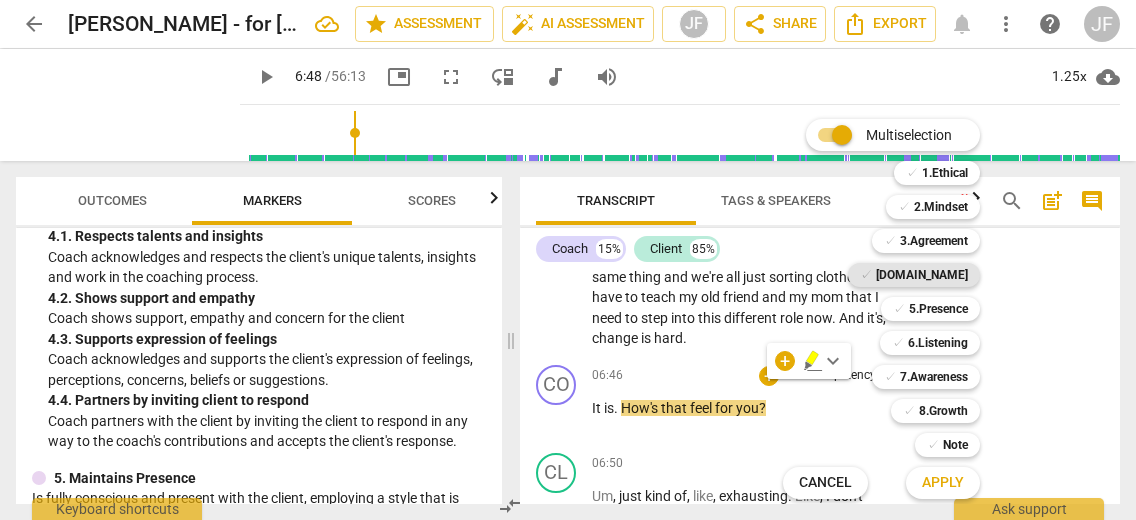 click on "[DOMAIN_NAME]" at bounding box center (922, 275) 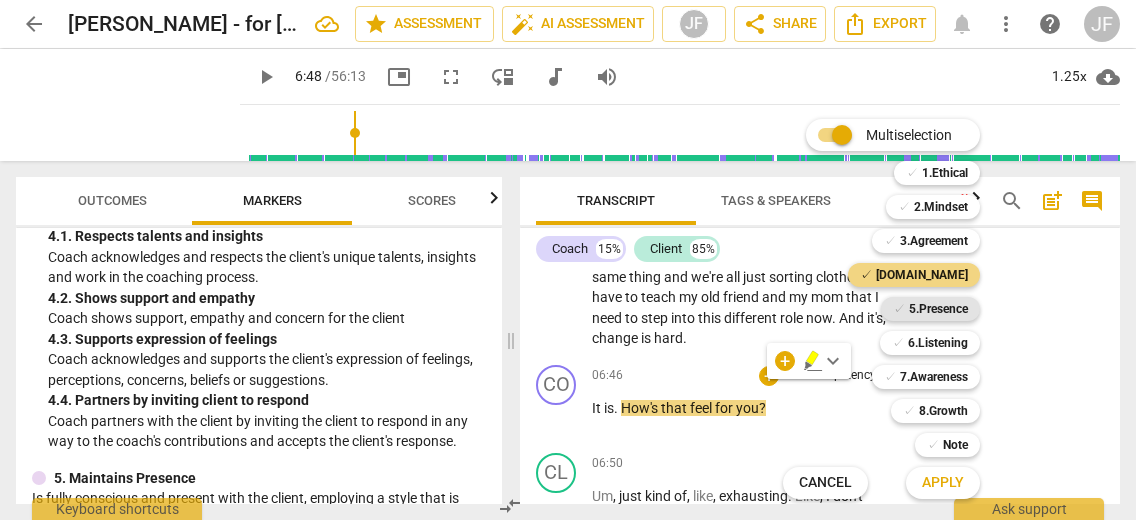 click on "5.Presence" at bounding box center (938, 309) 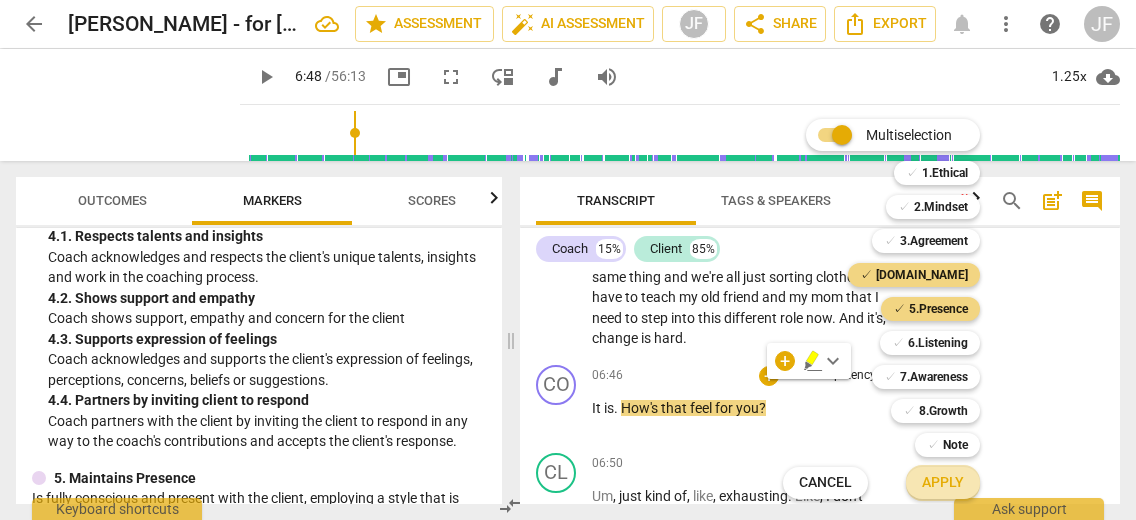 click on "Apply" at bounding box center [943, 483] 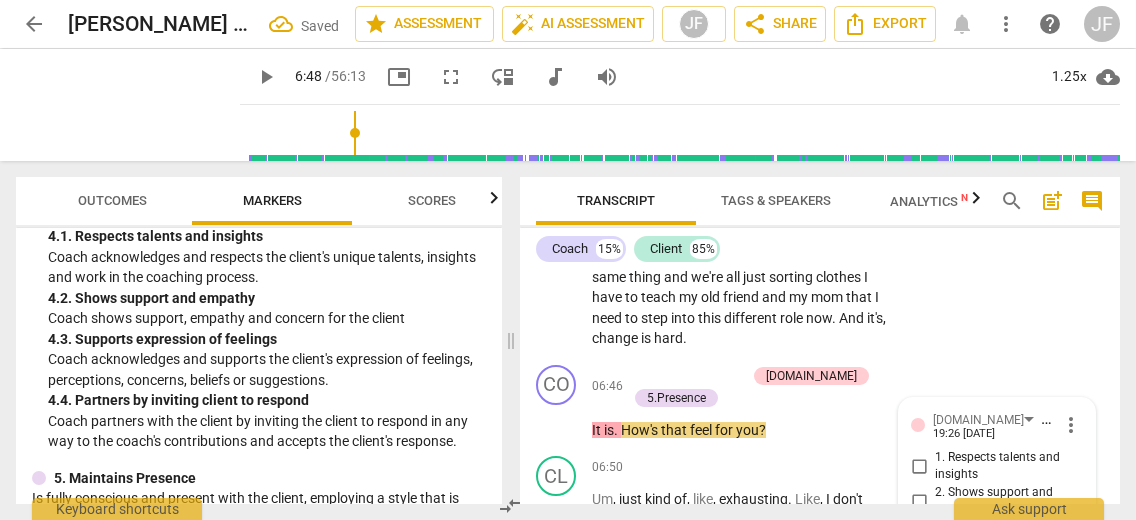 scroll, scrollTop: 3115, scrollLeft: 0, axis: vertical 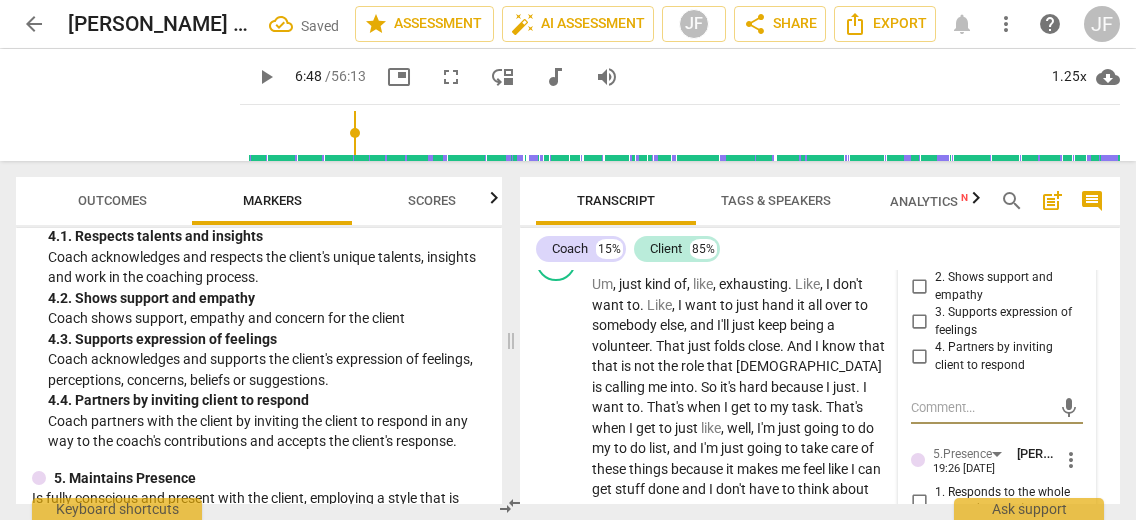 click on "[DOMAIN_NAME] [PERSON_NAME] 19:26 [DATE] more_vert 1. Respects talents and insights 2. Shows support and empathy 3. Supports expression of feelings 4. Partners by inviting client to respond mic 5.Presence [PERSON_NAME] 19:26 [DATE] more_vert 1. Responds to the whole person (the who) 2. Responds to what to accomplish (the what) 3. Supports client to choose what happens 4. Demonstrates curiosity 5. Allows space for silence mic" at bounding box center (997, 449) 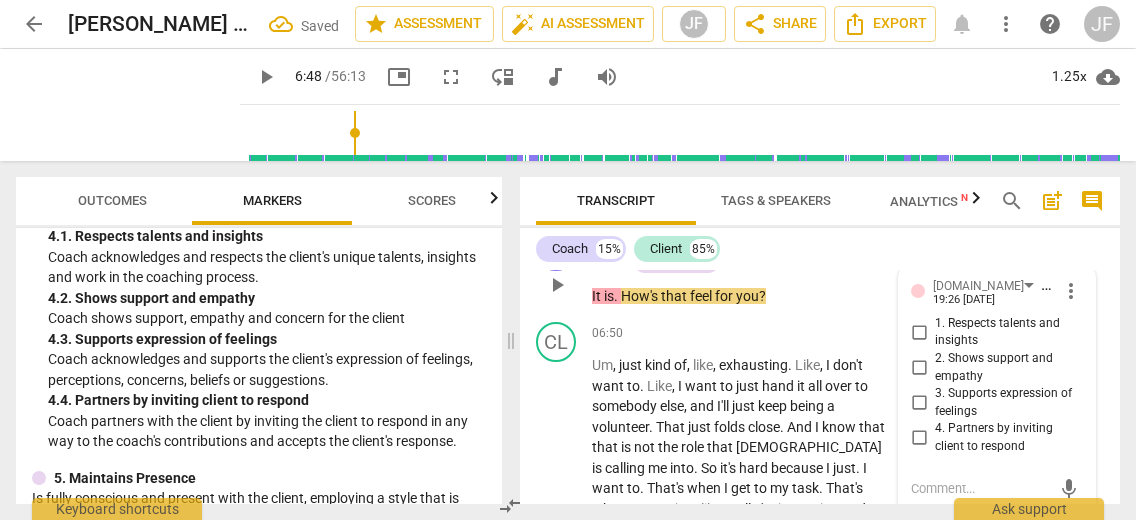 scroll, scrollTop: 2995, scrollLeft: 0, axis: vertical 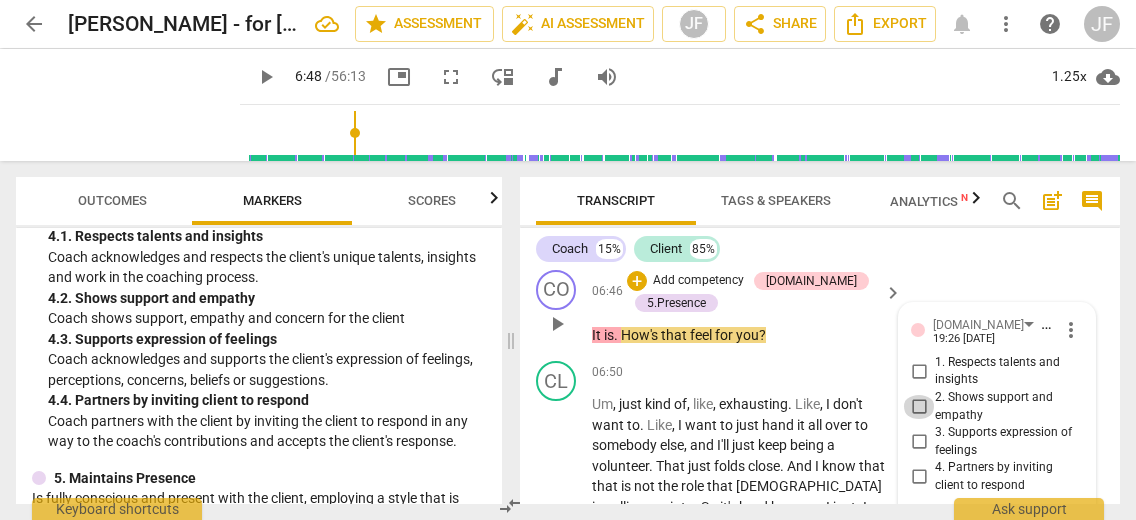 click on "2. Shows support and empathy" at bounding box center [919, 407] 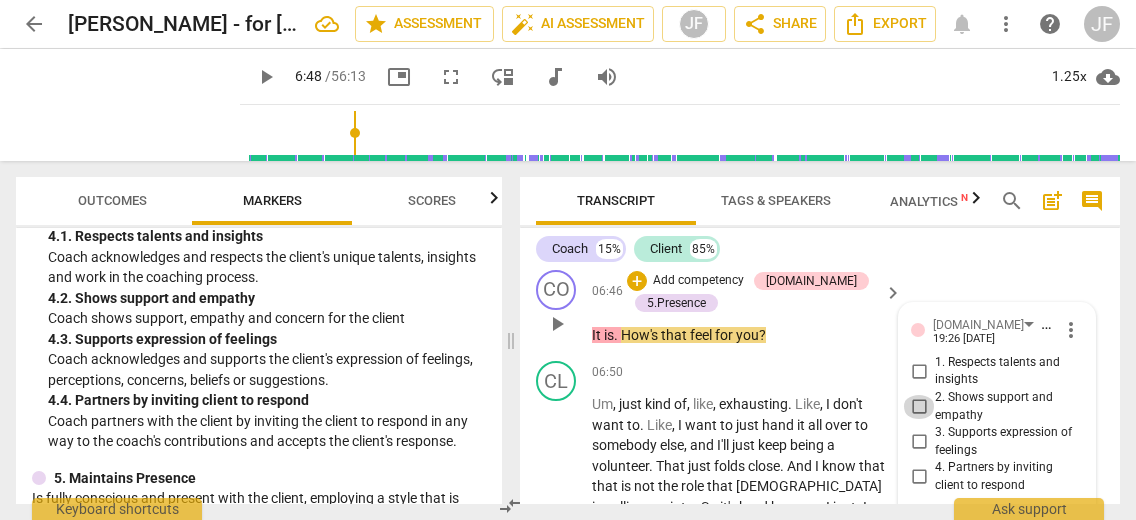 checkbox on "true" 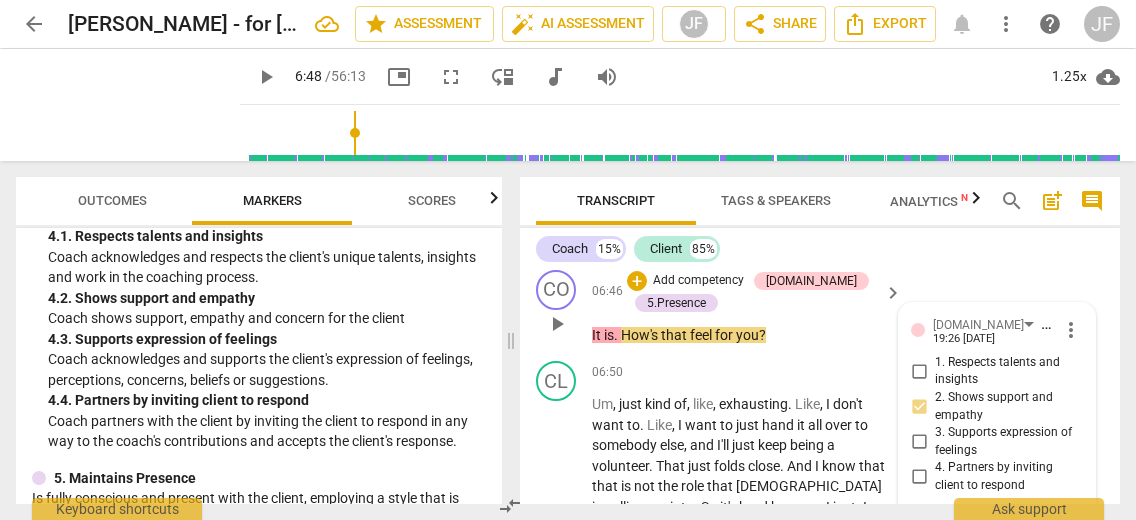 click on "3. Supports expression of feelings" at bounding box center (919, 442) 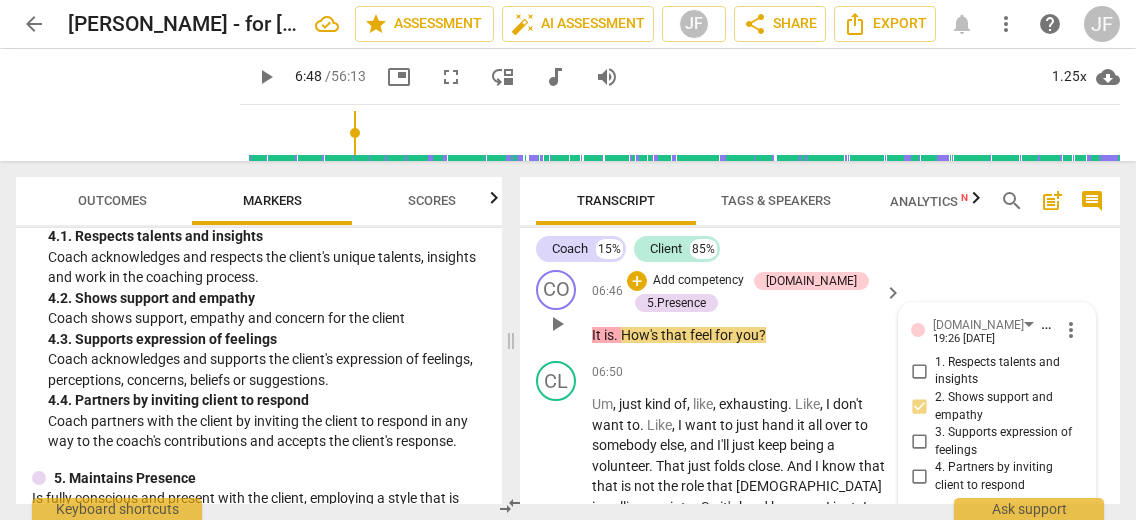 checkbox on "true" 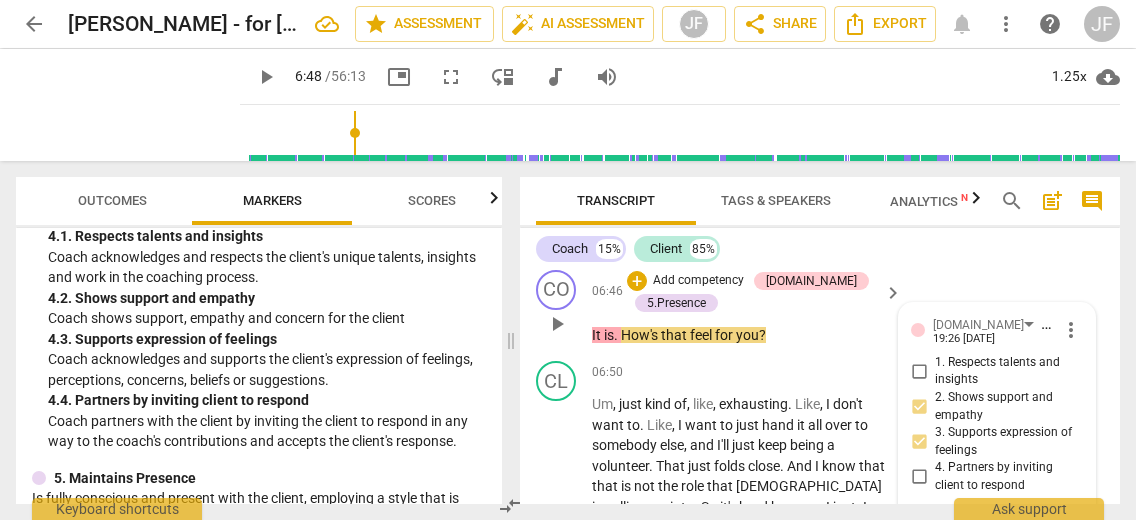 click on "4. Partners by inviting client to respond" at bounding box center [997, 476] 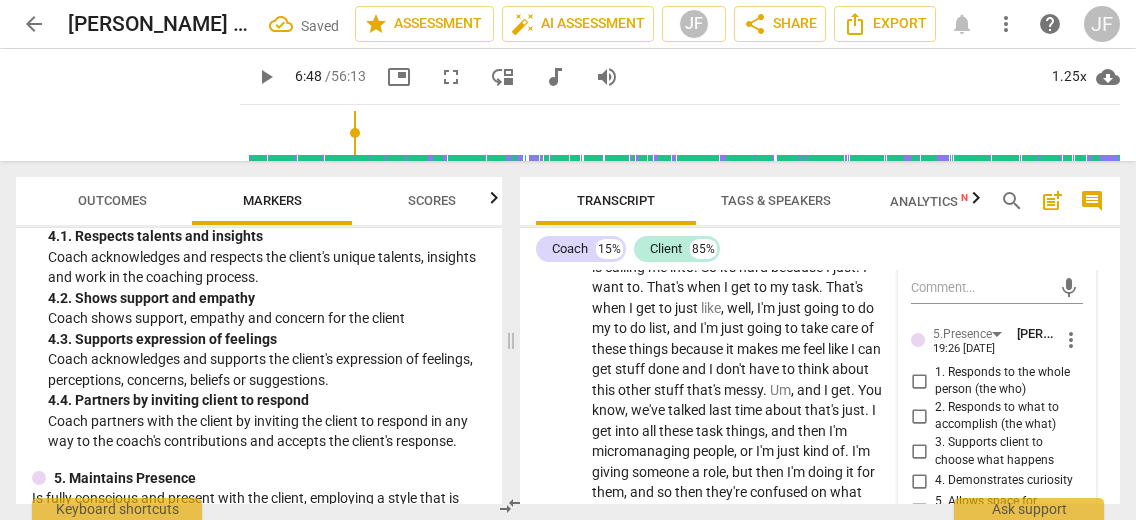 scroll, scrollTop: 3275, scrollLeft: 0, axis: vertical 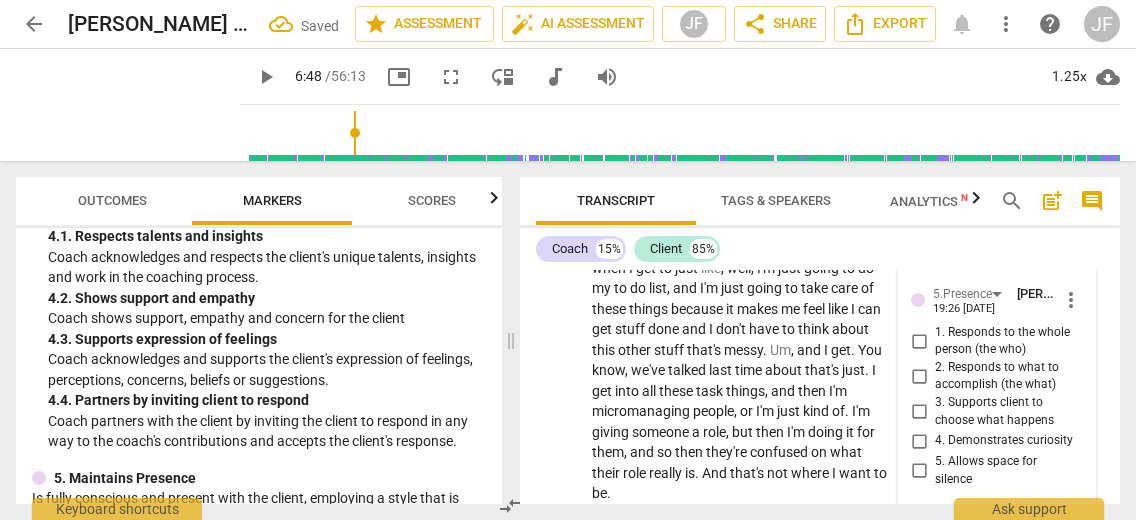 click on "4. Demonstrates curiosity" at bounding box center (919, 441) 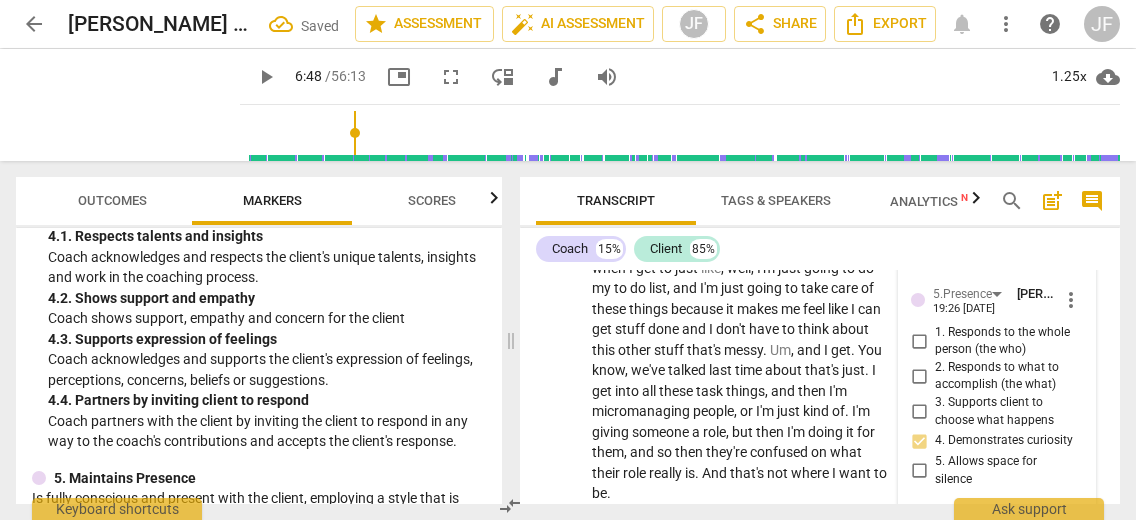 click on "[DOMAIN_NAME] [PERSON_NAME] 19:26 [DATE] more_vert 1. Respects talents and insights 2. Shows support and empathy 3. Supports expression of feelings 4. Partners by inviting client to respond mic 5.Presence [PERSON_NAME] 19:26 [DATE] more_vert 1. Responds to the whole person (the who) 2. Responds to what to accomplish (the what) 3. Supports client to choose what happens 4. Demonstrates curiosity 5. Allows space for silence mic" at bounding box center (997, 289) 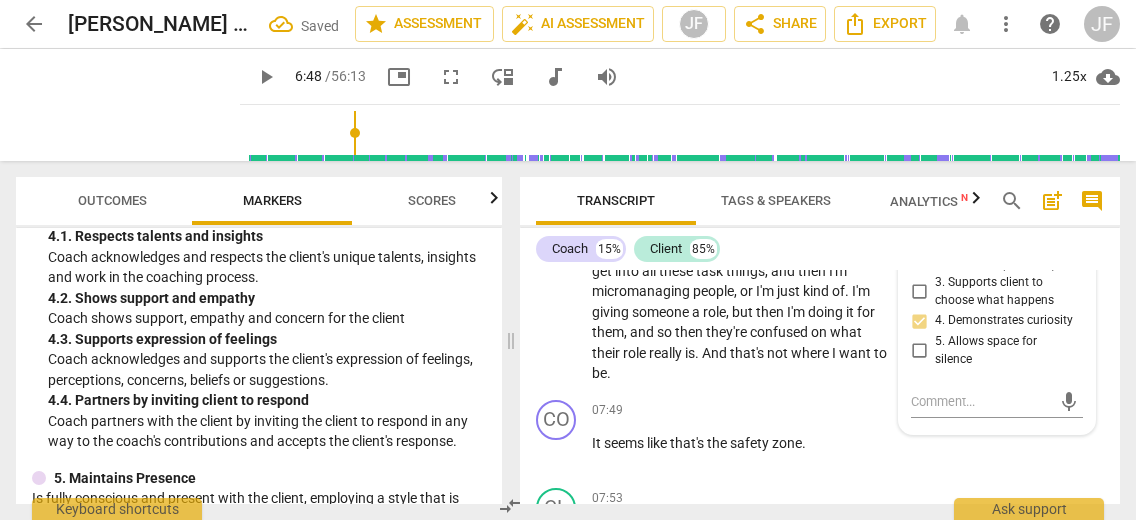scroll, scrollTop: 3475, scrollLeft: 0, axis: vertical 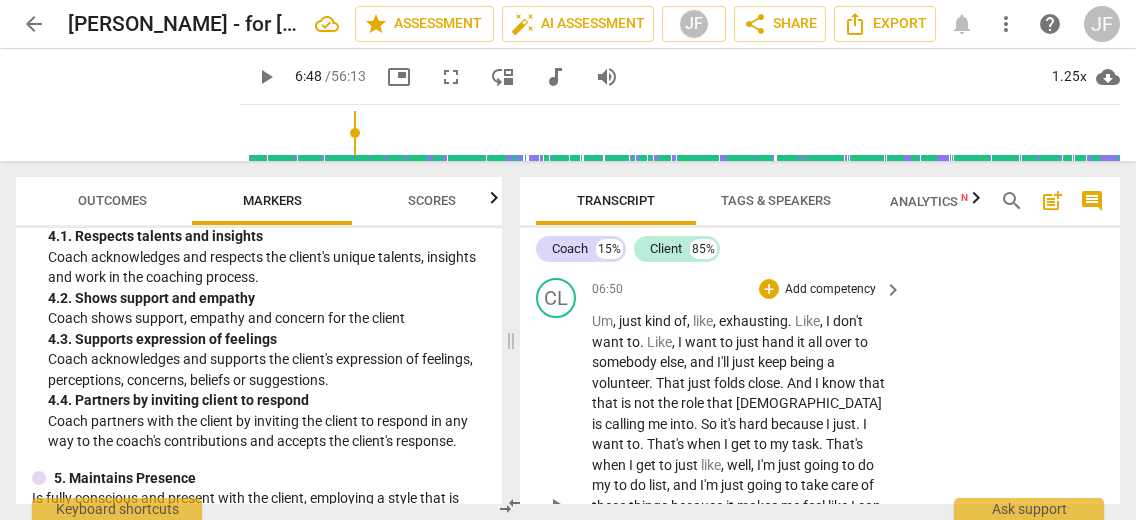 click on "Um" at bounding box center (602, 321) 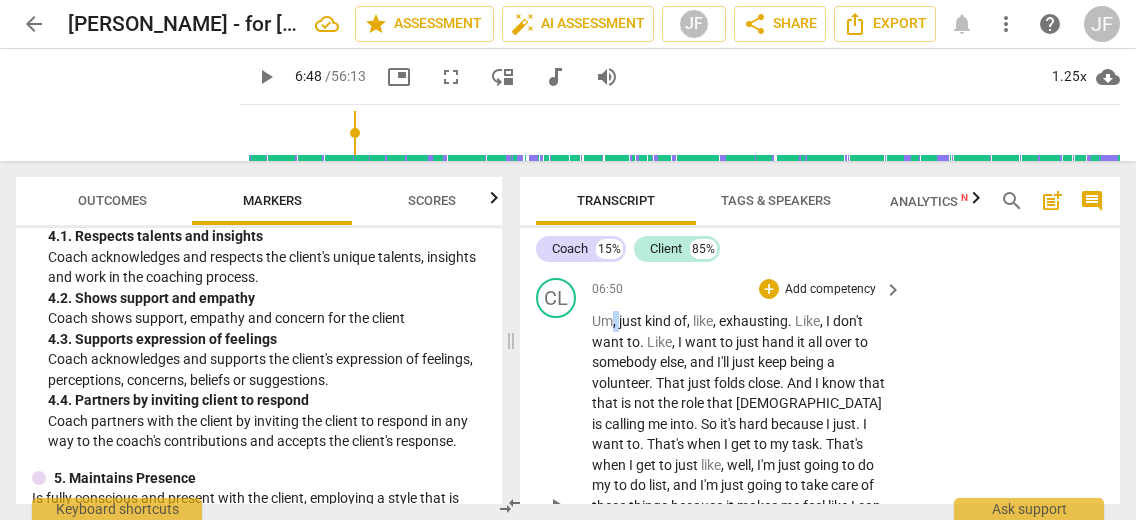 click on "Um" at bounding box center [602, 321] 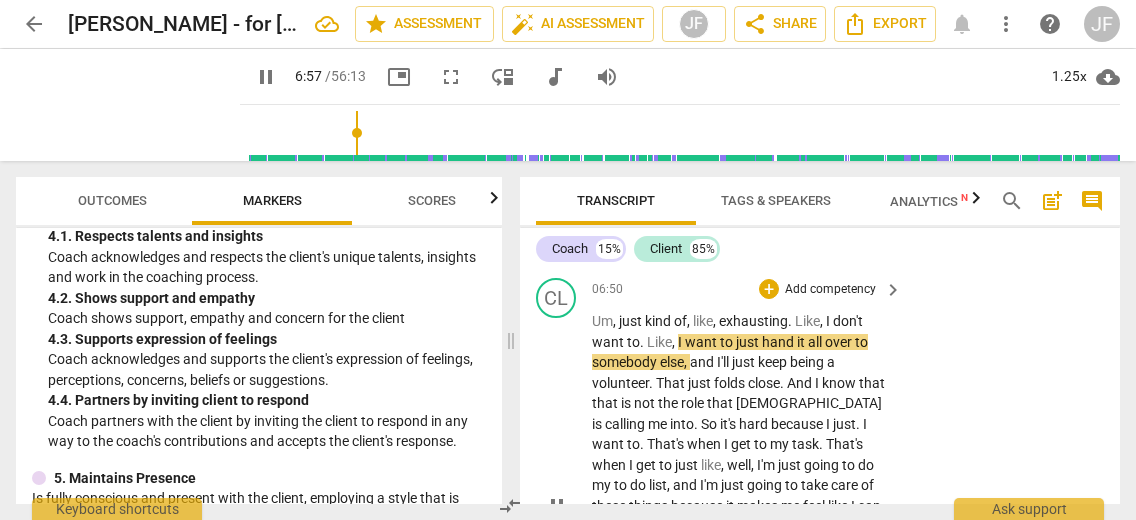 click on "." at bounding box center (643, 342) 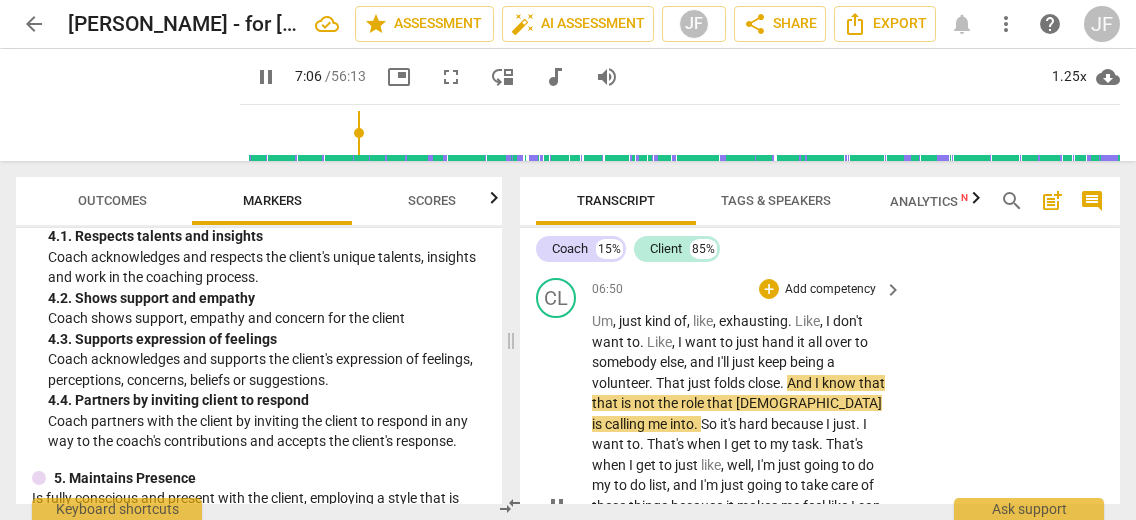 click on "pause" at bounding box center [557, 506] 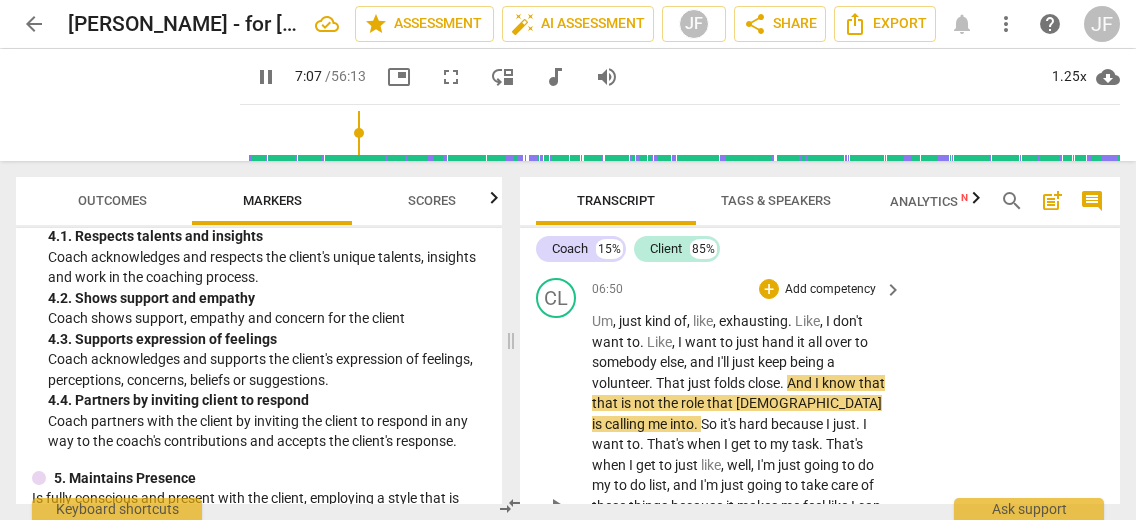 type on "427" 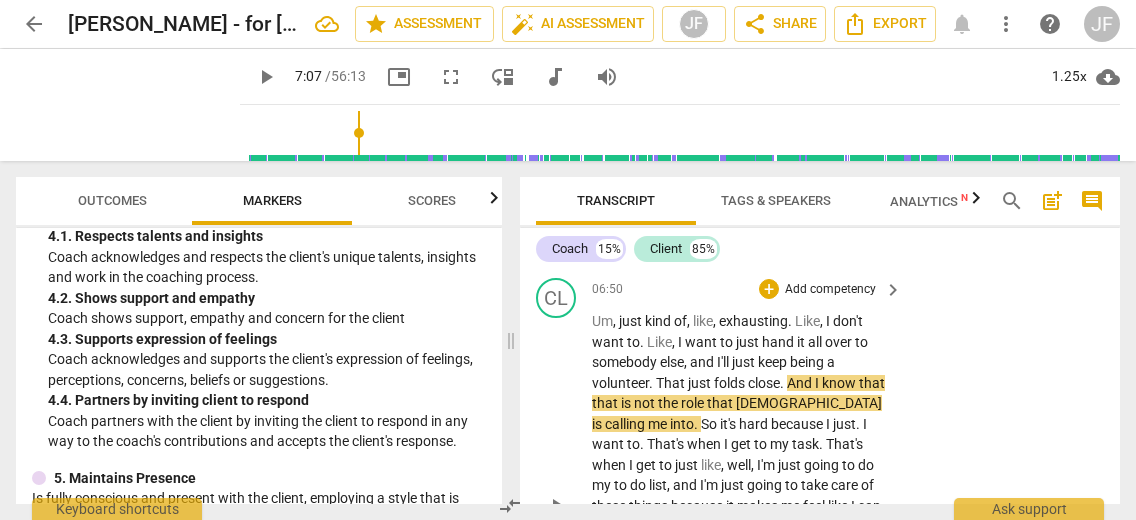 click on "." at bounding box center [652, 383] 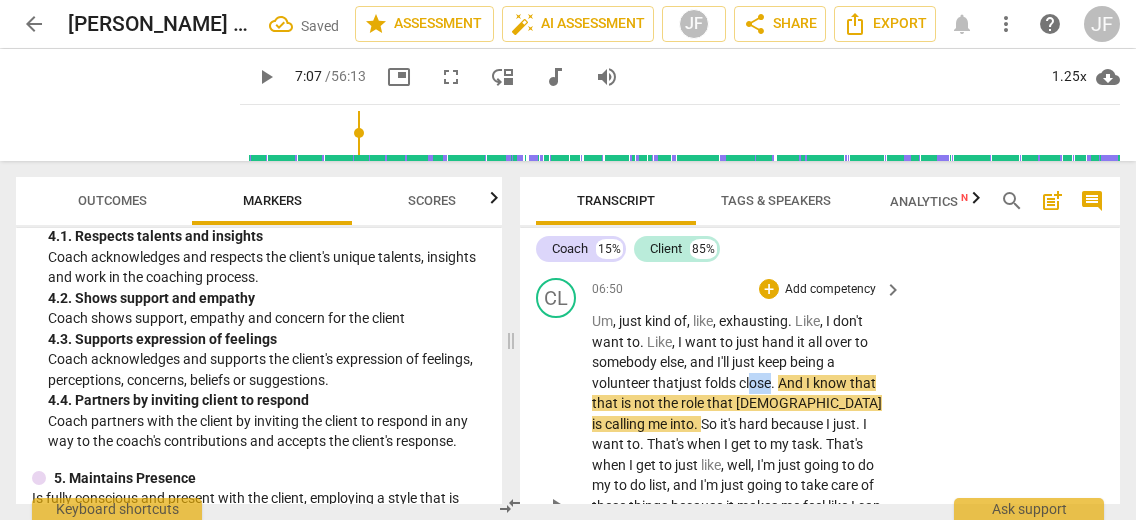 drag, startPoint x: 774, startPoint y: 362, endPoint x: 755, endPoint y: 362, distance: 19 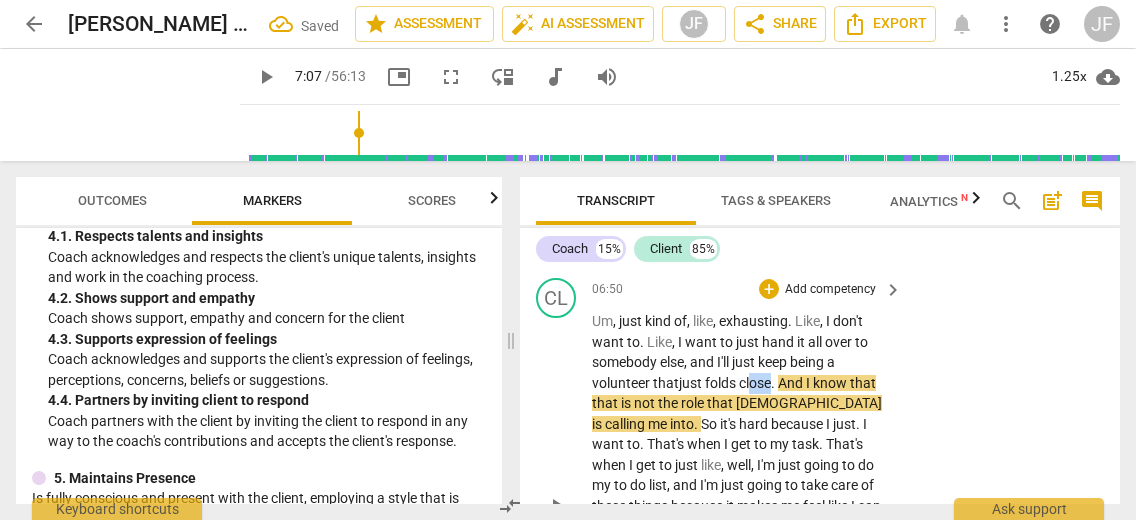 click on "close" at bounding box center (755, 383) 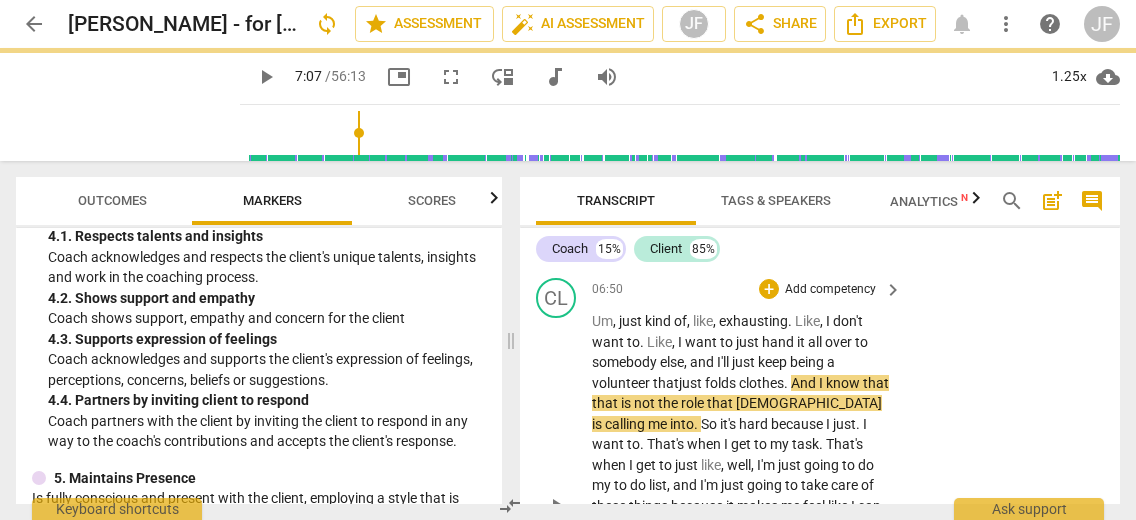 click on "play_arrow" at bounding box center (557, 506) 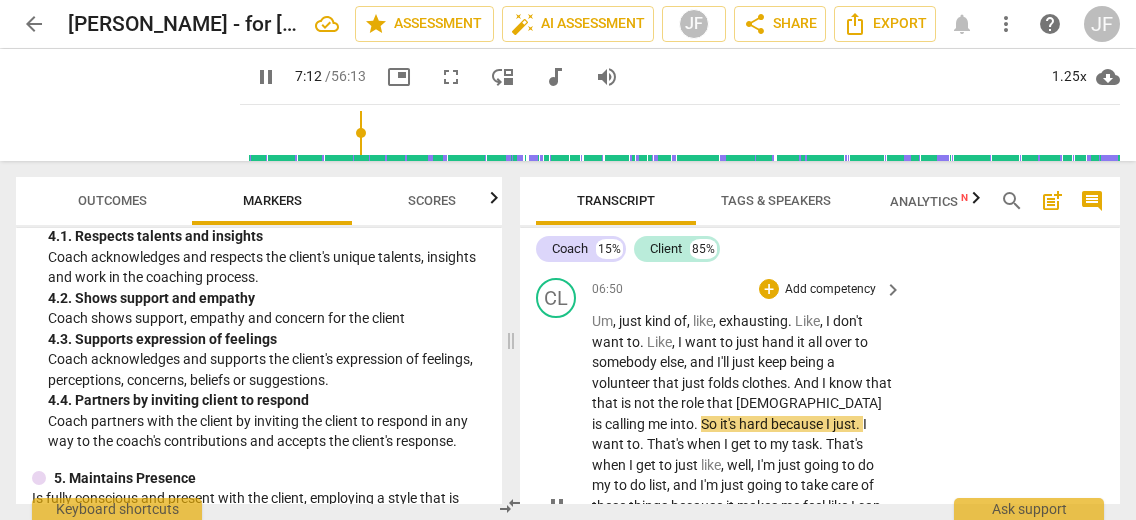 click on "." at bounding box center [859, 424] 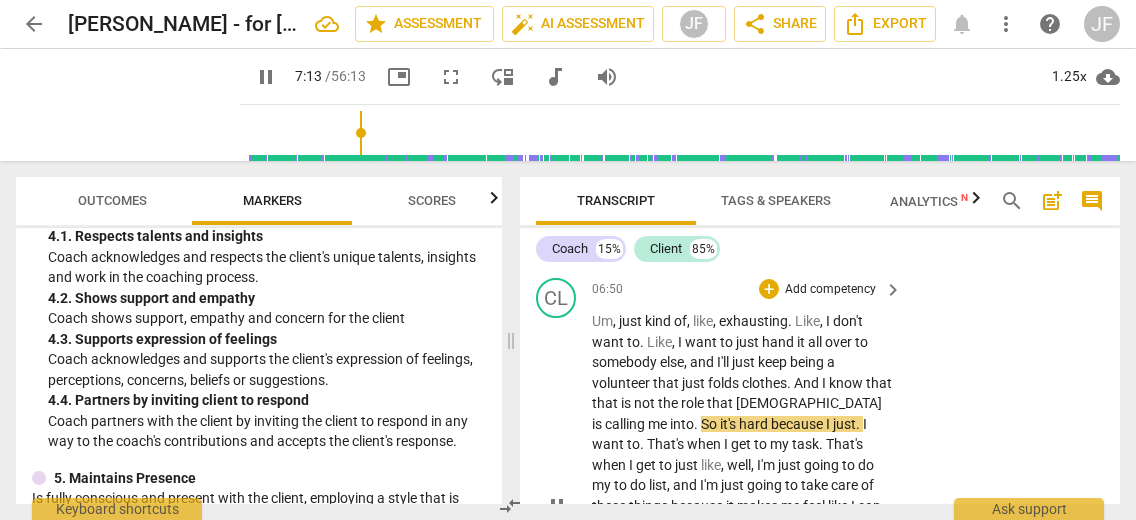 type on "433" 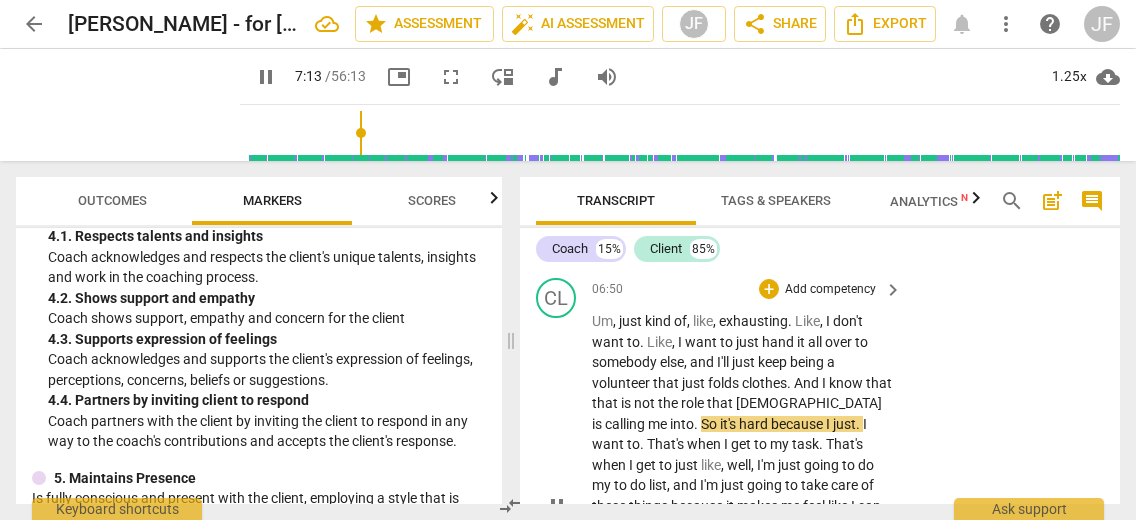 type 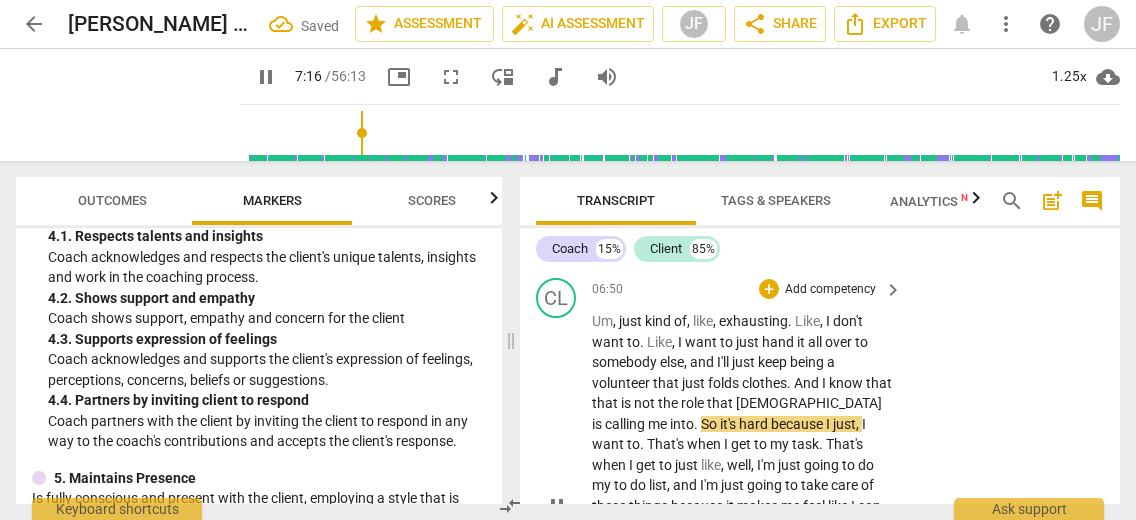 click on "." at bounding box center (643, 444) 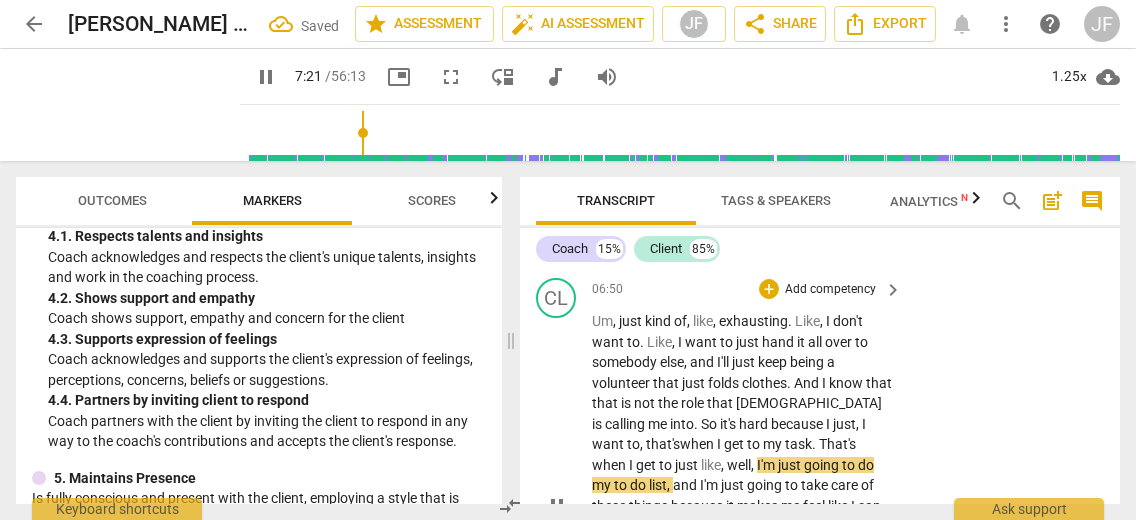 click on "pause" at bounding box center (557, 506) 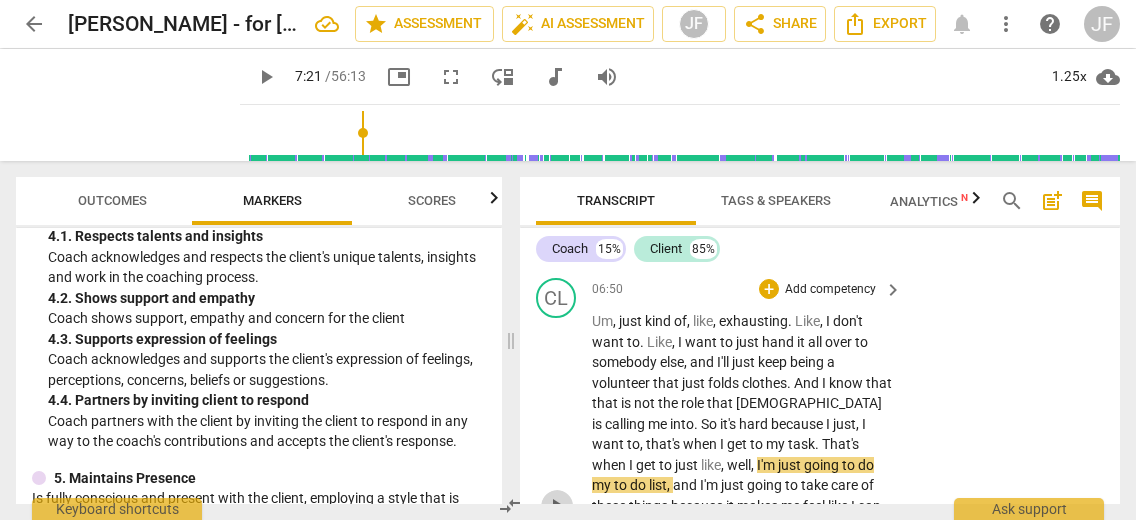 click on "play_arrow" at bounding box center [557, 506] 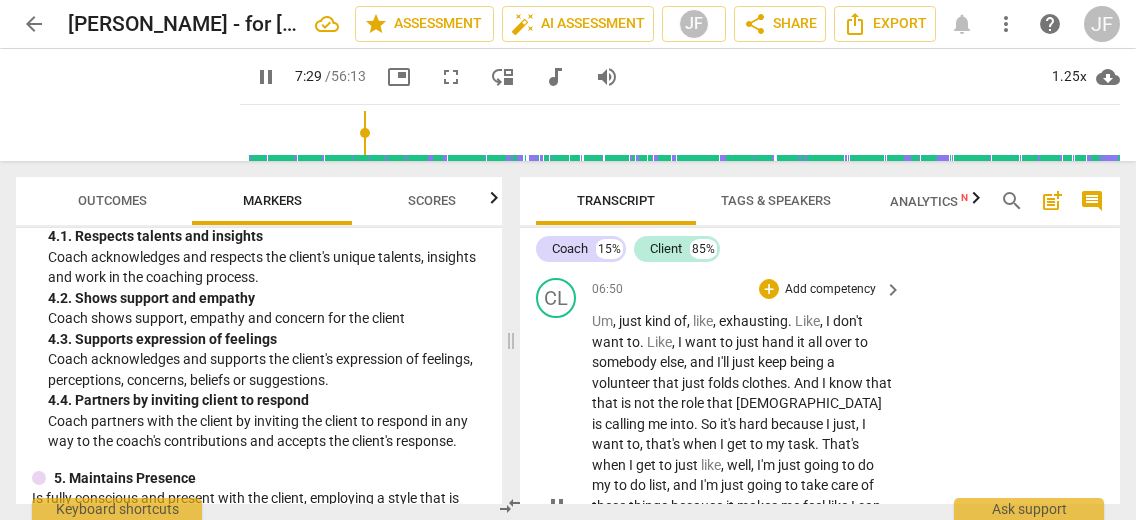 scroll, scrollTop: 3325, scrollLeft: 0, axis: vertical 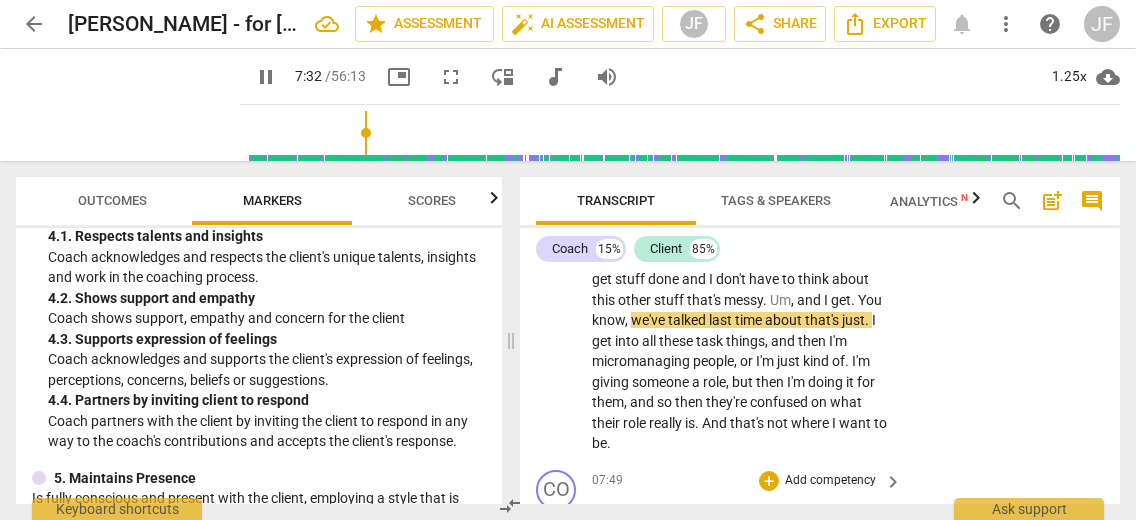 click on "pause" at bounding box center (557, 523) 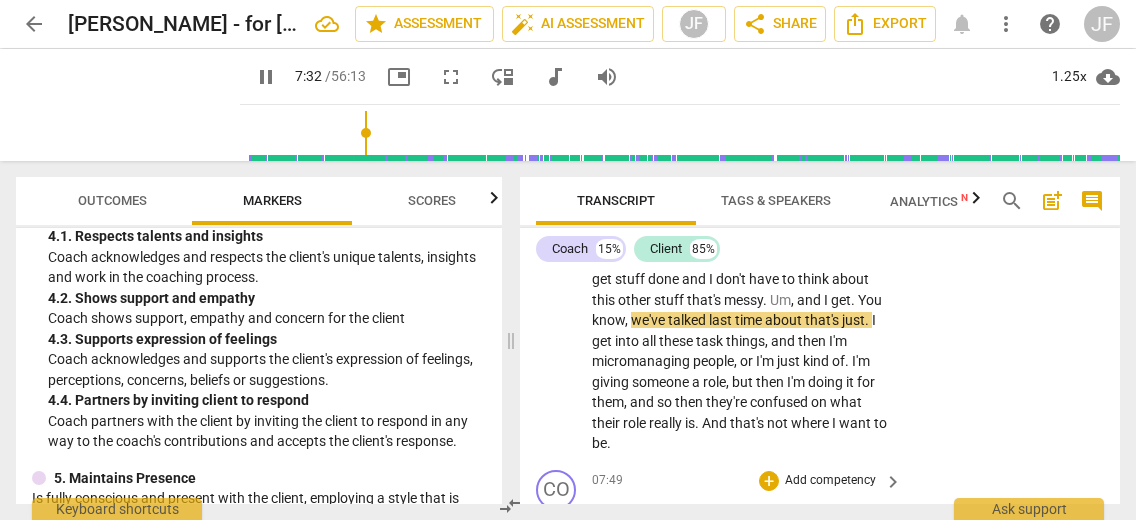 type on "452" 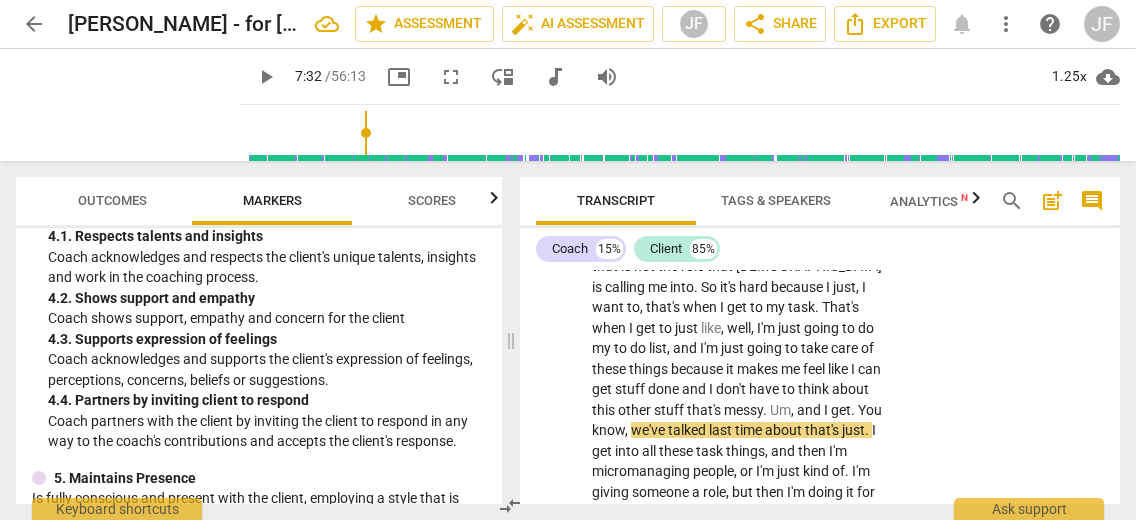 scroll, scrollTop: 3284, scrollLeft: 0, axis: vertical 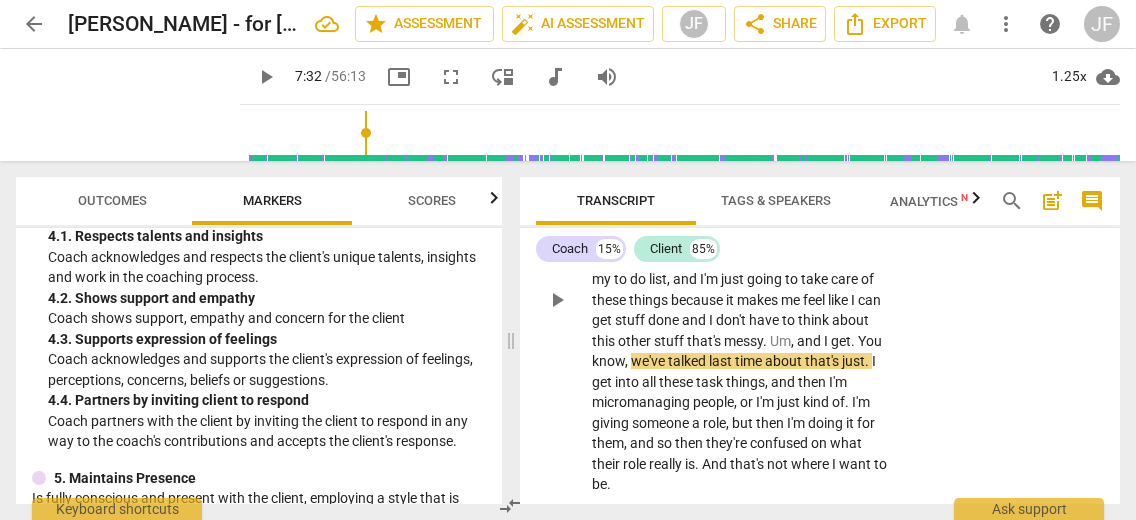 click on "." at bounding box center (854, 341) 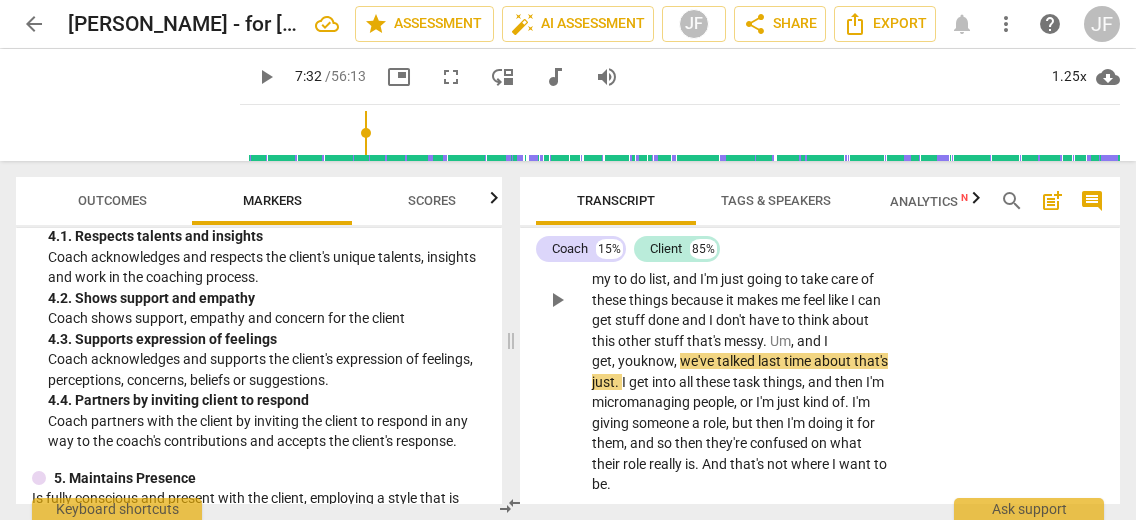 click on "." at bounding box center (618, 382) 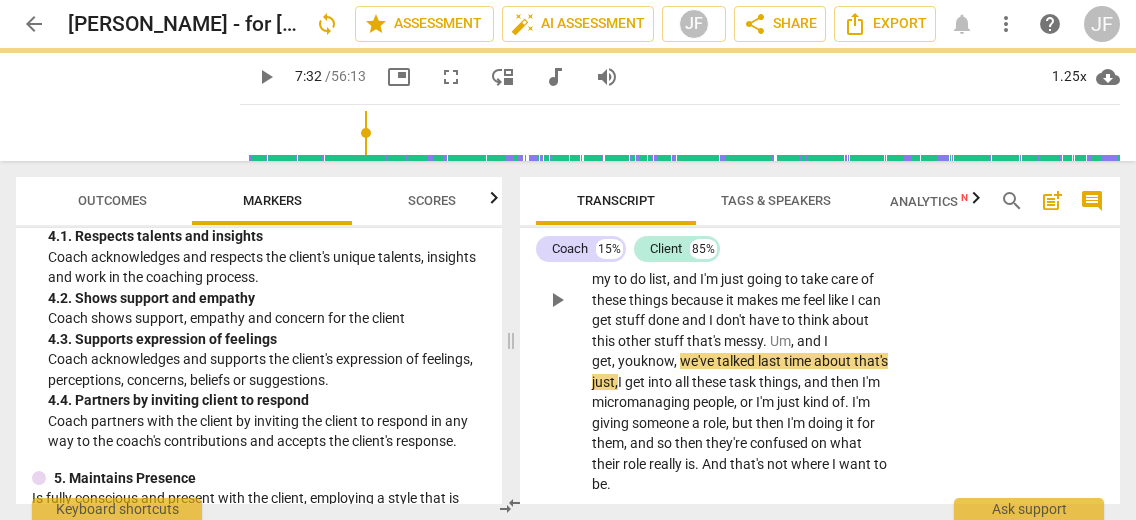 click on "play_arrow" at bounding box center (557, 300) 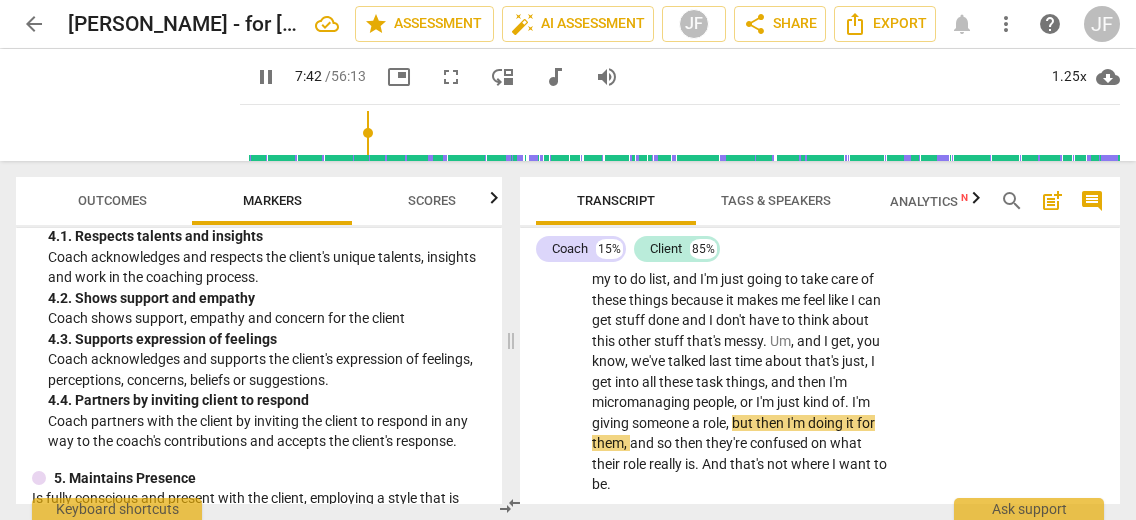 click on "." at bounding box center [848, 402] 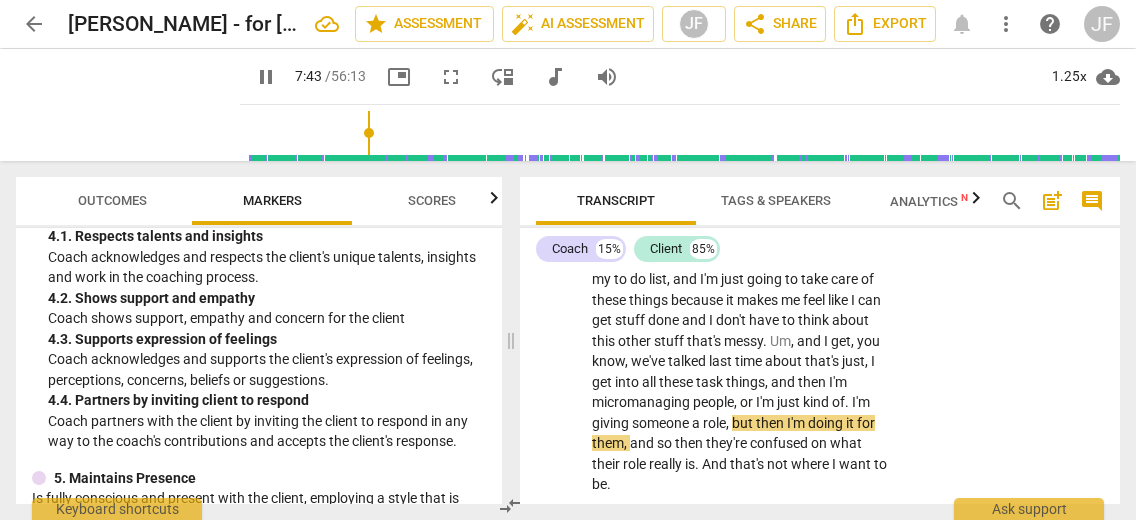 type on "463" 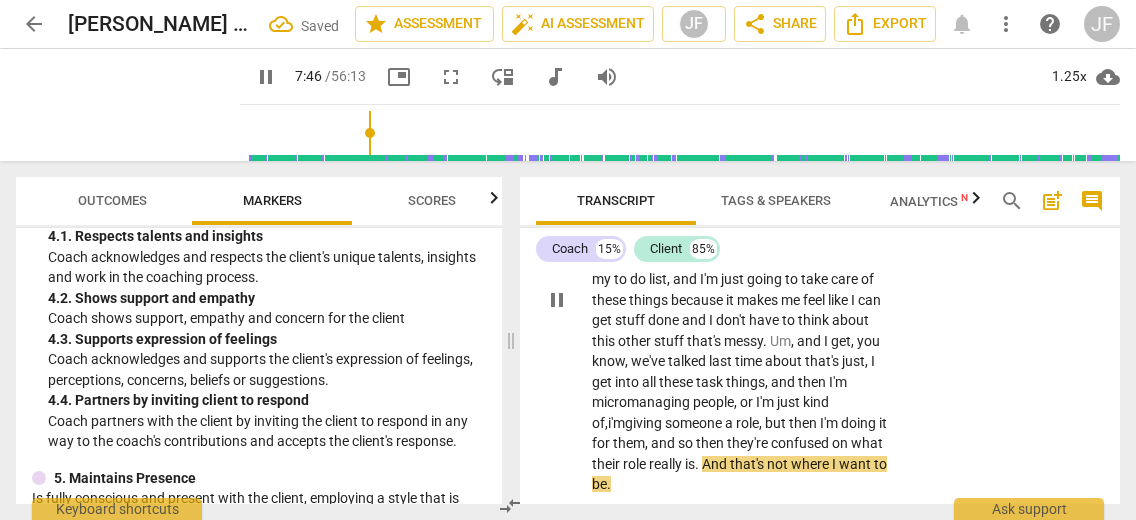 click on "pause" at bounding box center [557, 300] 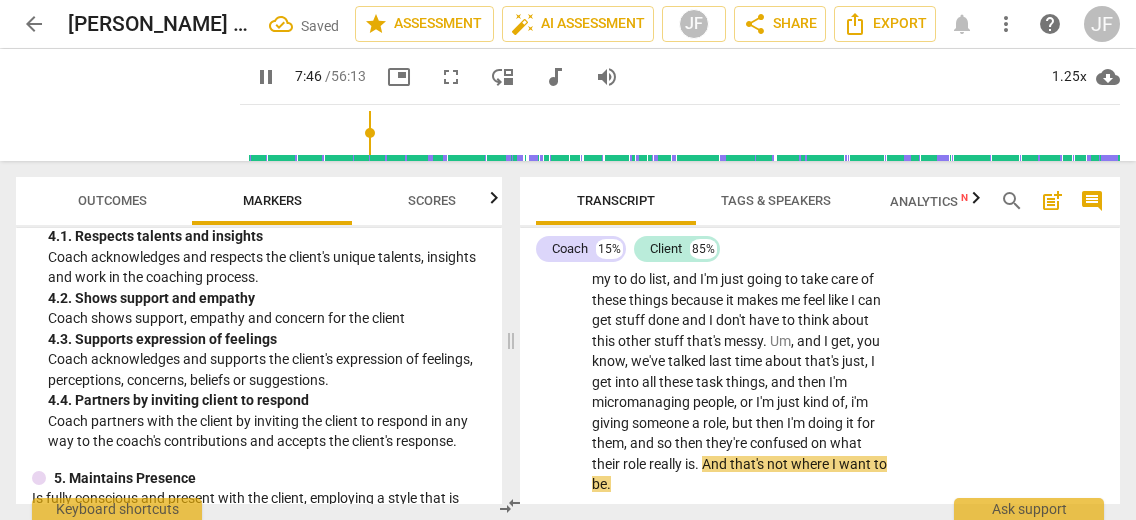 type on "467" 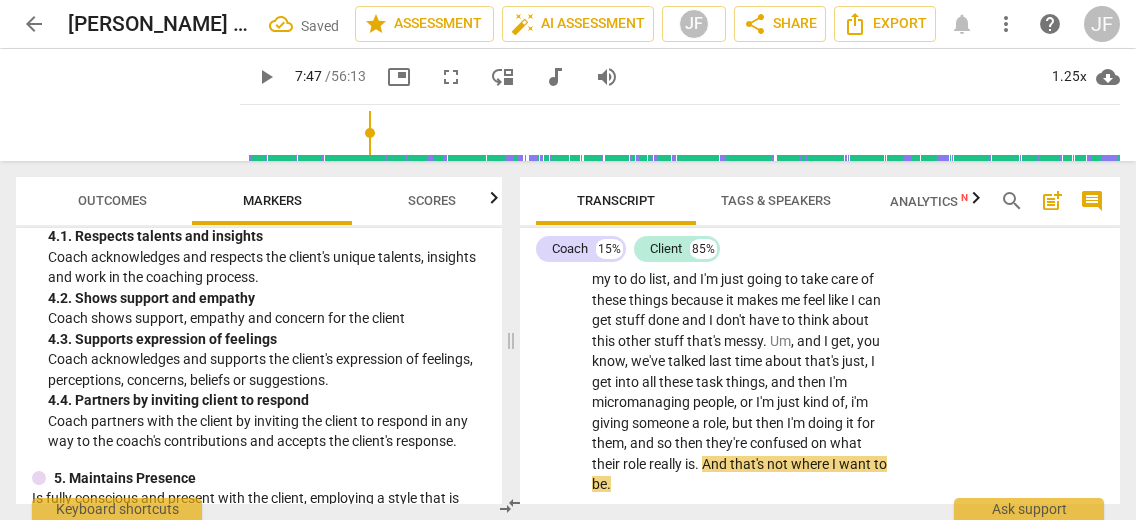 click on "i'm" at bounding box center [859, 402] 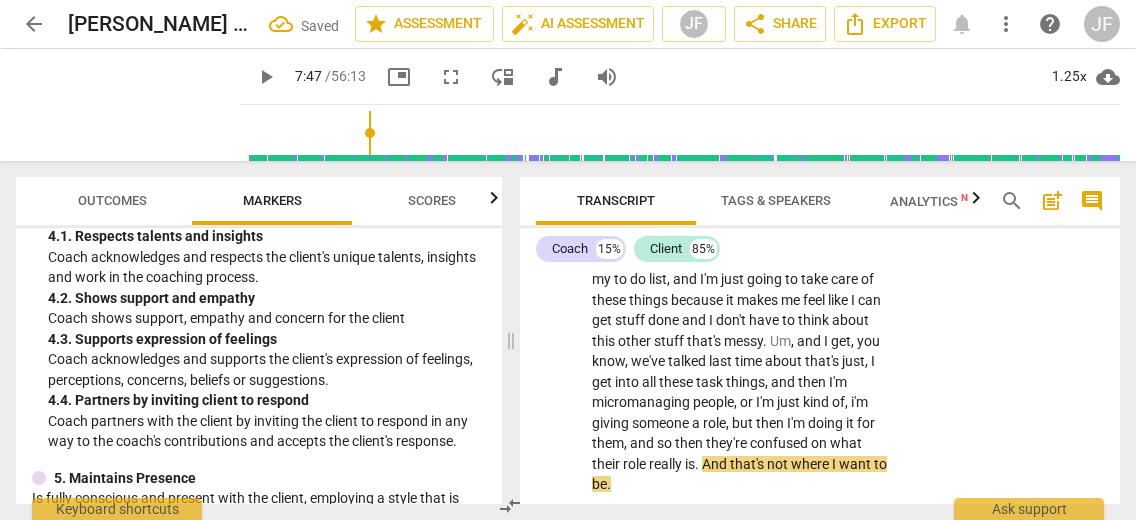 type 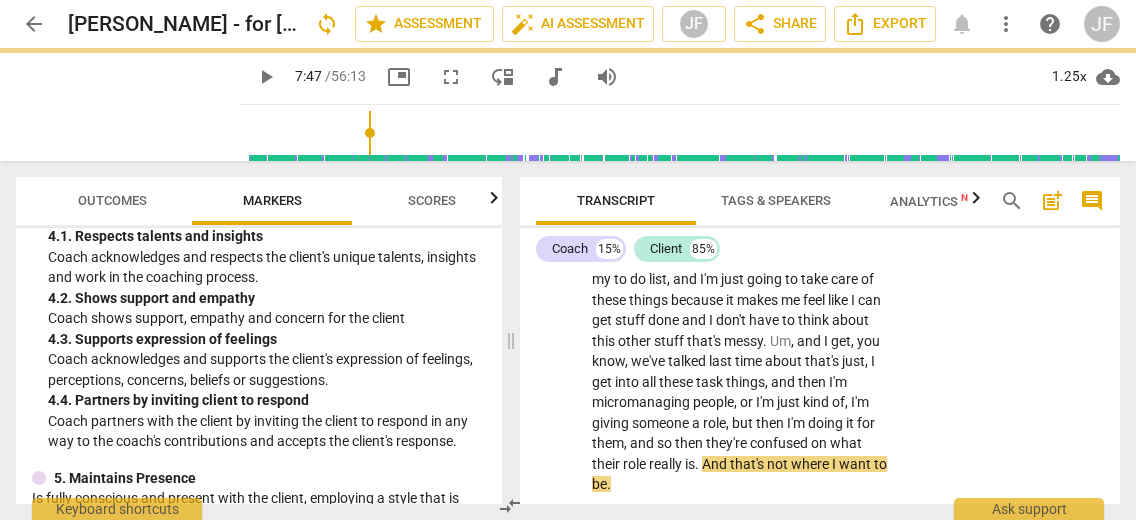 click on "play_arrow" at bounding box center [557, 300] 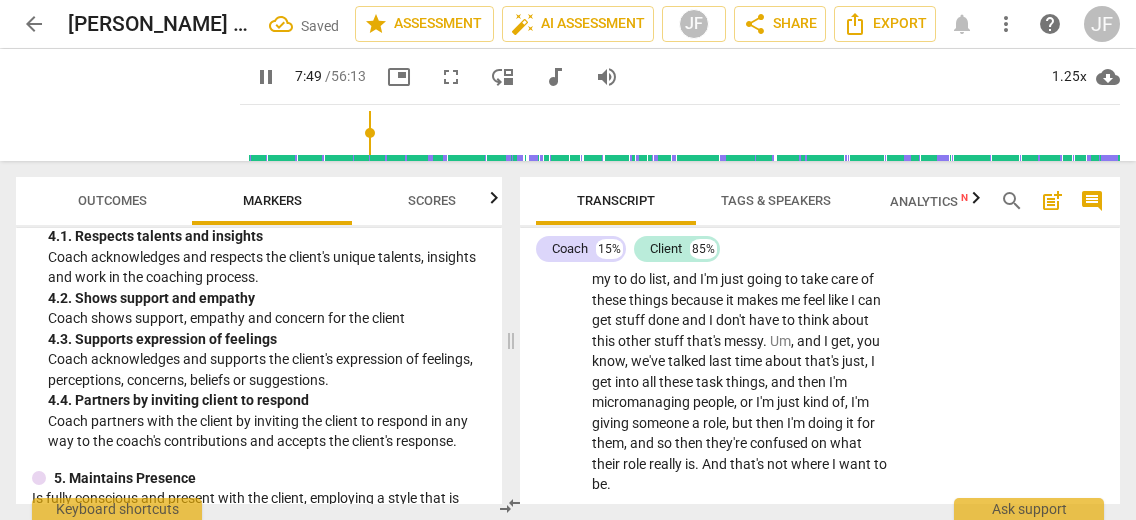 scroll, scrollTop: 3538, scrollLeft: 0, axis: vertical 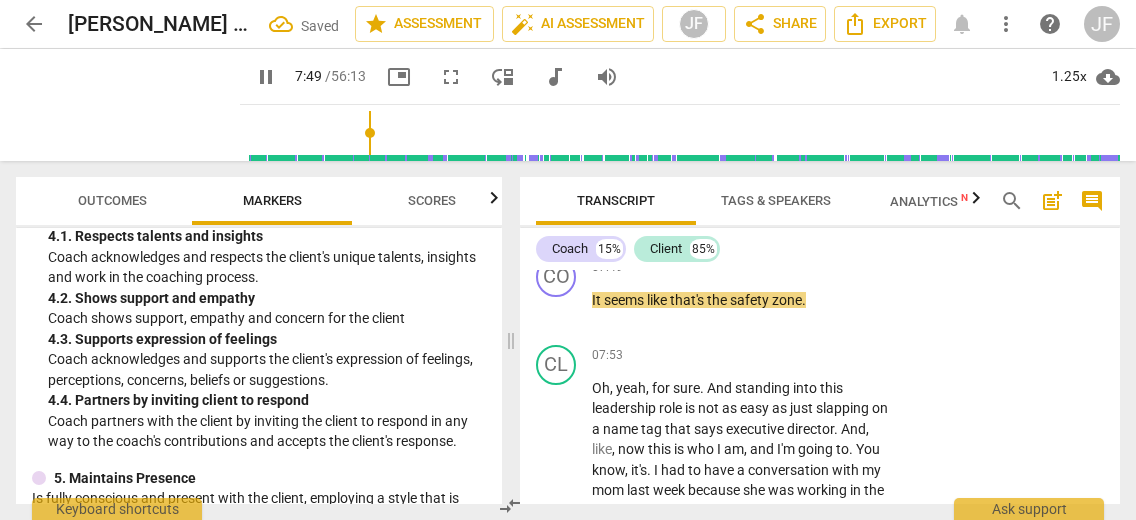 click on "pause" at bounding box center [557, 310] 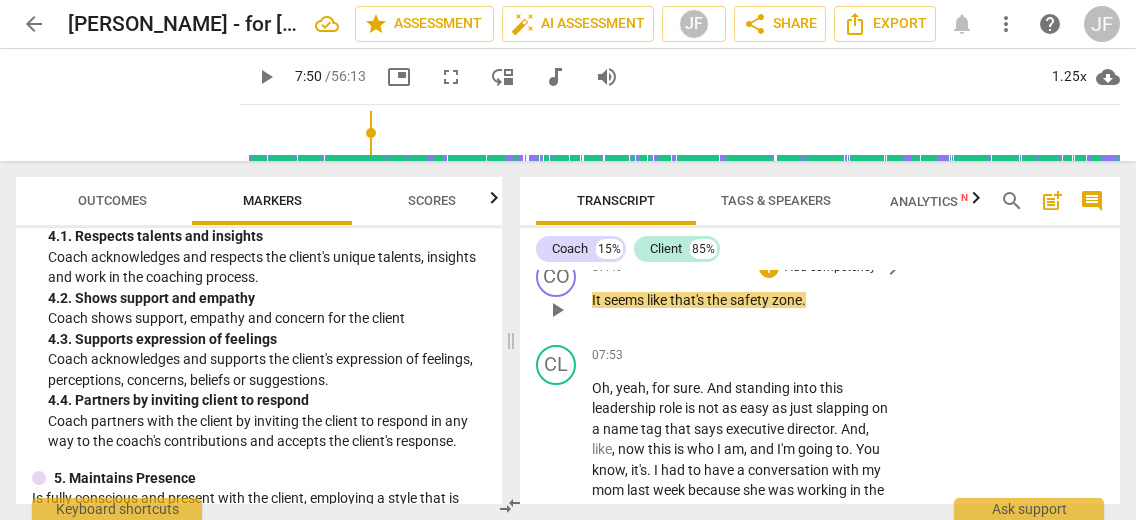 click on "play_arrow" at bounding box center [557, 310] 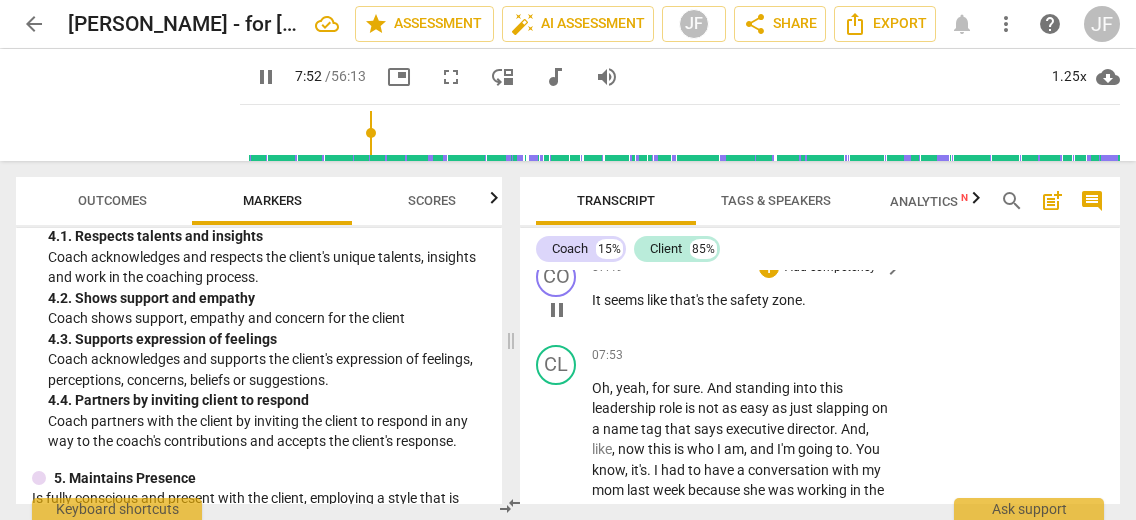 drag, startPoint x: 562, startPoint y: 286, endPoint x: 577, endPoint y: 283, distance: 15.297058 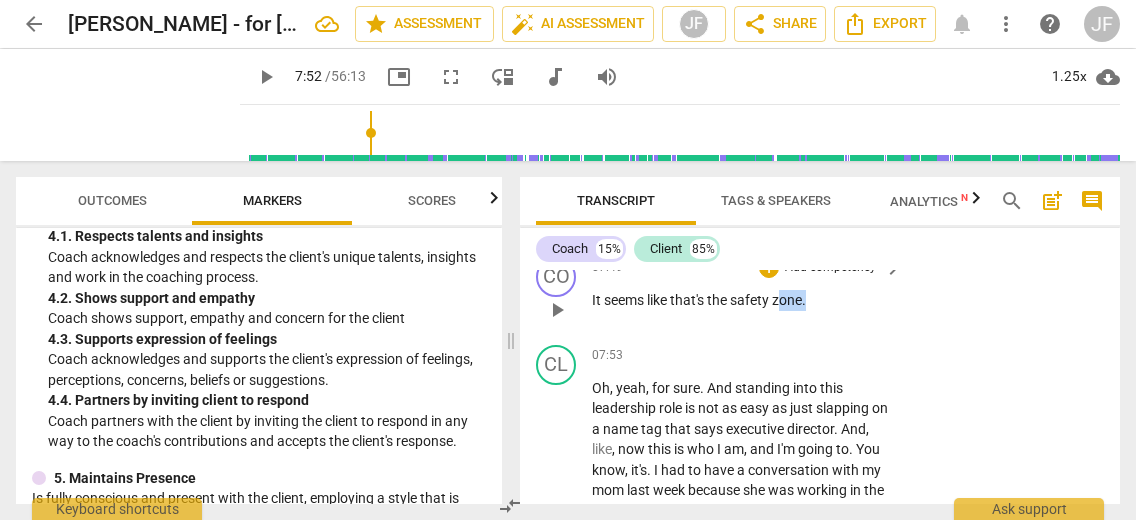 scroll, scrollTop: 3506, scrollLeft: 0, axis: vertical 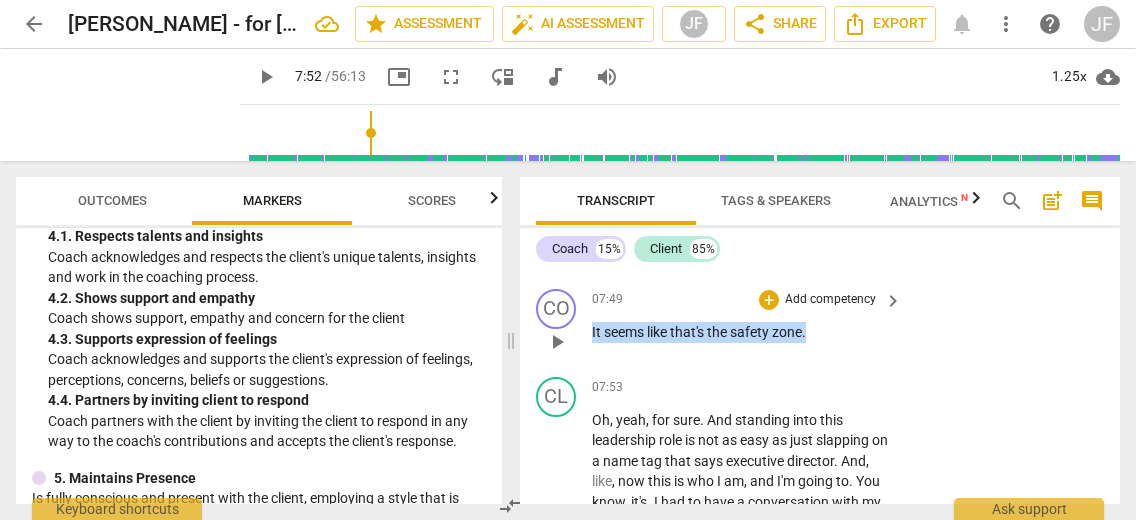 drag, startPoint x: 817, startPoint y: 278, endPoint x: 591, endPoint y: 307, distance: 227.85303 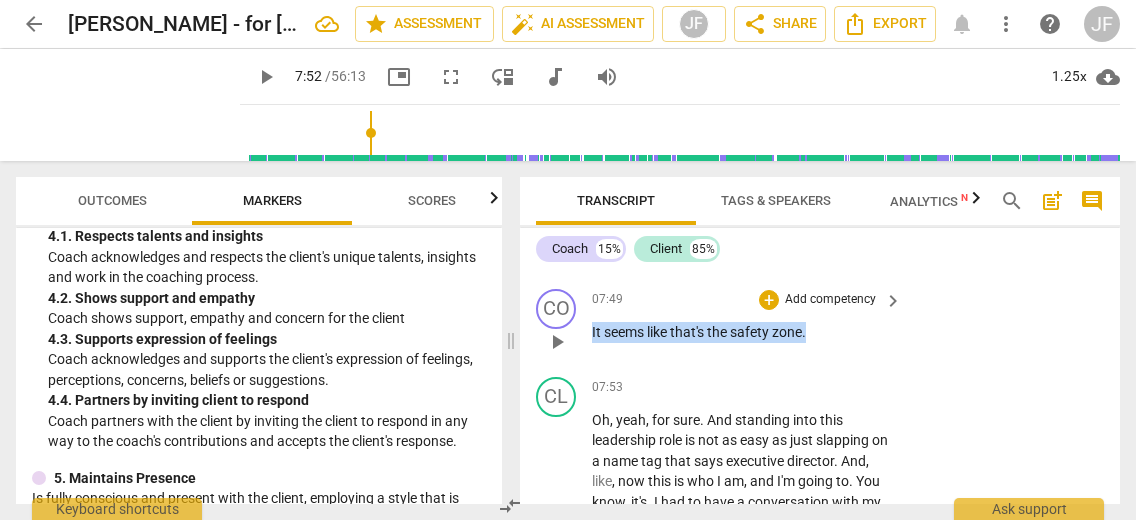 click on "CO play_arrow pause 07:49 + Add competency keyboard_arrow_right It   seems   like   that's   the   safety   zone ." at bounding box center [820, 325] 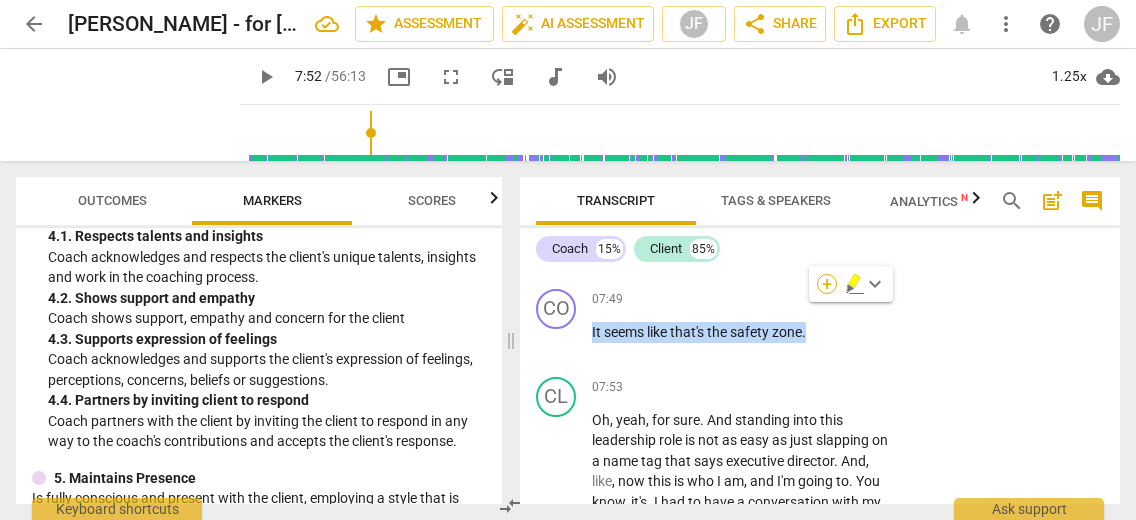 click on "+" at bounding box center (827, 284) 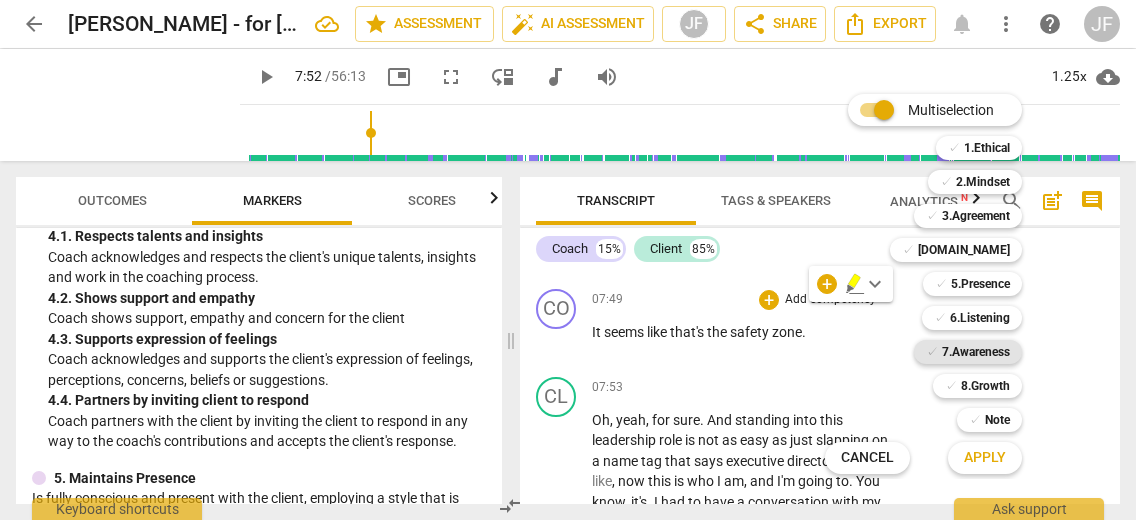 click on "7.Awareness" at bounding box center (976, 352) 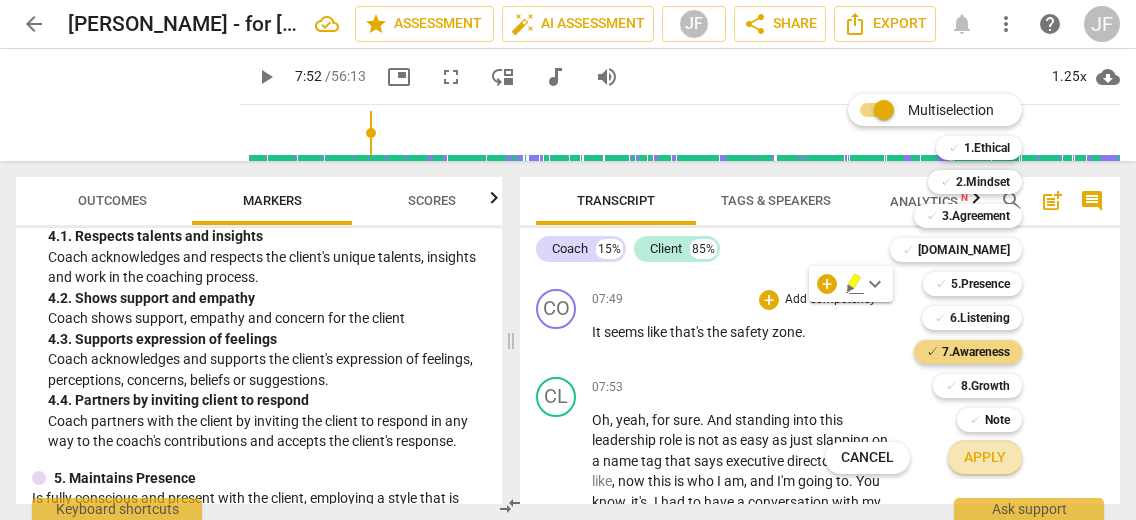 click on "Apply" at bounding box center (985, 458) 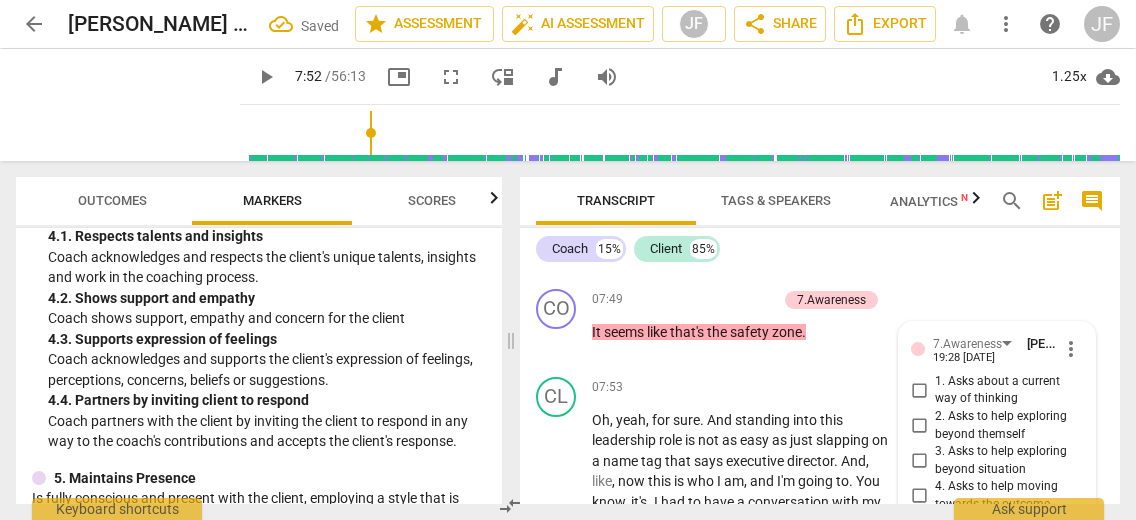 scroll, scrollTop: 3792, scrollLeft: 0, axis: vertical 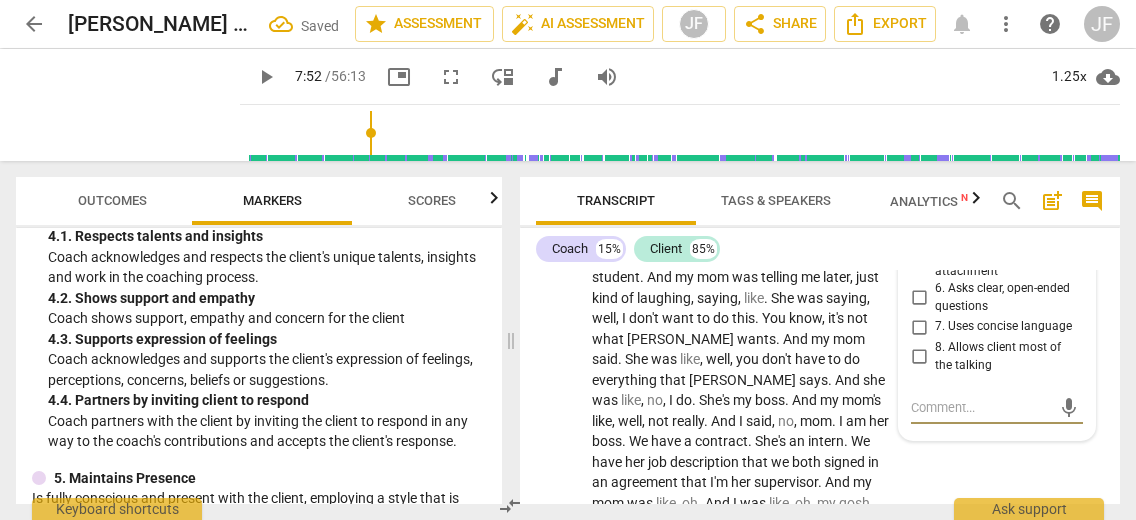 click on "7.Awareness [PERSON_NAME] 19:28 [DATE] more_vert 1. Asks about a current way of thinking 2. Asks to help exploring beyond themself 3. Asks to help exploring beyond situation 4. Asks to help moving towards the outcome 5. Shares observations and comments without attachment 6. Asks clear, open-ended questions 7. Uses concise language 8. Allows client most of the talking mic" at bounding box center (997, 238) 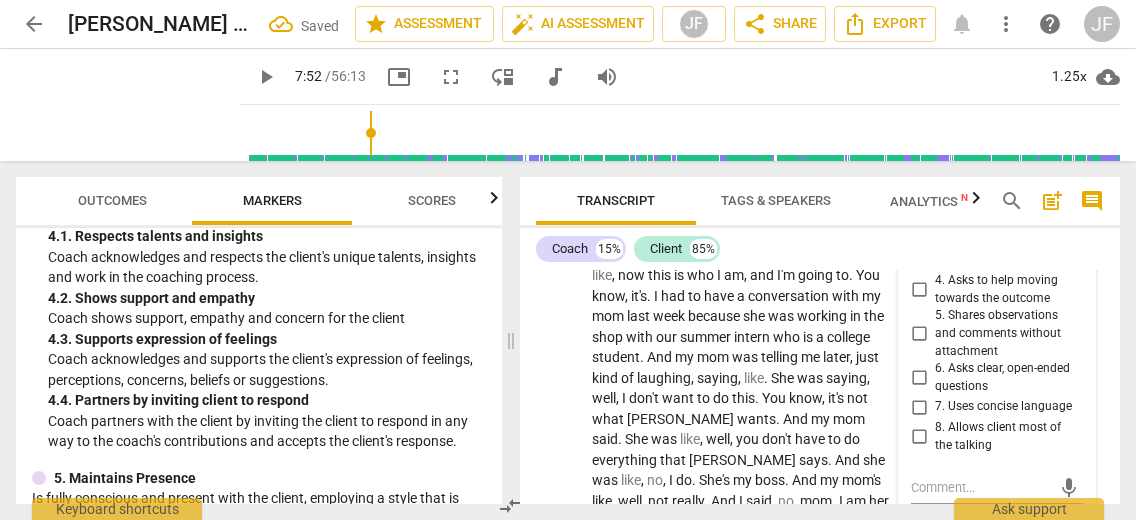 scroll, scrollTop: 3672, scrollLeft: 0, axis: vertical 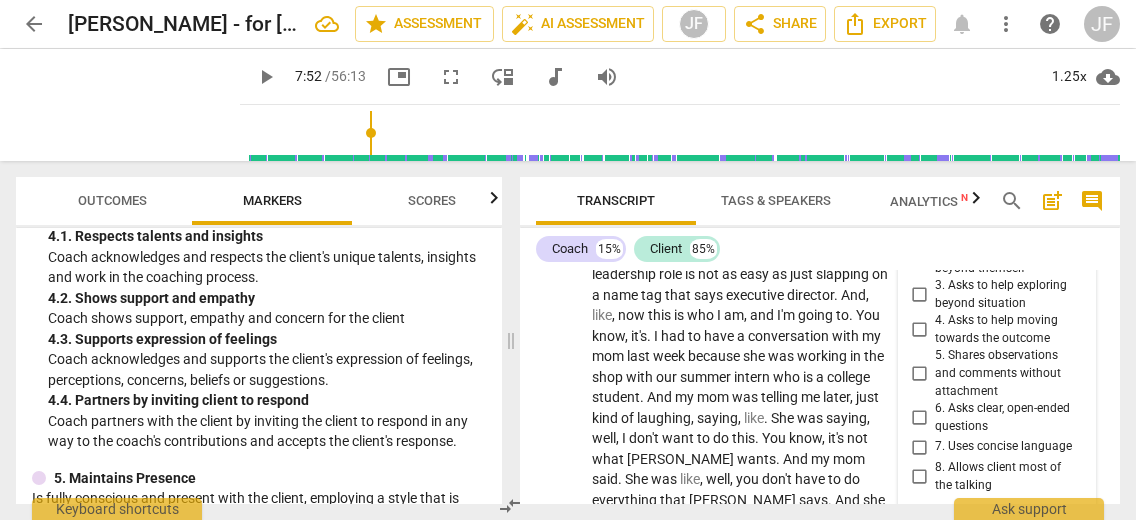 click on "5. Shares observations and comments without attachment" at bounding box center (919, 374) 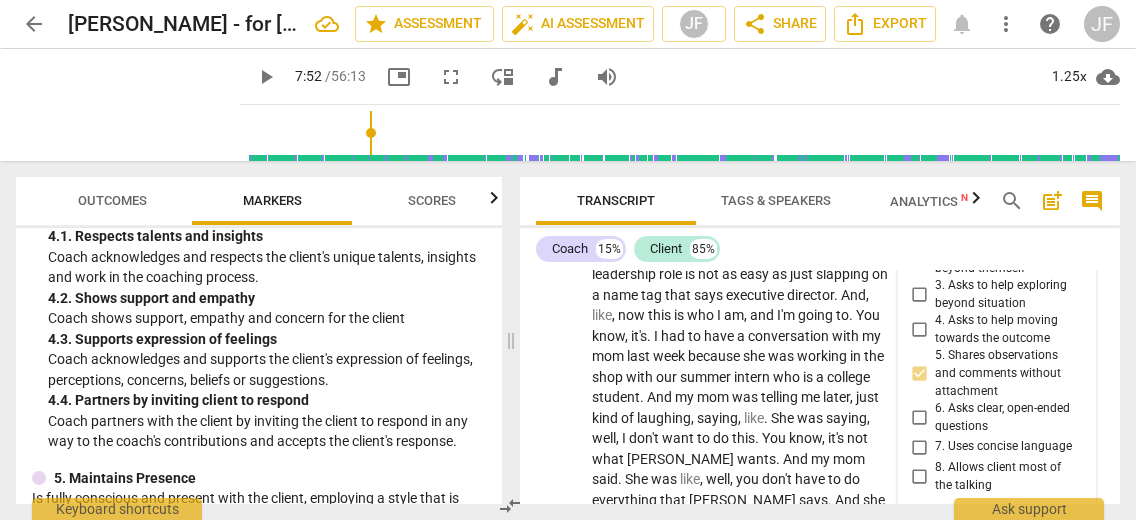 click on "7. Uses concise language" at bounding box center (919, 447) 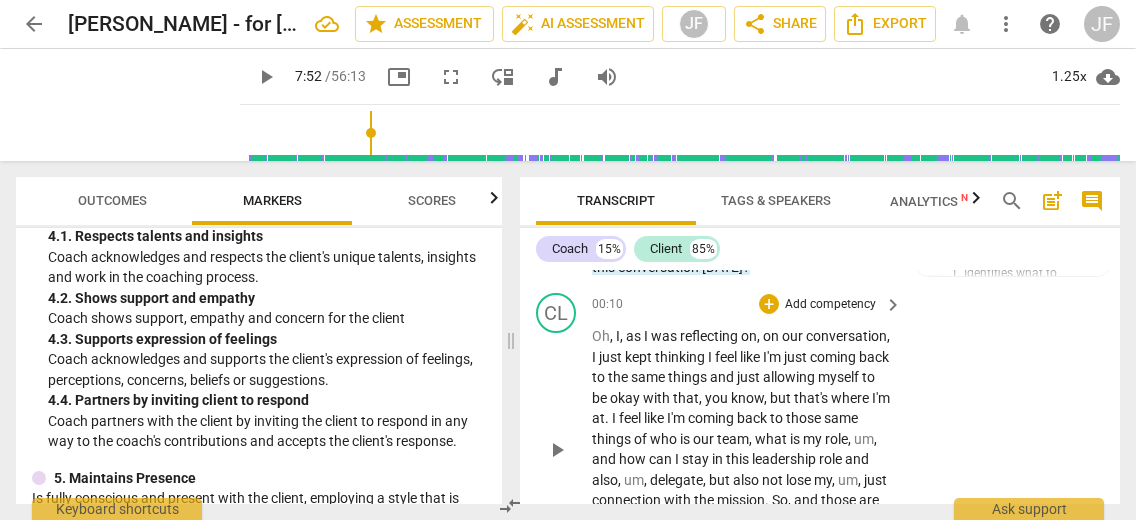 scroll, scrollTop: 0, scrollLeft: 0, axis: both 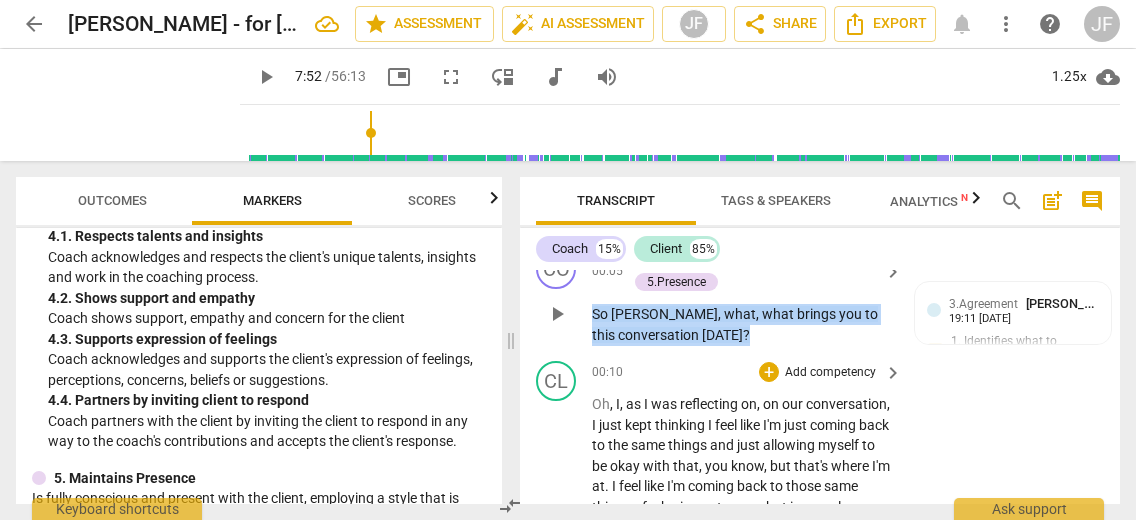 drag, startPoint x: 727, startPoint y: 336, endPoint x: 594, endPoint y: 315, distance: 134.64769 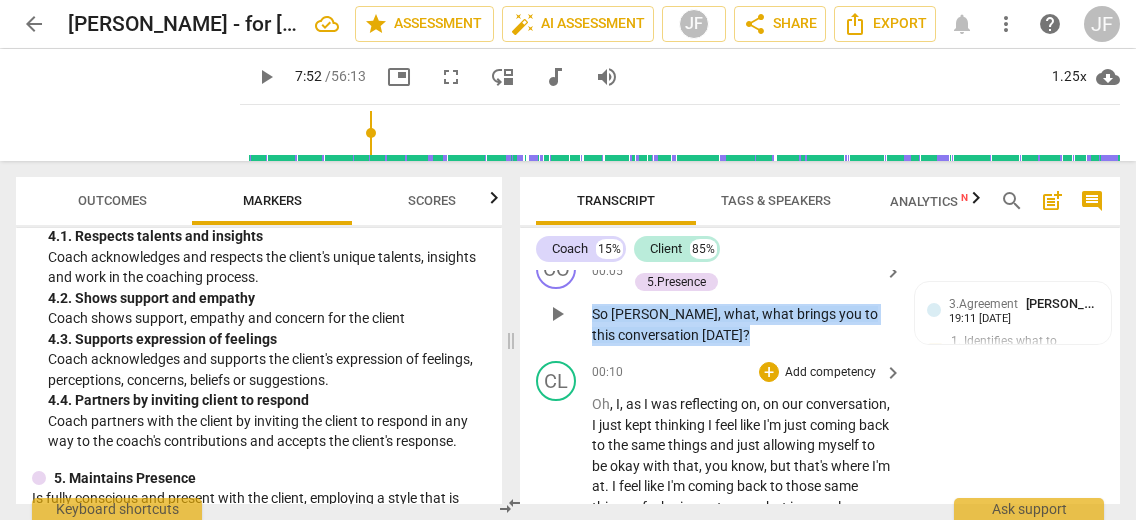 click on "So   [PERSON_NAME] ,   what ,   what   brings   you   to   this   conversation   [DATE] ?" at bounding box center (742, 324) 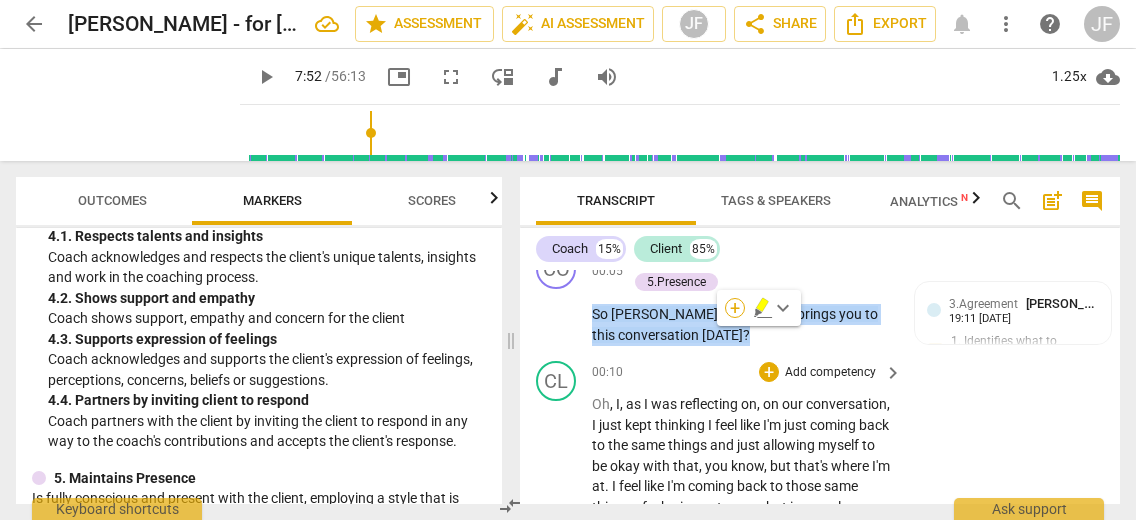 click on "+" at bounding box center (735, 308) 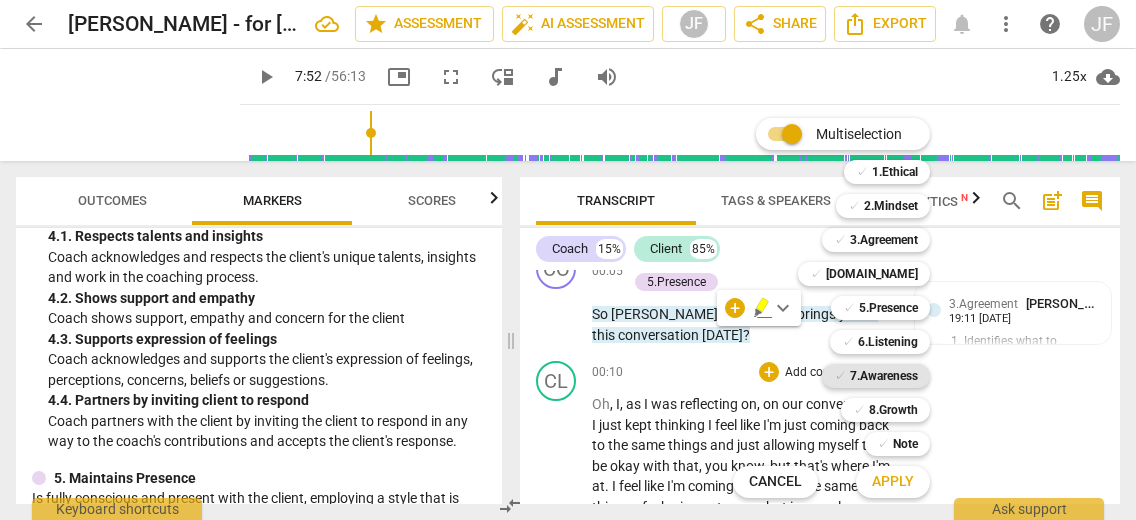 click on "7.Awareness" at bounding box center [884, 376] 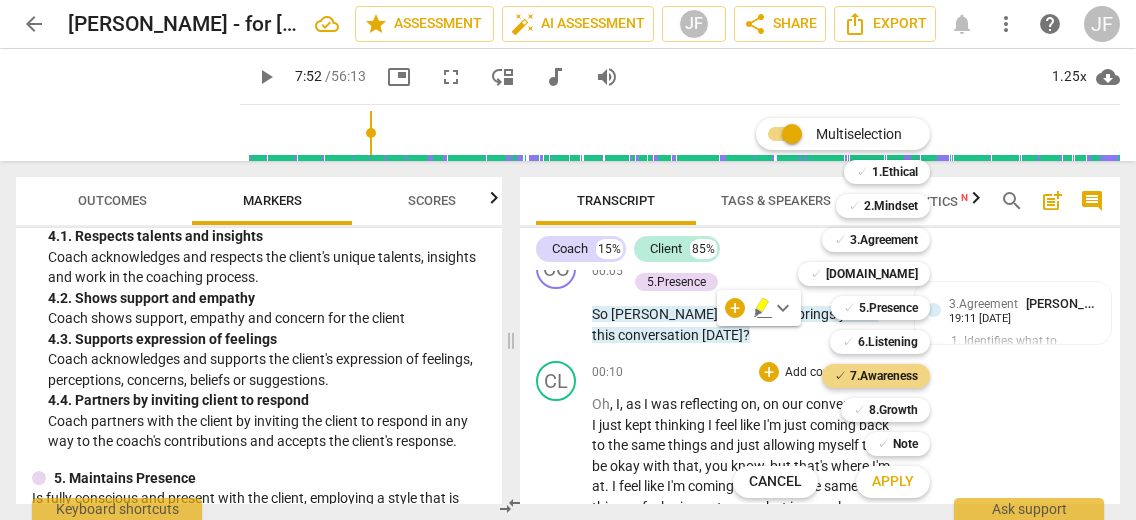 click on "Apply" at bounding box center (893, 482) 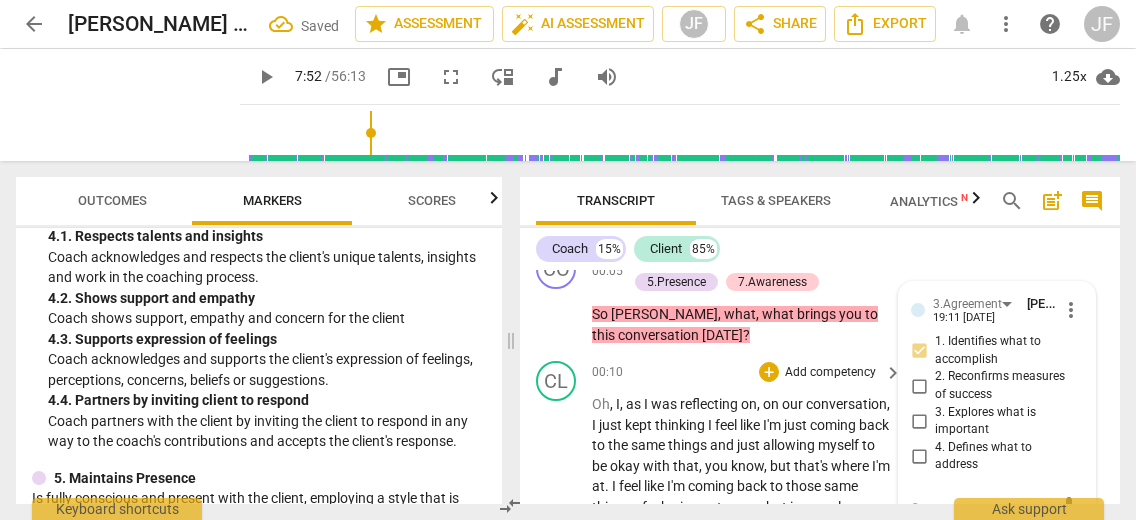scroll, scrollTop: 216, scrollLeft: 0, axis: vertical 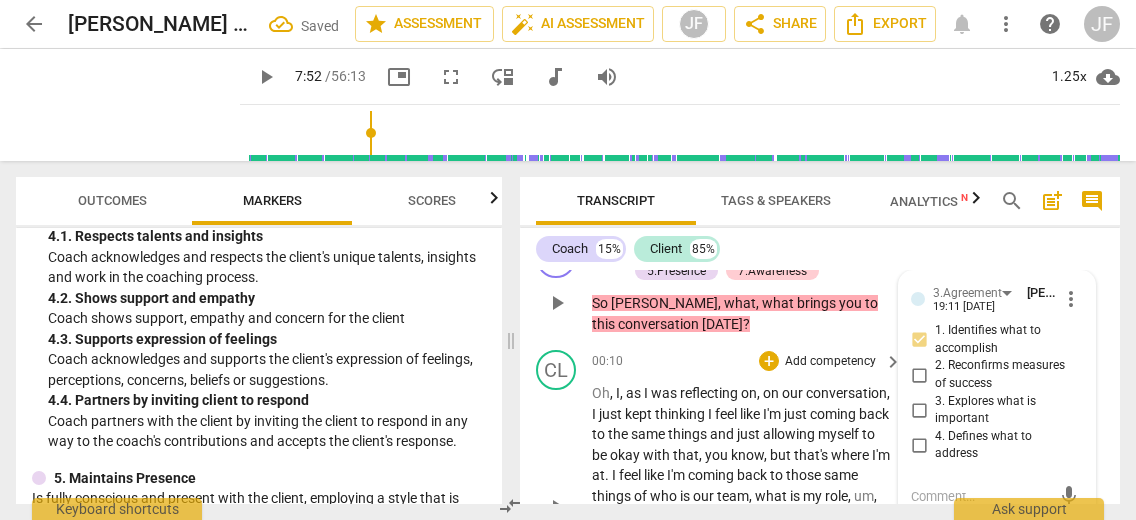 click on "3.Agreement [PERSON_NAME] 19:11 [DATE] more_vert 1. Identifies what to accomplish 2. Reconfirms measures of success 3. Explores what is important 4. Defines what to address mic 5.Presence [PERSON_NAME] 19:11 [DATE] more_vert 1. Responds to the whole person (the who) 2. Responds to what to accomplish (the what) 3. Supports client to choose what happens 4. Demonstrates curiosity 5. Allows space for silence mic 7.Awareness [PERSON_NAME] 19:29 [DATE] more_vert 1. Asks about a current way of thinking 2. Asks to help exploring beyond themself 3. Asks to help exploring beyond situation 4. Asks to help moving towards the outcome 5. Shares observations and comments without attachment 6. Asks clear, open-ended questions 7. Uses concise language 8. Allows client most of the talking mic" at bounding box center [997, 735] 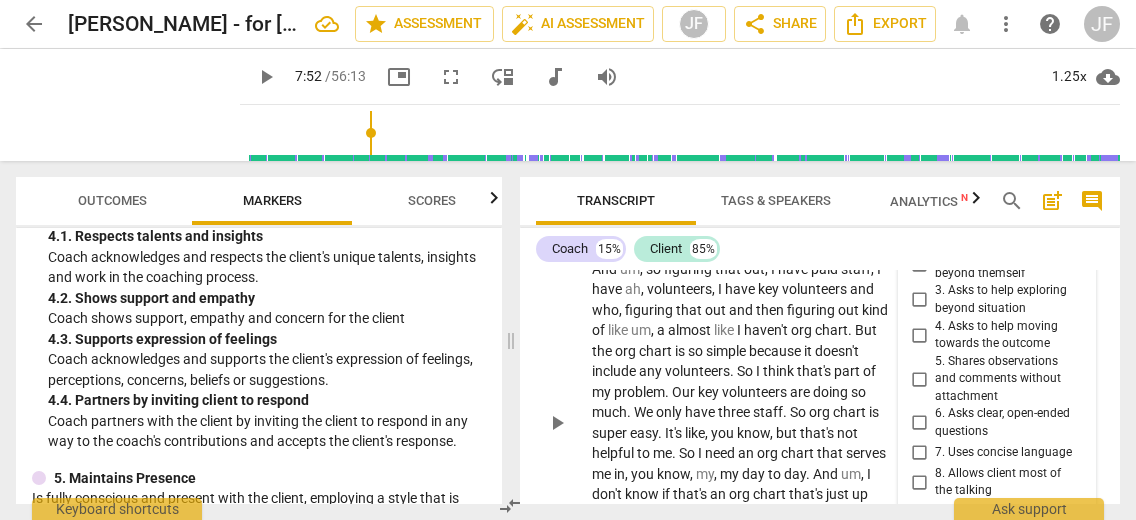 scroll, scrollTop: 856, scrollLeft: 0, axis: vertical 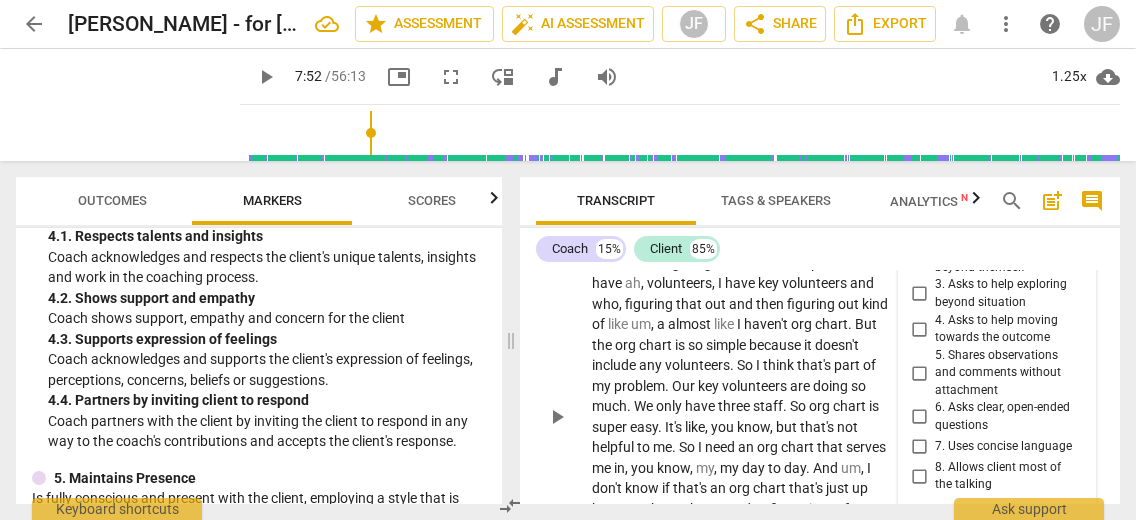 click on "6. Asks clear, open-ended questions" at bounding box center [919, 417] 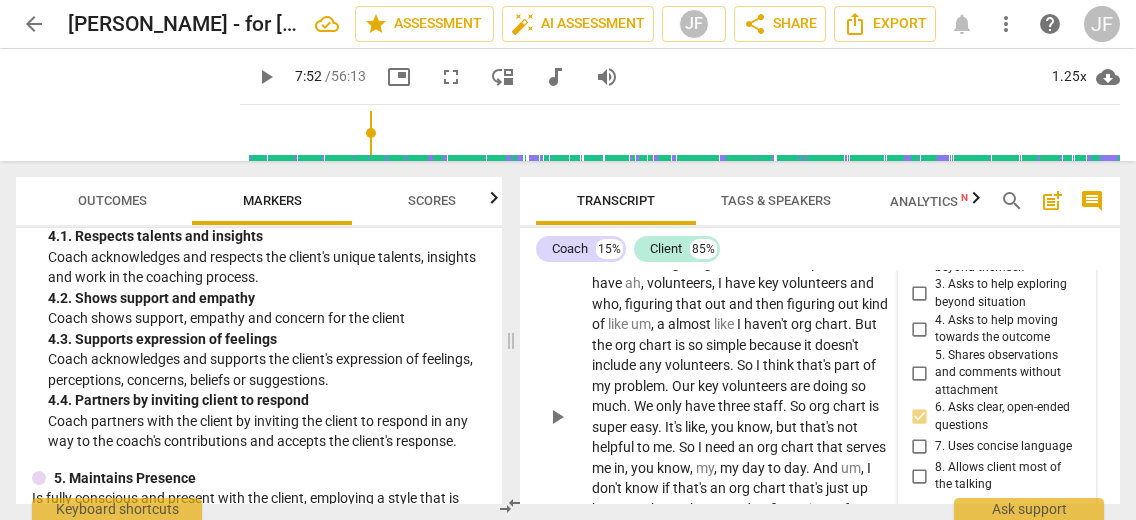 click on "7. Uses concise language" at bounding box center [919, 447] 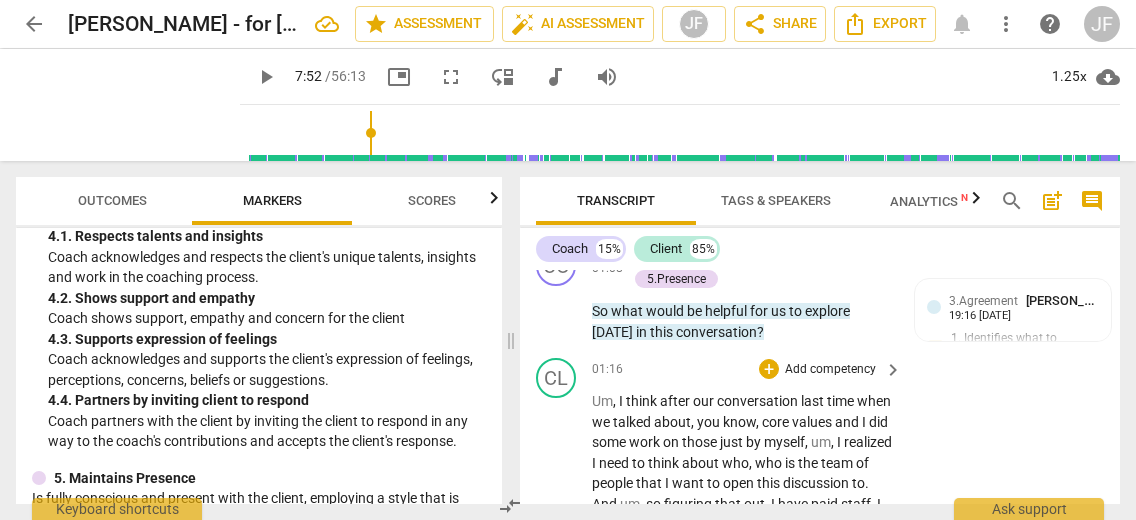 scroll, scrollTop: 616, scrollLeft: 0, axis: vertical 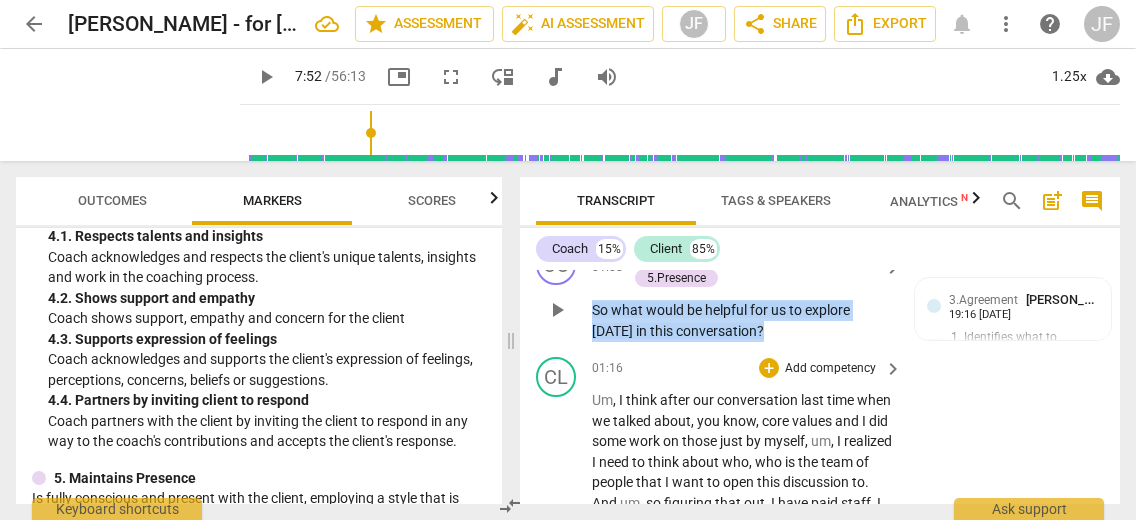drag, startPoint x: 764, startPoint y: 349, endPoint x: 588, endPoint y: 332, distance: 176.81912 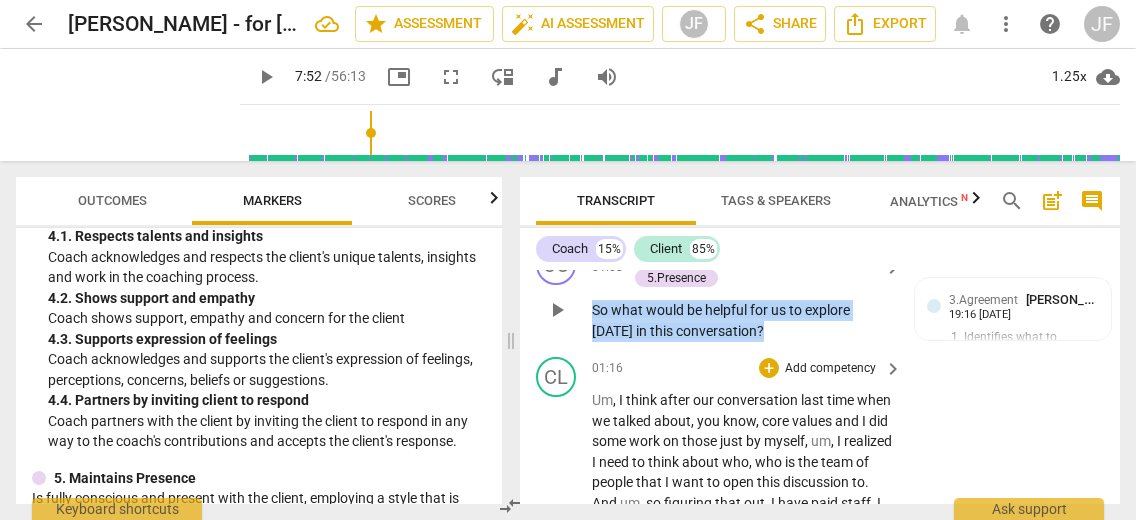 click on "CO play_arrow pause 01:08 + Add competency 3.Agreement 5.Presence keyboard_arrow_right So   what   would   be   helpful   for   us   to   explore   [DATE]   in   this   conversation ? 3.Agreement [PERSON_NAME] 19:16 [DATE] 1. Identifies what to accomplish 5.Presence [PERSON_NAME] 19:16 [DATE] 4. Demonstrates curiosity" at bounding box center (820, 293) 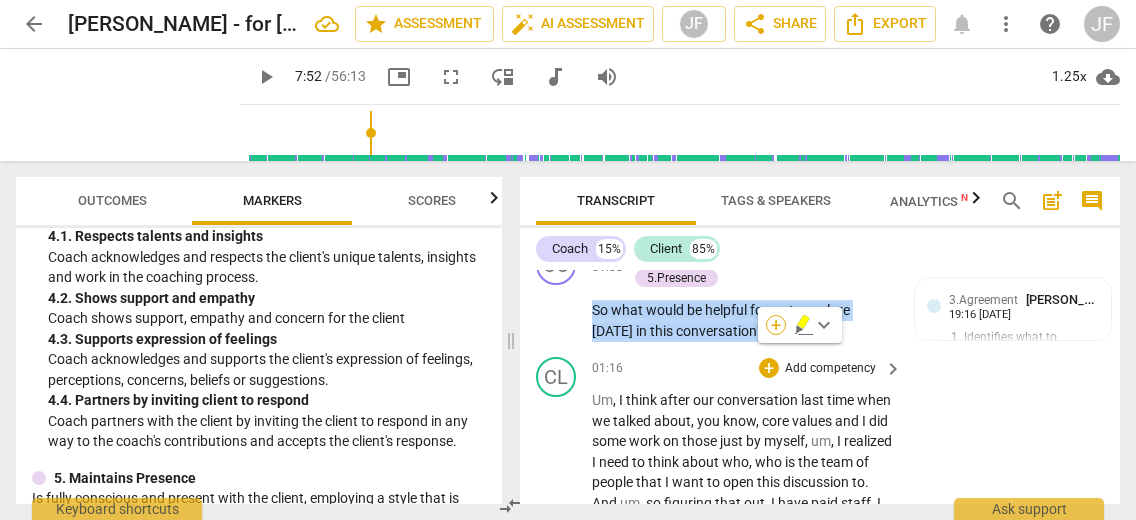 click on "+" at bounding box center (776, 325) 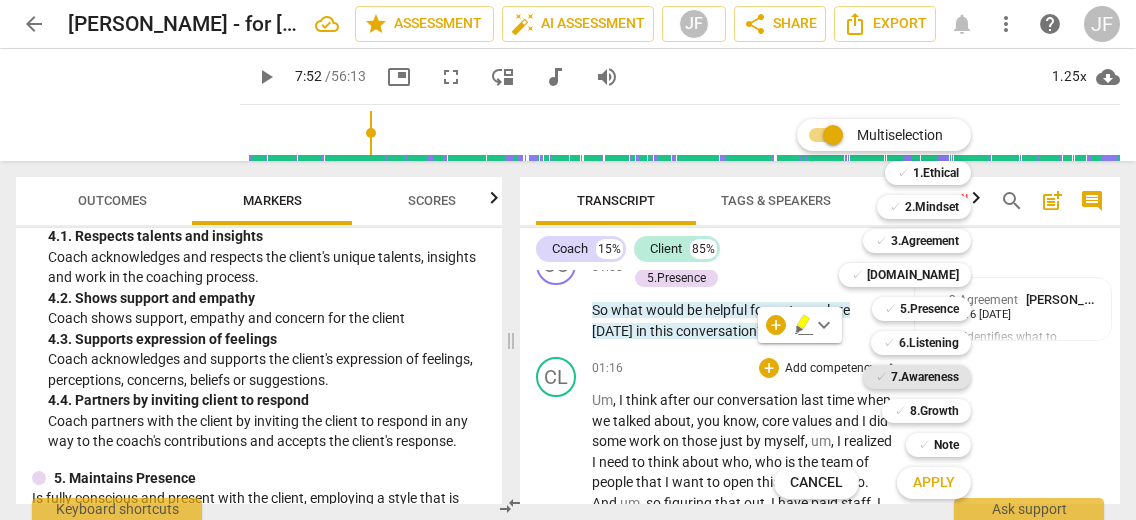 click on "7.Awareness" at bounding box center (925, 377) 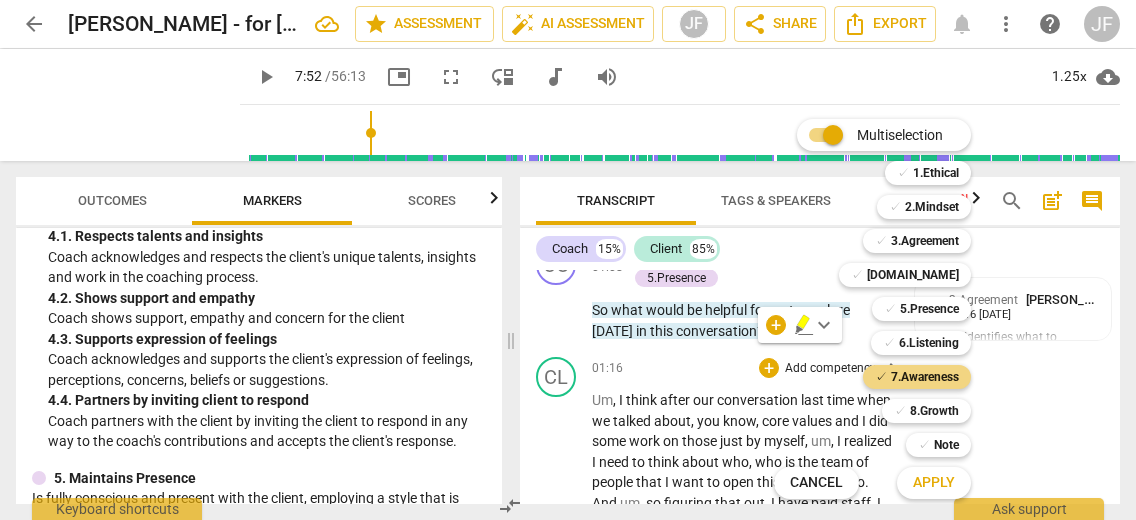 click on "Apply" at bounding box center [934, 483] 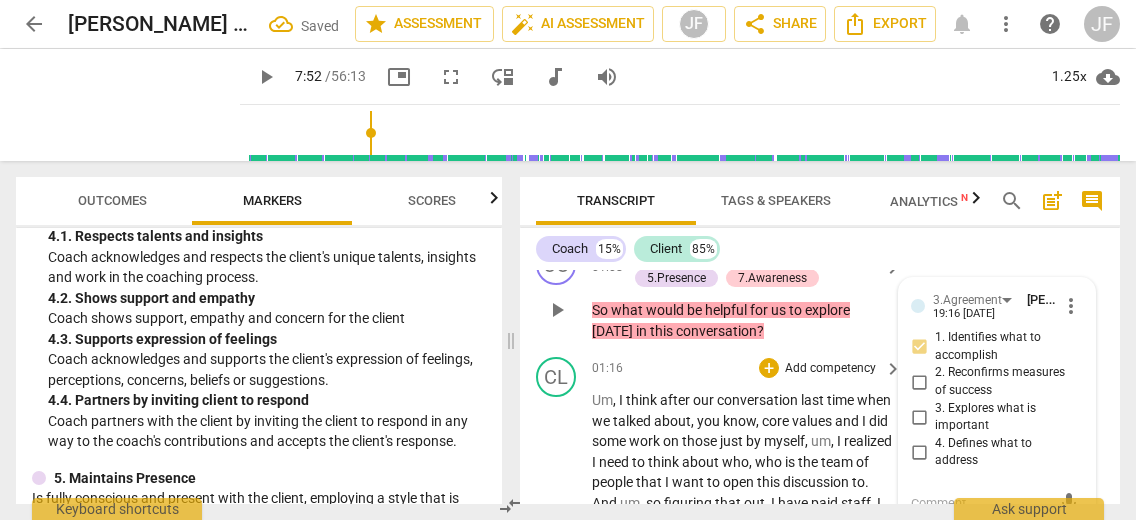 scroll, scrollTop: 752, scrollLeft: 0, axis: vertical 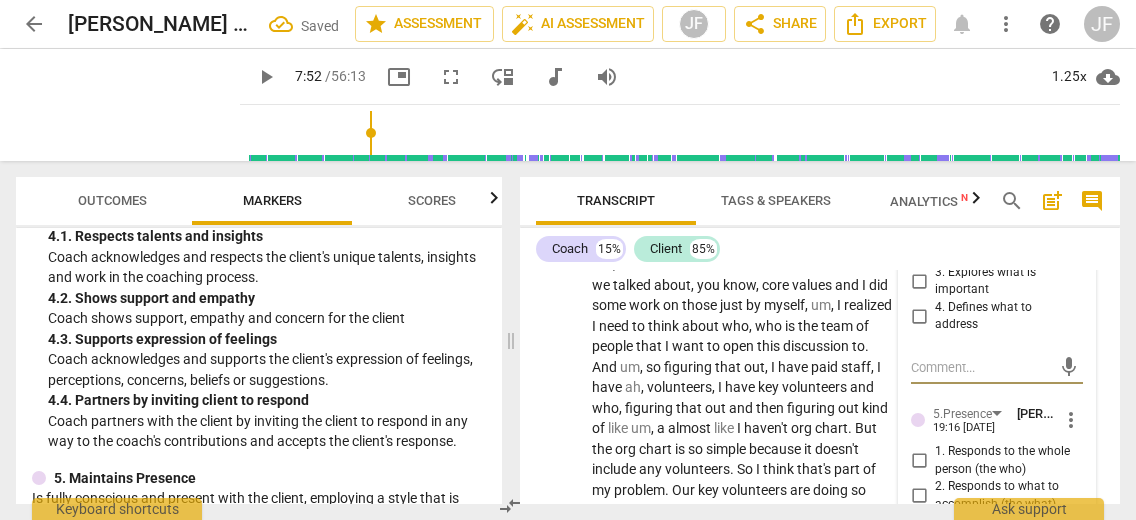 click on "3.Agreement [PERSON_NAME] 19:16 [DATE] more_vert 1. Identifies what to accomplish 2. Reconfirms measures of success 3. Explores what is important 4. Defines what to address mic 5.Presence [PERSON_NAME] 19:16 [DATE] more_vert 1. Responds to the whole person (the who) 2. Responds to what to accomplish (the what) 3. Supports client to choose what happens 4. Demonstrates curiosity 5. Allows space for silence mic 7.Awareness [PERSON_NAME] 19:29 [DATE] more_vert 1. Asks about a current way of thinking 2. Asks to help exploring beyond themself 3. Asks to help exploring beyond situation 4. Asks to help moving towards the outcome 5. Shares observations and comments without attachment 6. Asks clear, open-ended questions 7. Uses concise language 8. Allows client most of the talking mic" at bounding box center (997, 606) 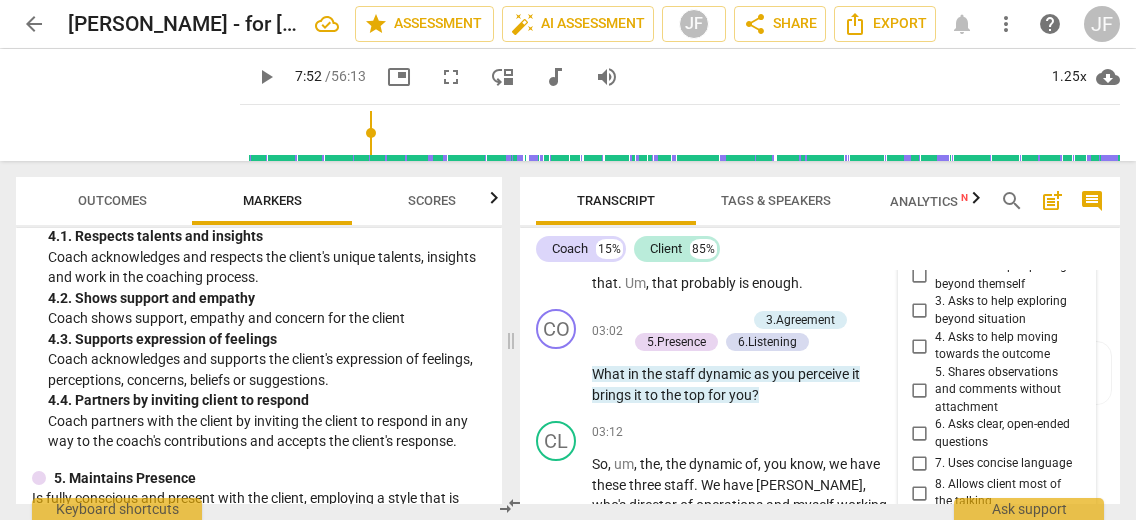 scroll, scrollTop: 1232, scrollLeft: 0, axis: vertical 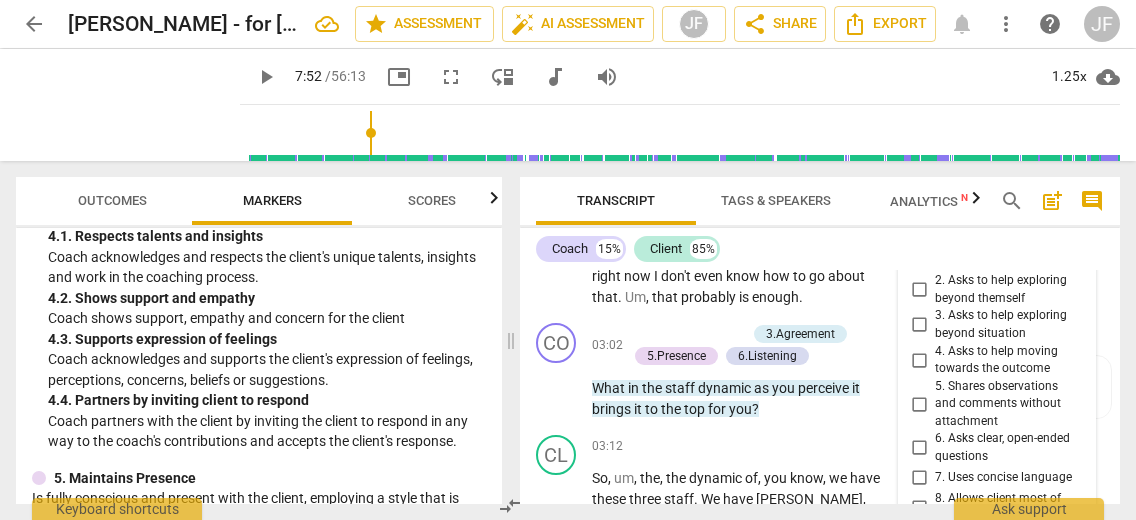 click on "6. Asks clear, open-ended questions" at bounding box center [919, 448] 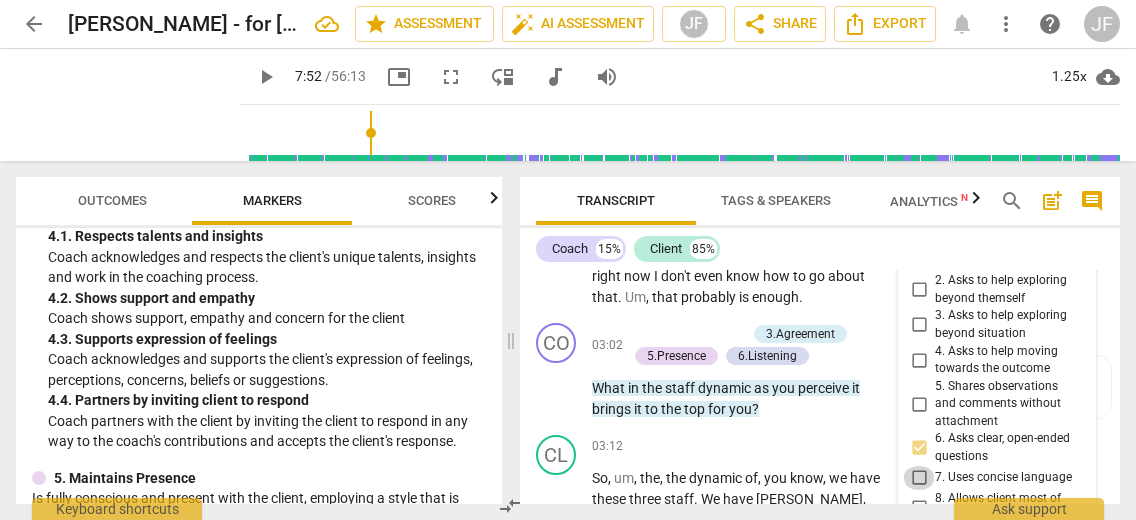 click on "7. Uses concise language" at bounding box center (919, 478) 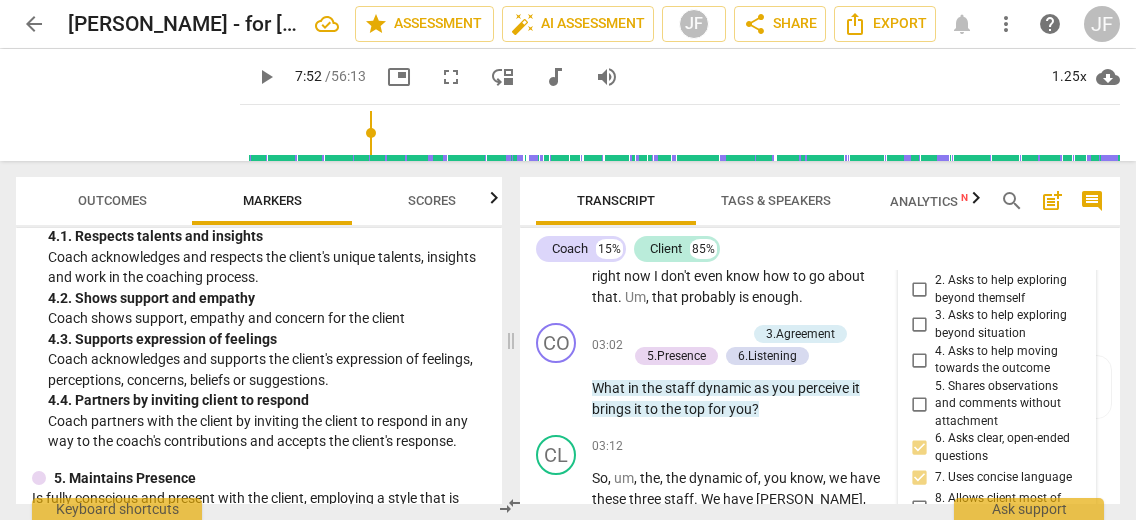 click on "4. 2. Shows support and empathy" at bounding box center (267, 298) 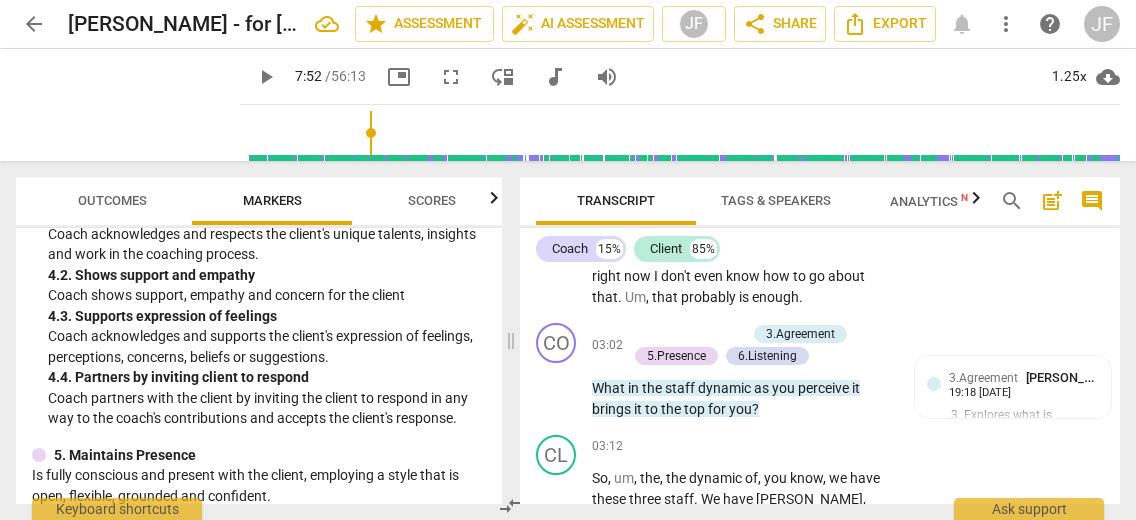 scroll, scrollTop: 842, scrollLeft: 0, axis: vertical 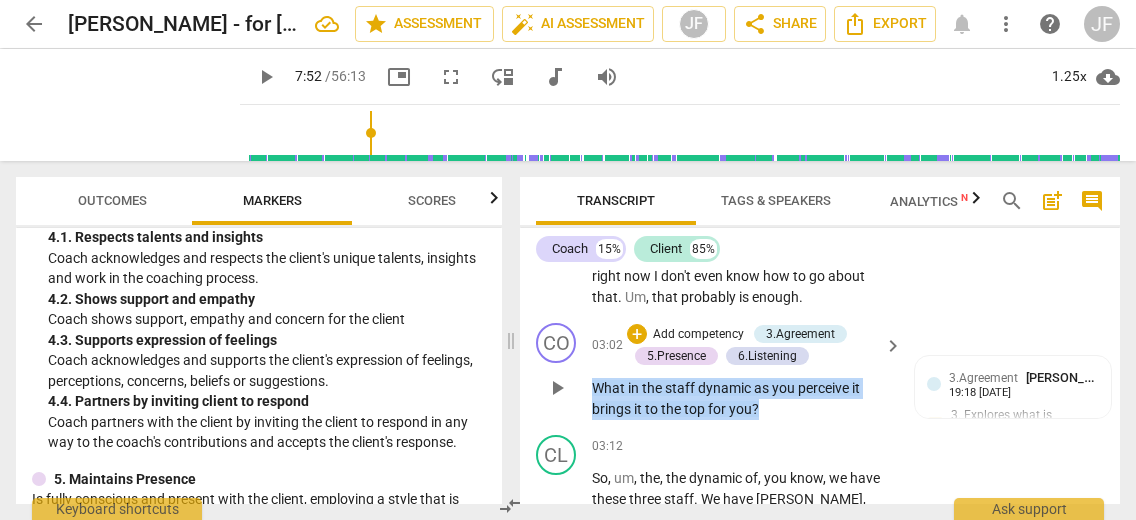 drag, startPoint x: 772, startPoint y: 450, endPoint x: 591, endPoint y: 425, distance: 182.71837 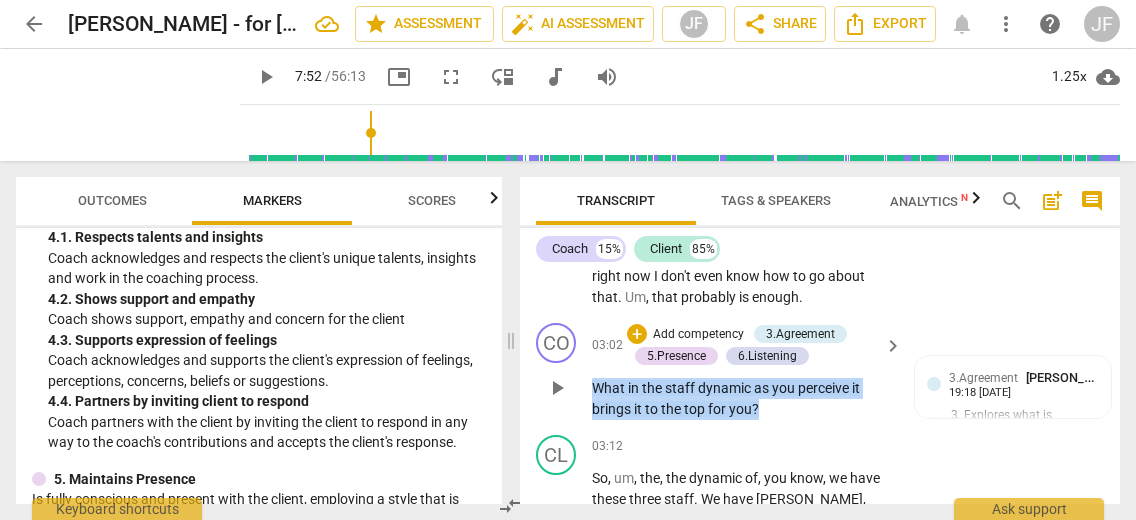 click on "CO play_arrow pause 03:02 + Add competency 3.Agreement 5.Presence 6.Listening keyboard_arrow_right What   in   the   staff   dynamic   as   you   perceive   it   brings   it   to   the   top   for   you ? 3.Agreement [PERSON_NAME] 19:18 [DATE] 3. Explores what is important 5.Presence [PERSON_NAME] 19:18 [DATE] 4. Demonstrates curiosity 6.Listening [PERSON_NAME] 19:18 [DATE] 5. Inquires about perception" at bounding box center [820, 371] 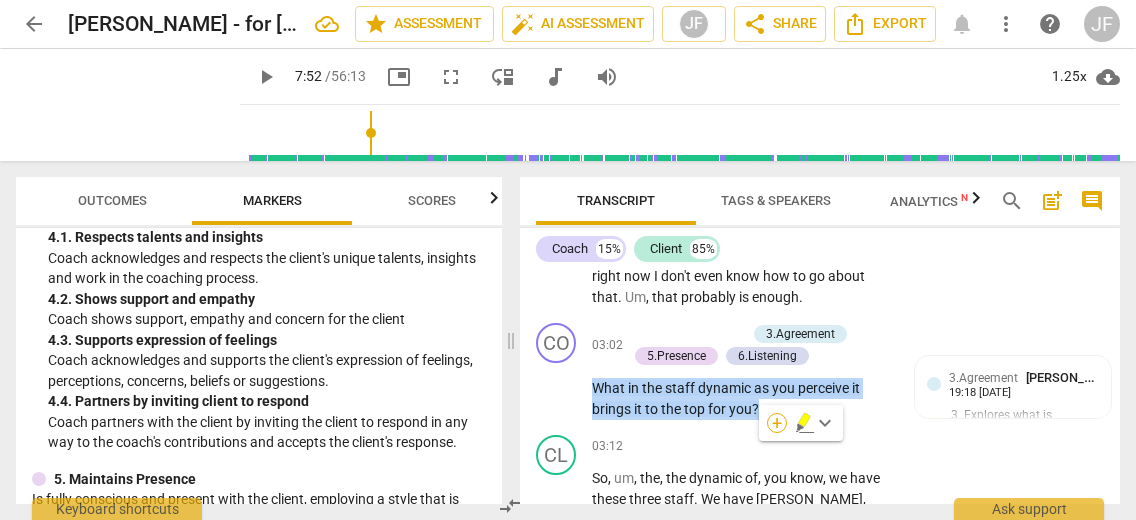 click on "+" at bounding box center [777, 423] 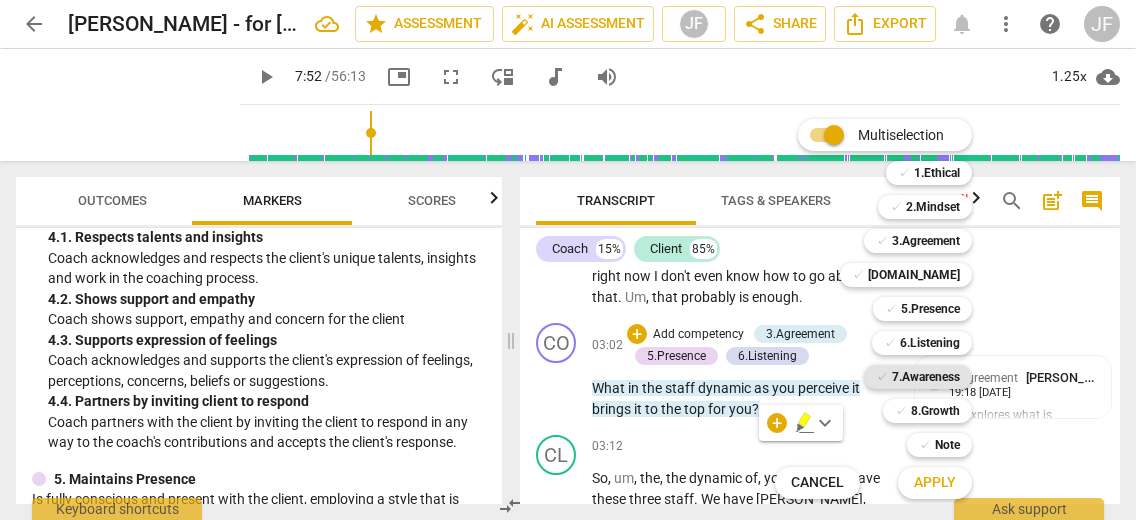 click on "7.Awareness" at bounding box center [926, 377] 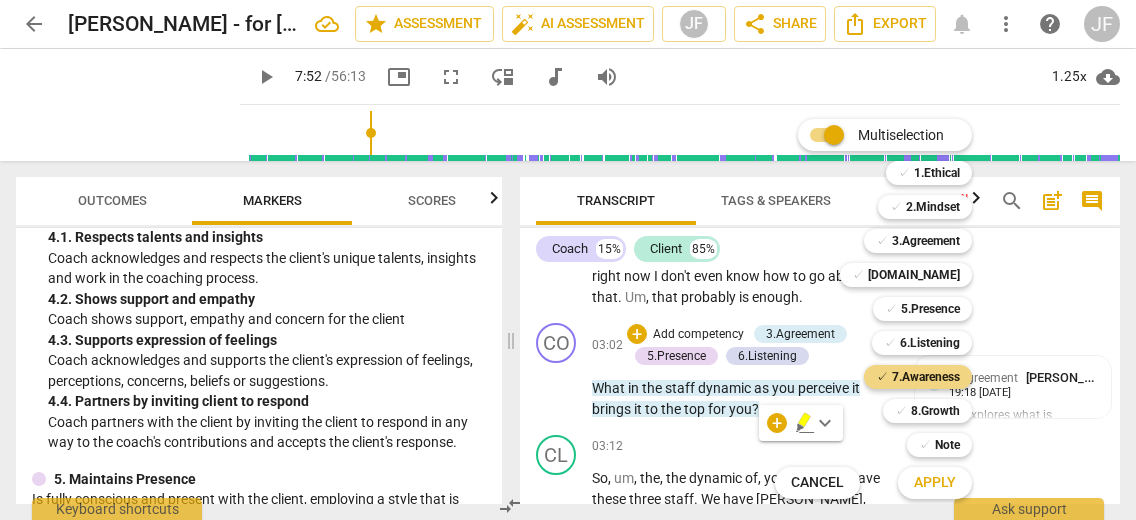 click on "Apply" at bounding box center (935, 483) 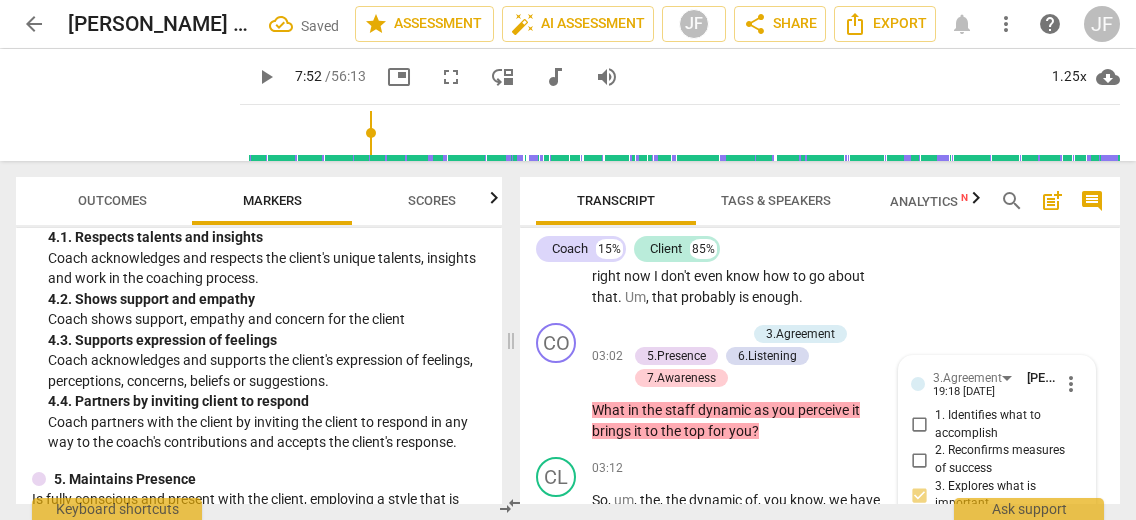 scroll, scrollTop: 1467, scrollLeft: 0, axis: vertical 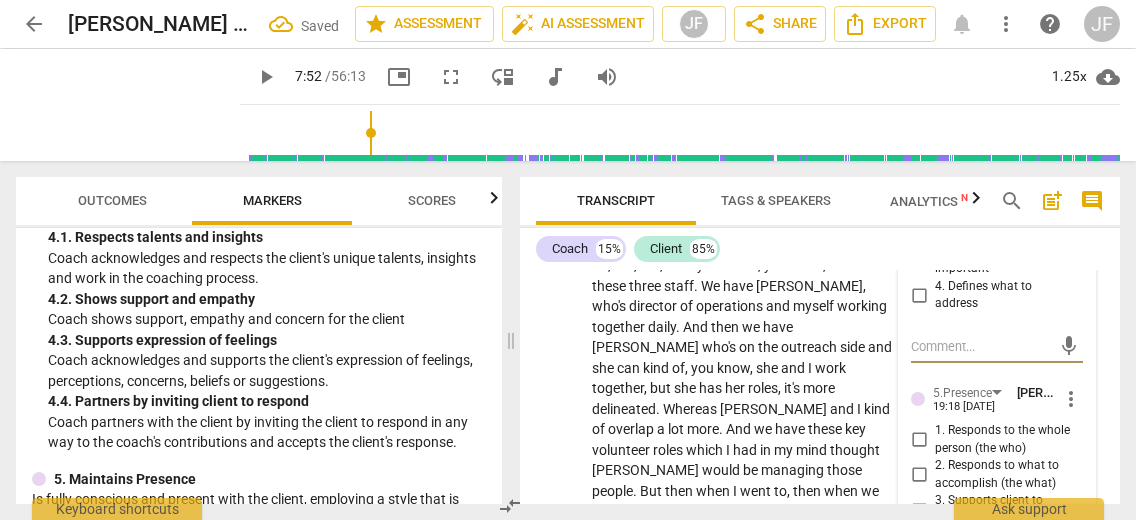 click on "3.Agreement [PERSON_NAME] 19:18 [DATE] more_vert 1. Identifies what to accomplish 2. Reconfirms measures of success 3. Explores what is important 4. Defines what to address mic 5.Presence [PERSON_NAME] 19:18 [DATE] more_vert 1. Responds to the whole person (the who) 2. Responds to what to accomplish (the what) 3. Supports client to choose what happens 4. Demonstrates curiosity 5. Allows space for silence mic 6.Listening [PERSON_NAME] 19:18 [DATE] more_vert 1. Customizes questions 2. Explores client's words 3. Explores client's emotions 4. Explores energy shifts 5. Inquires about perception 6. Does not interrupt 7. Summarizes what communicated mic 7.Awareness [PERSON_NAME] 19:34 [DATE] more_vert 1. Asks about a current way of thinking 2. Asks to help exploring beyond themself 3. Asks to help exploring beyond situation 4. Asks to help moving towards the outcome 5. Shares observations and comments without attachment 6. Asks clear, open-ended questions 7. Uses concise language mic" at bounding box center (997, 740) 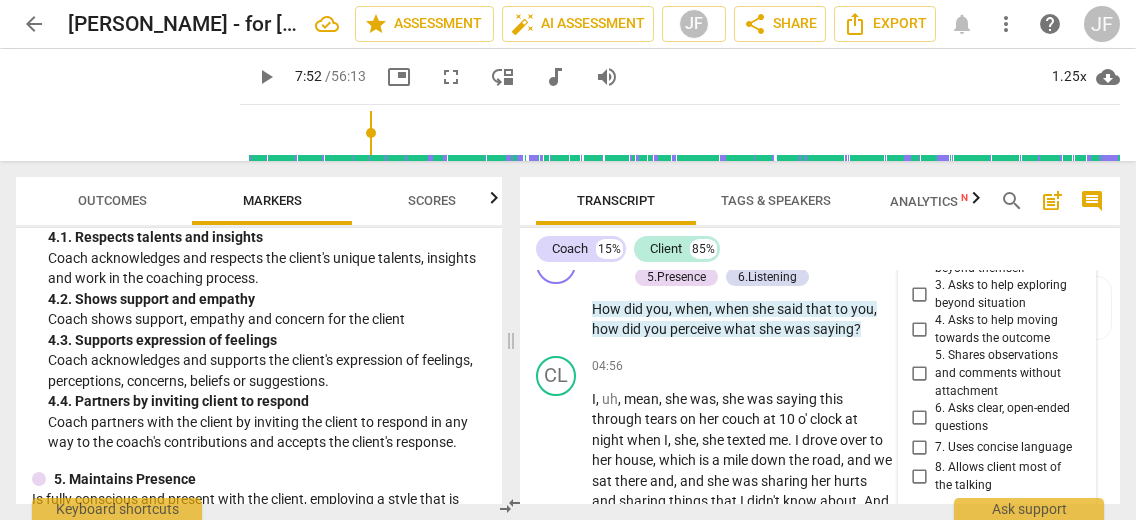 scroll, scrollTop: 2307, scrollLeft: 0, axis: vertical 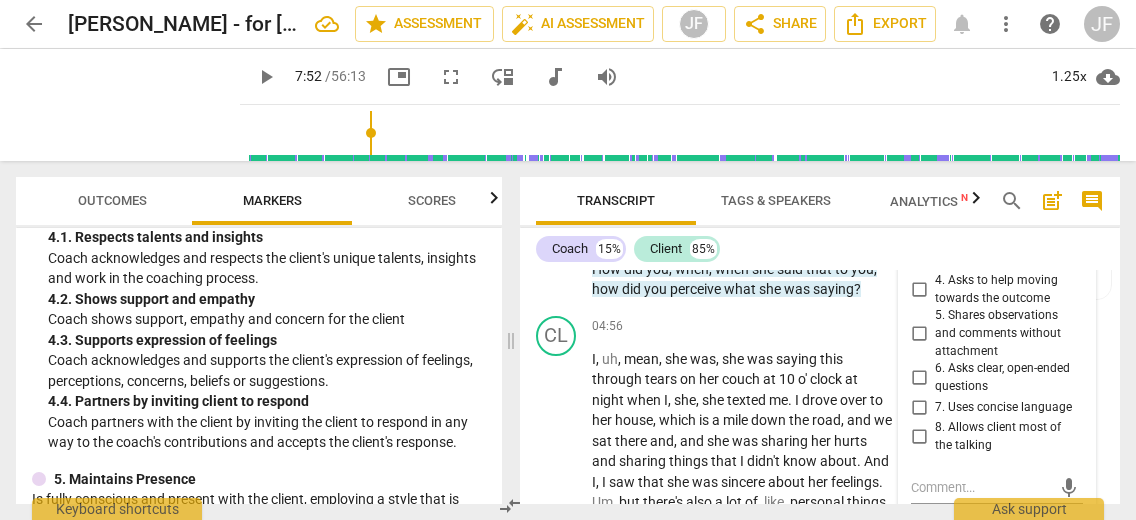 click on "6. Asks clear, open-ended questions" at bounding box center [919, 378] 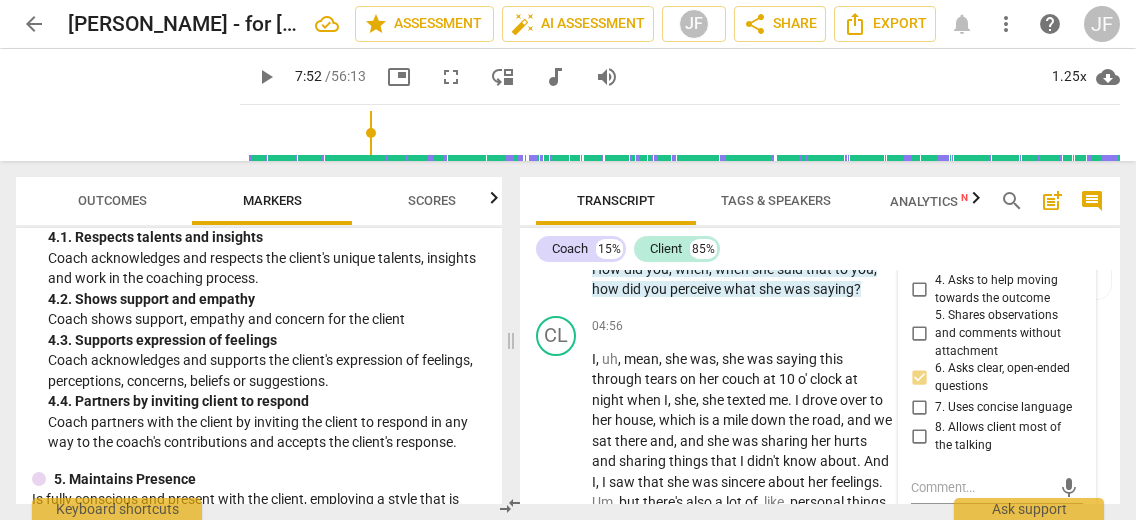 click on "7. Uses concise language" at bounding box center [919, 407] 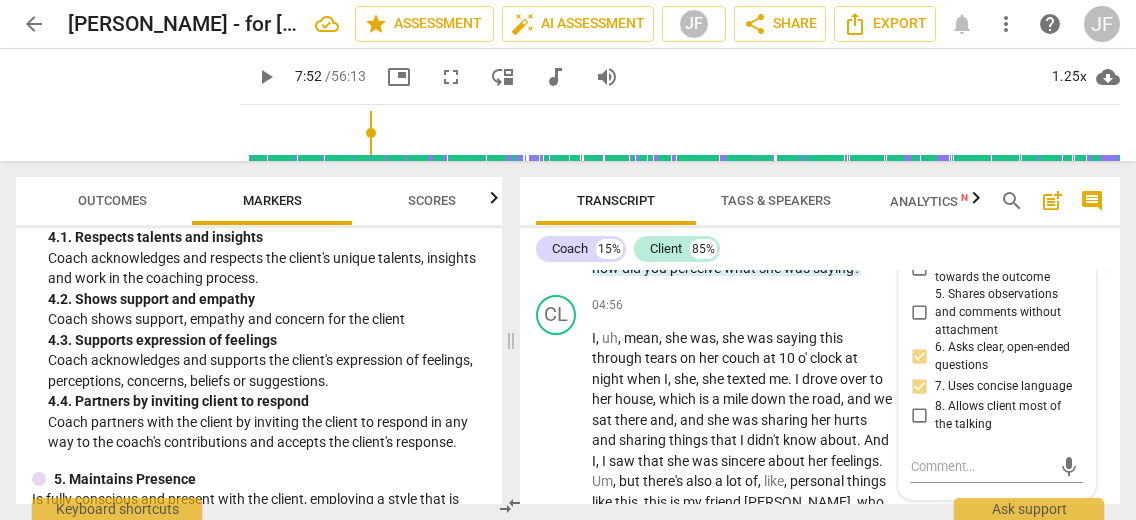 scroll, scrollTop: 2191, scrollLeft: 0, axis: vertical 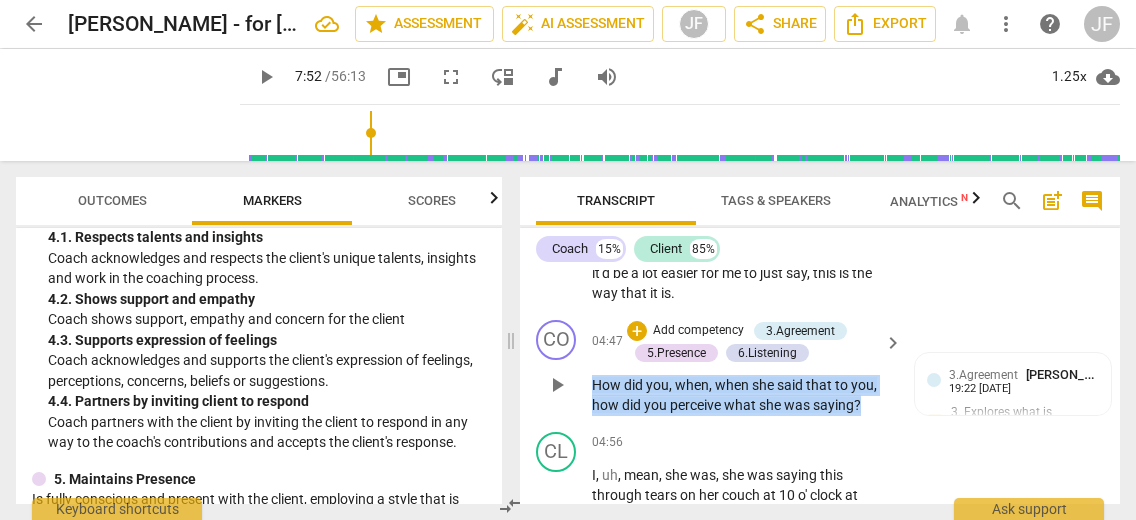 drag, startPoint x: 869, startPoint y: 410, endPoint x: 590, endPoint y: 381, distance: 280.5031 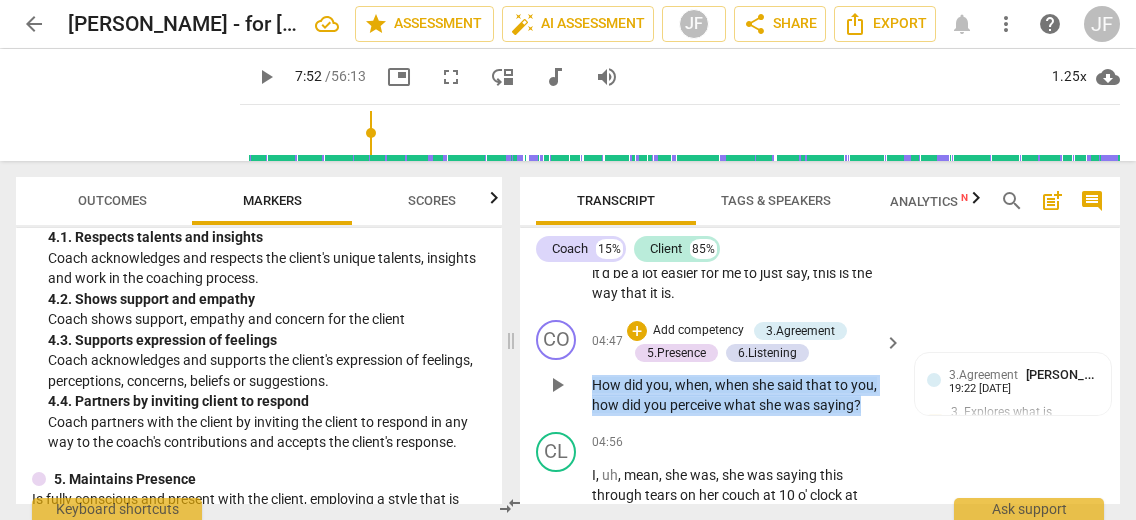 click on "CO play_arrow pause 04:47 + Add competency 3.Agreement 5.Presence 6.Listening keyboard_arrow_right How   did   you ,   when ,   when   she   said   that   to   you ,   how   did   you   perceive   what   she   was   saying ? 3.Agreement [PERSON_NAME] 19:22 [DATE] 3. Explores what is important 5.Presence [PERSON_NAME] 19:22 [DATE] 4. Demonstrates curiosity 6.Listening [PERSON_NAME] 19:22 [DATE] 5. Inquires about perception" at bounding box center [820, 368] 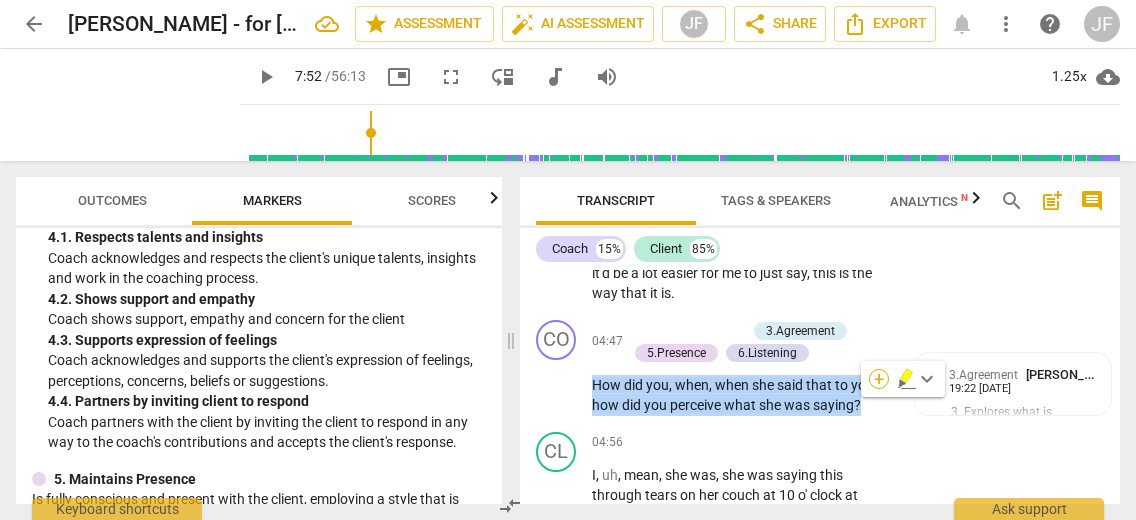 click on "+" at bounding box center (879, 379) 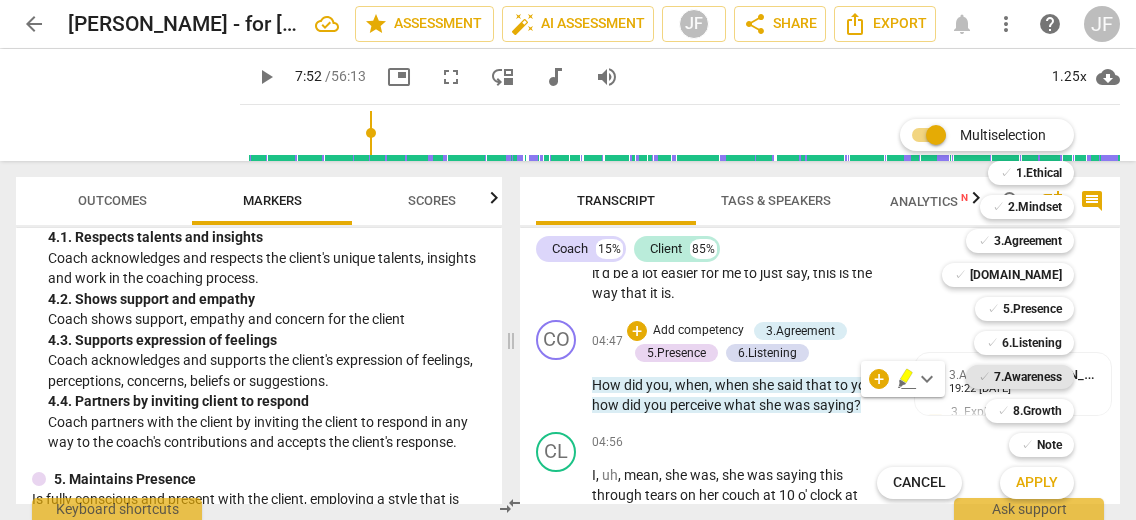 click on "7.Awareness" at bounding box center [1028, 377] 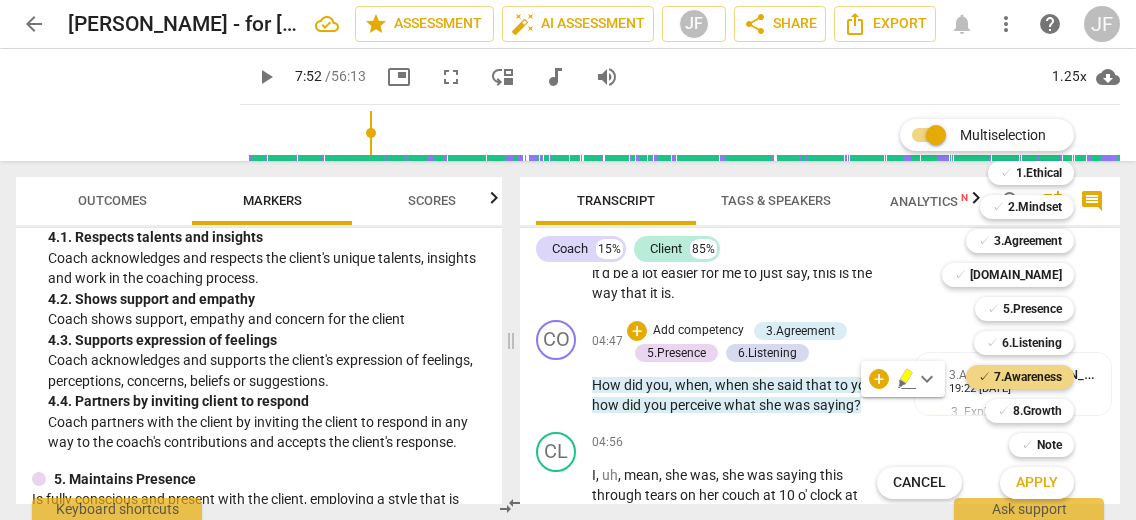 click on "Apply" at bounding box center [1037, 483] 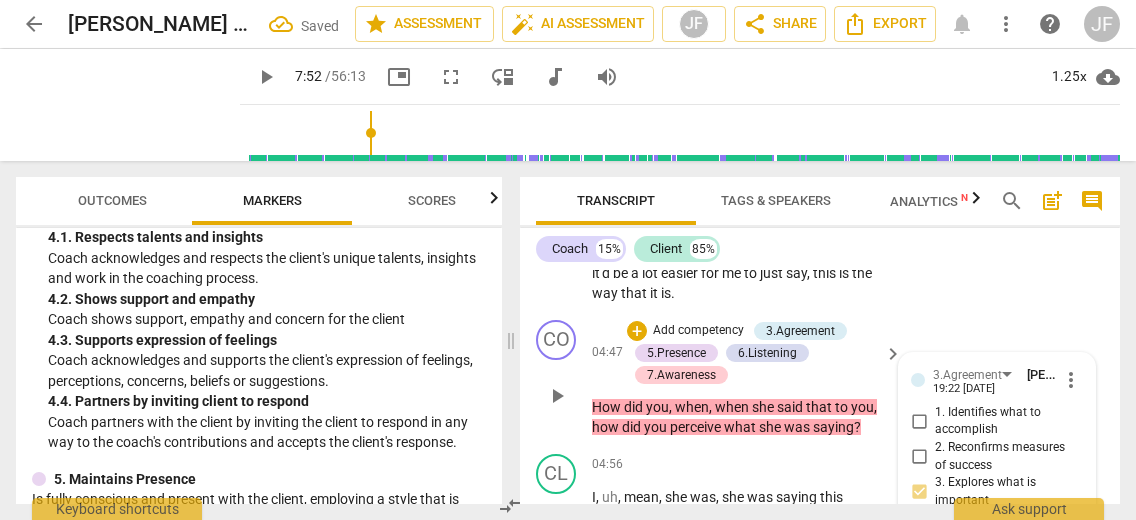 scroll, scrollTop: 2382, scrollLeft: 0, axis: vertical 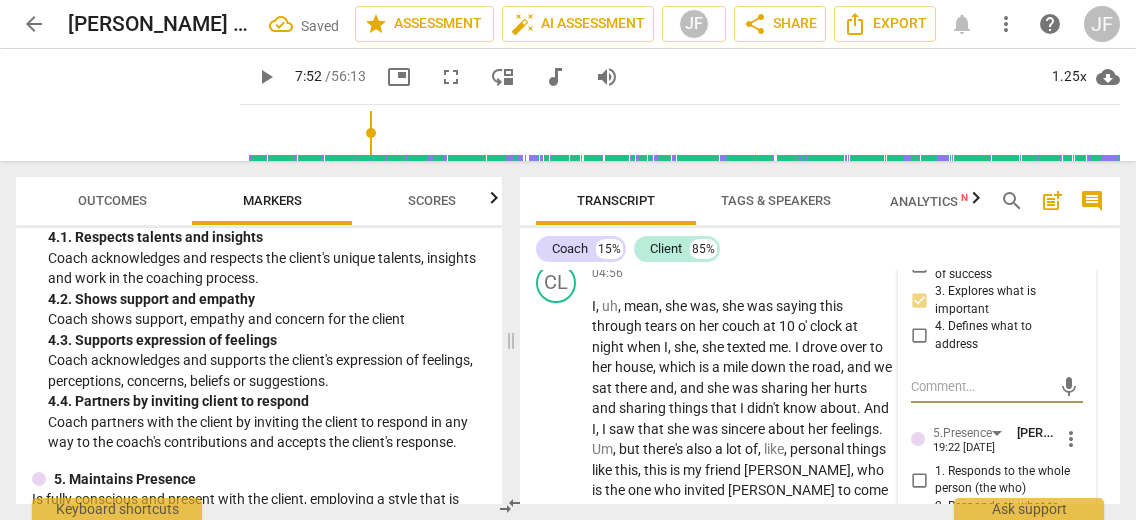 click on "3.Agreement [PERSON_NAME] 19:22 [DATE] more_vert 1. Identifies what to accomplish 2. Reconfirms measures of success 3. Explores what is important 4. Defines what to address mic 5.Presence [PERSON_NAME] 19:22 [DATE] more_vert 1. Responds to the whole person (the who) 2. Responds to what to accomplish (the what) 3. Supports client to choose what happens 4. Demonstrates curiosity 5. Allows space for silence mic 6.Listening [PERSON_NAME] 19:22 [DATE] more_vert 1. Customizes questions 2. Explores client's words 3. Explores client's emotions 4. Explores energy shifts 5. Inquires about perception 6. Does not interrupt 7. Summarizes what communicated mic 7.Awareness [PERSON_NAME] 19:36 [DATE] more_vert 1. Asks about a current way of thinking 2. Asks to help exploring beyond themself 3. Asks to help exploring beyond situation 4. Asks to help moving towards the outcome 5. Shares observations and comments without attachment 6. Asks clear, open-ended questions 7. Uses concise language mic" at bounding box center (997, 781) 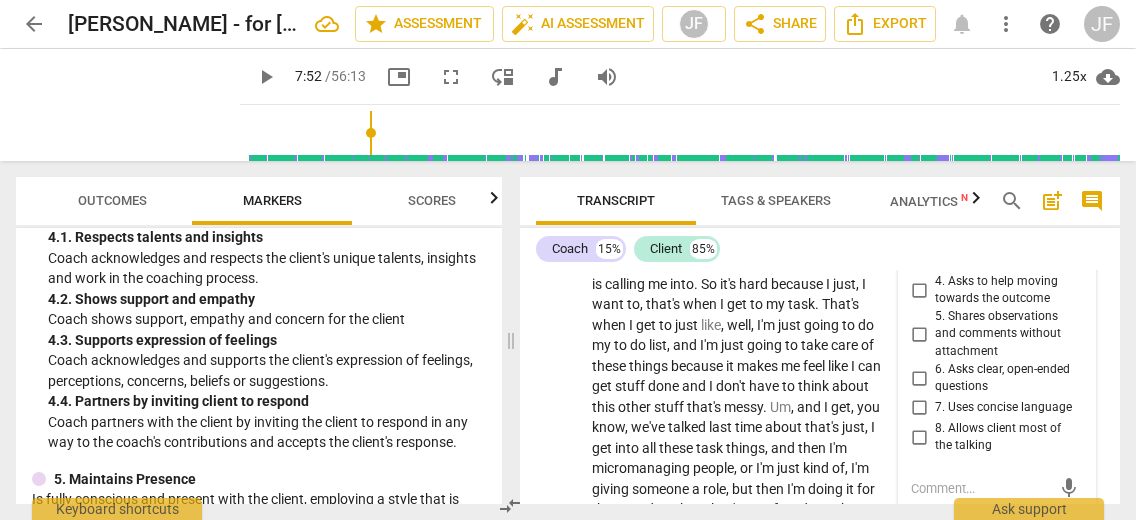 scroll, scrollTop: 3302, scrollLeft: 0, axis: vertical 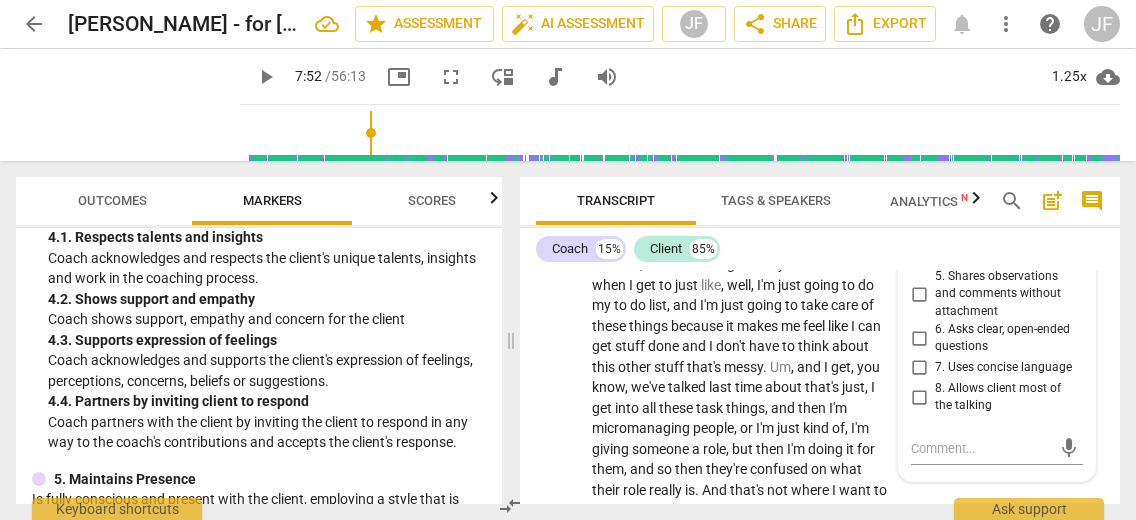 click on "7. Uses concise language" at bounding box center [919, 368] 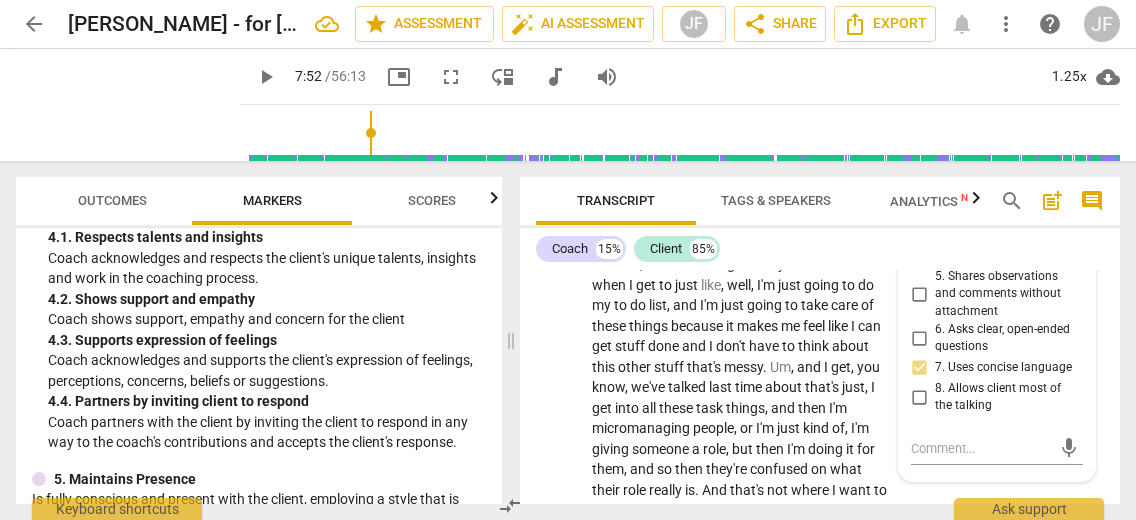 click on "6. Asks clear, open-ended questions" at bounding box center [919, 338] 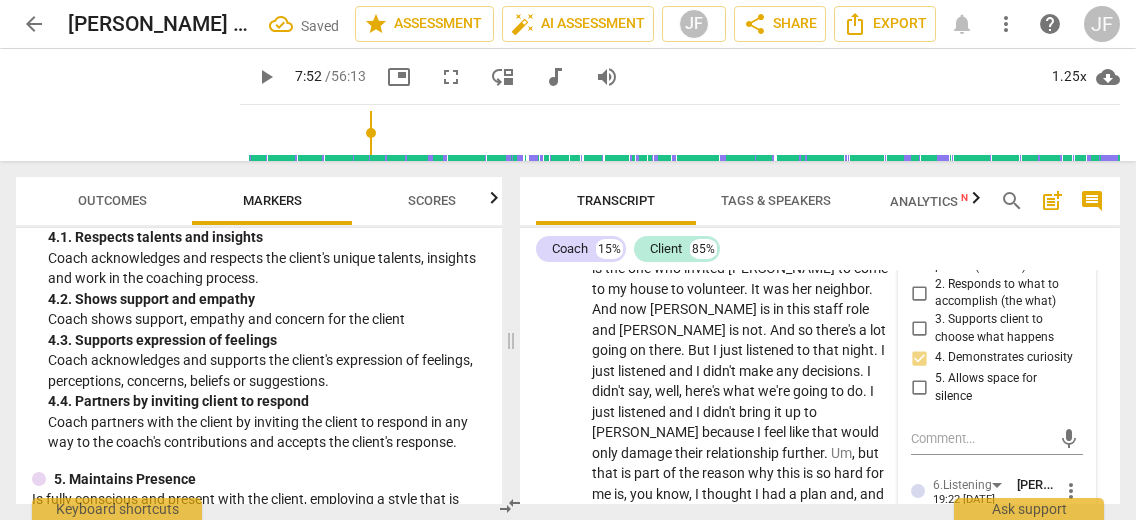 scroll, scrollTop: 2468, scrollLeft: 0, axis: vertical 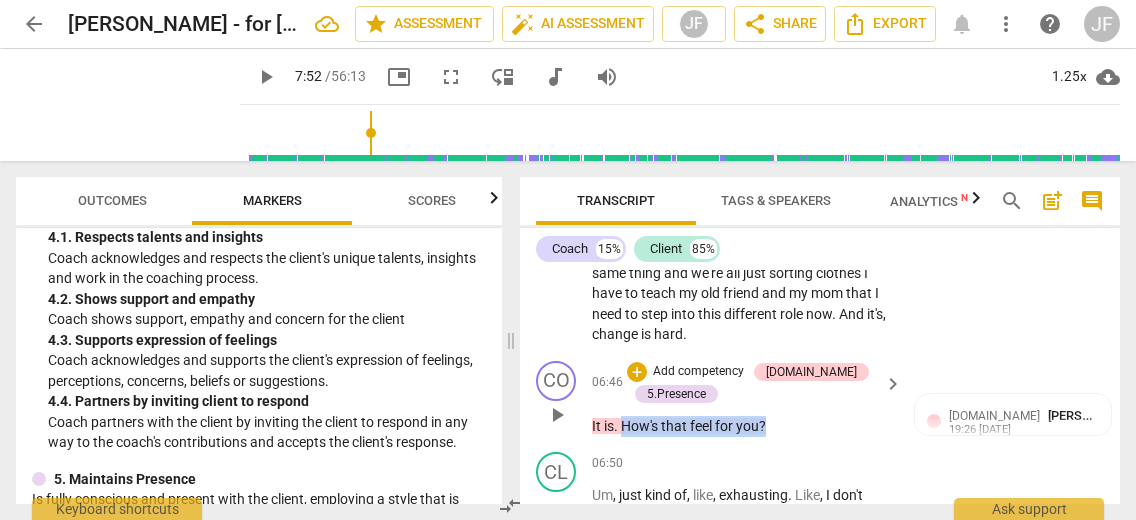 drag, startPoint x: 775, startPoint y: 409, endPoint x: 622, endPoint y: 405, distance: 153.05228 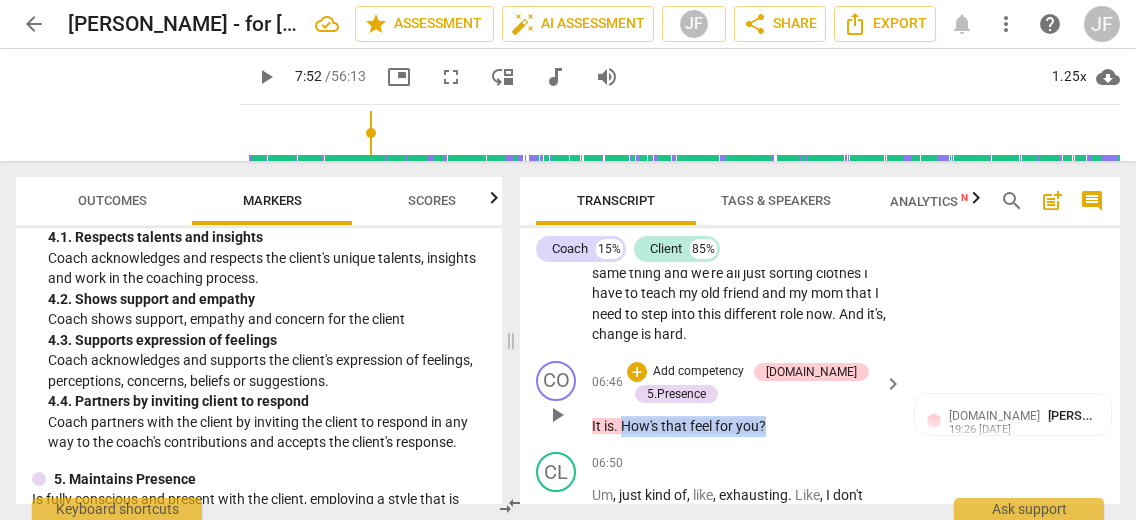 click on "It   is .   How's   that   feel   for   you ?" at bounding box center [742, 426] 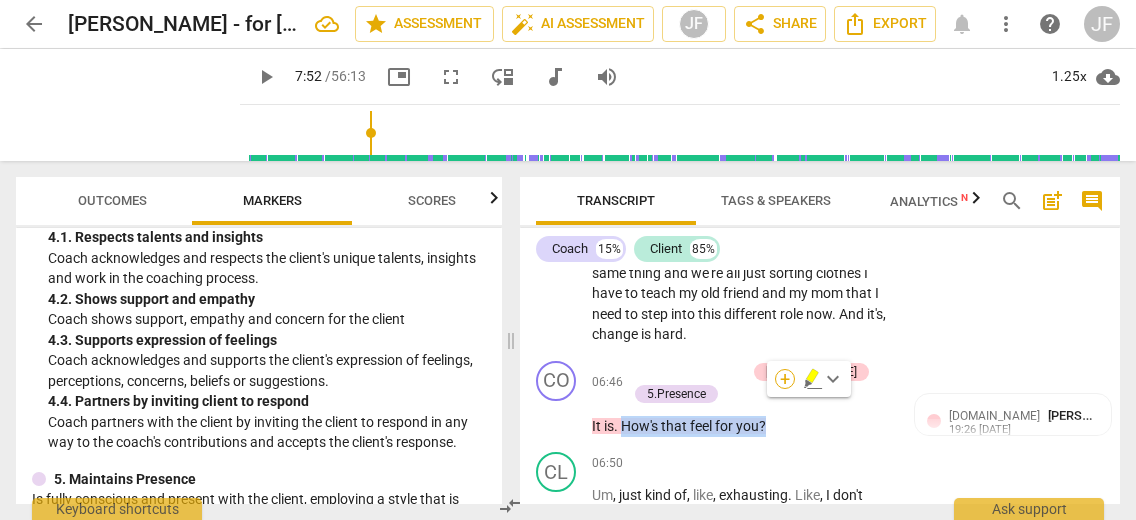 click on "+" at bounding box center [785, 379] 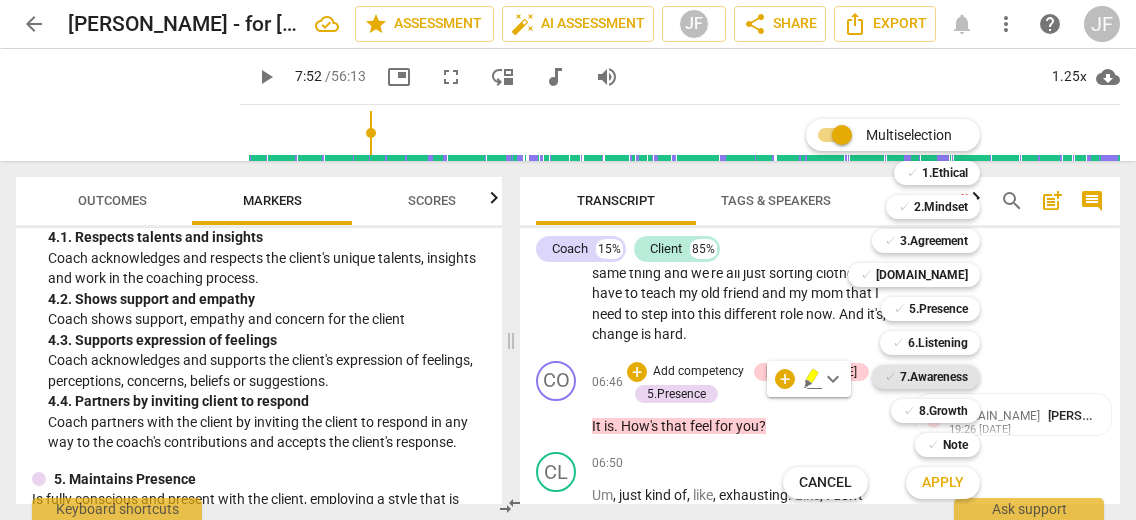 click on "7.Awareness" at bounding box center (934, 377) 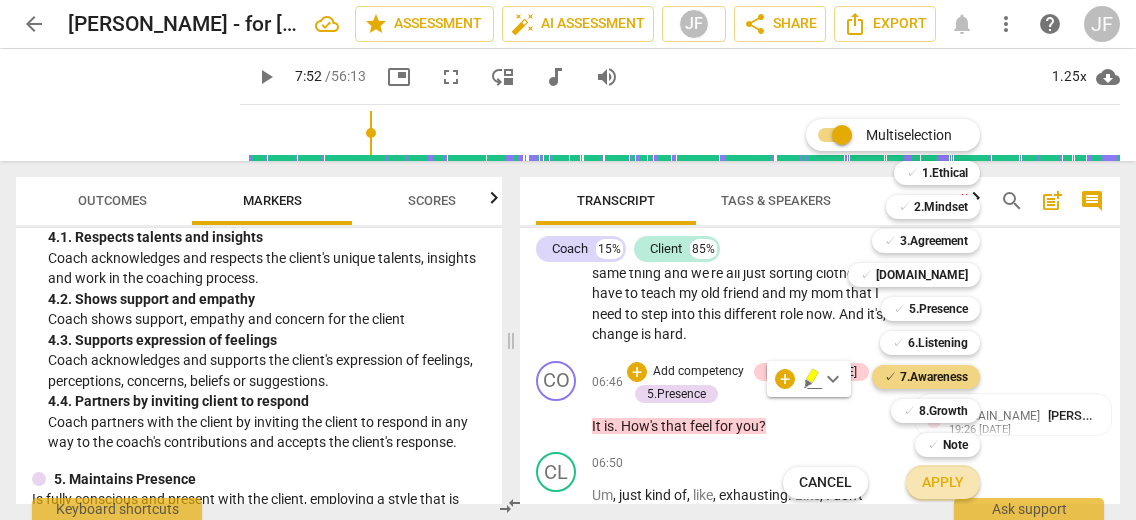 click on "Apply" at bounding box center (943, 483) 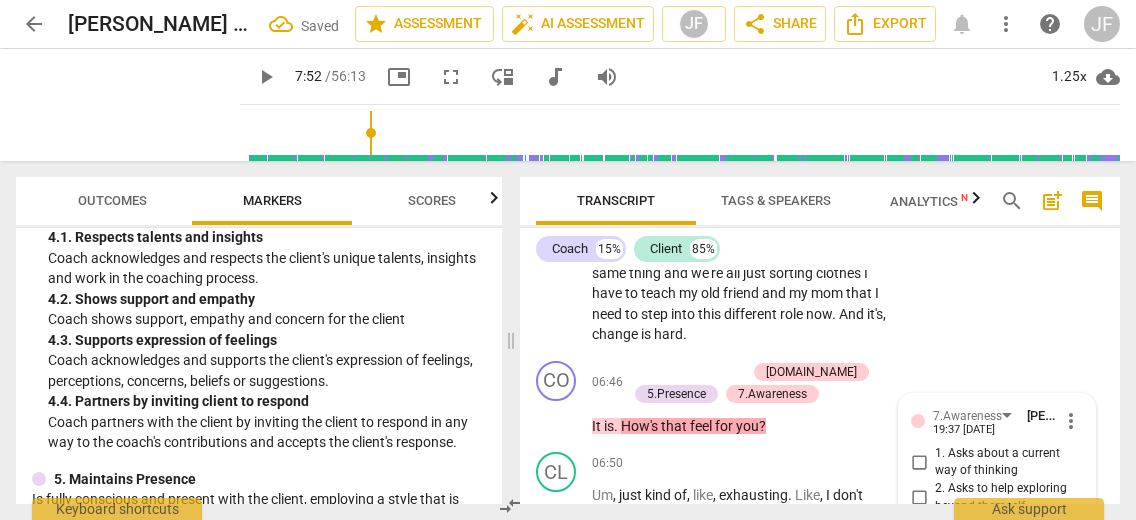 scroll, scrollTop: 3306, scrollLeft: 0, axis: vertical 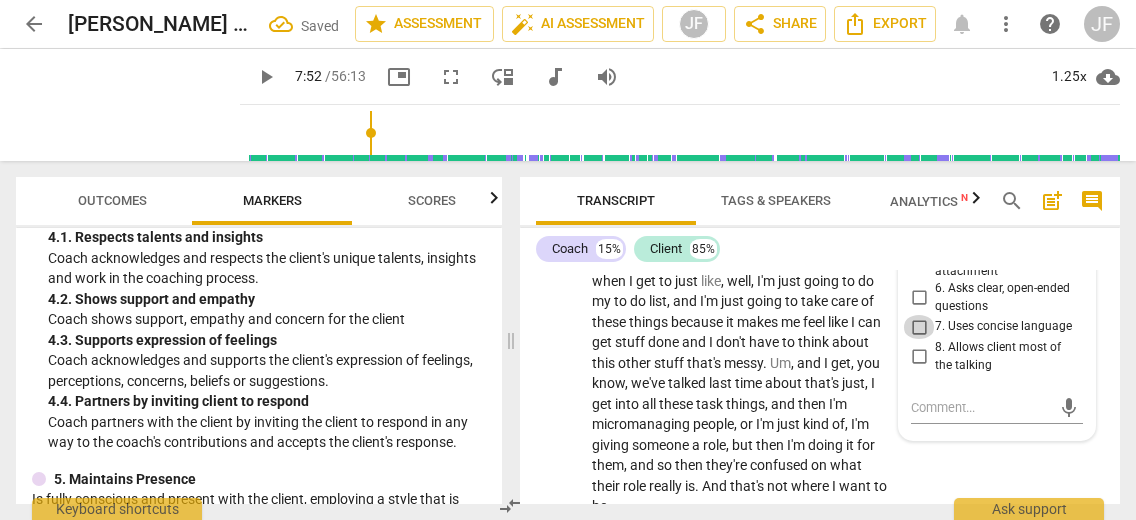 click on "7. Uses concise language" at bounding box center [919, 327] 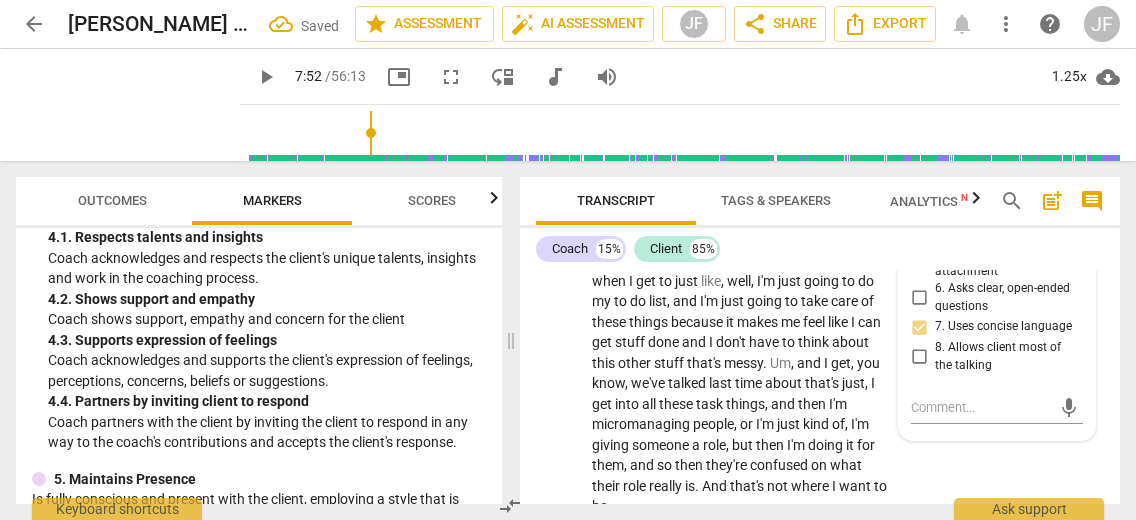 click on "6. Asks clear, open-ended questions" at bounding box center [919, 298] 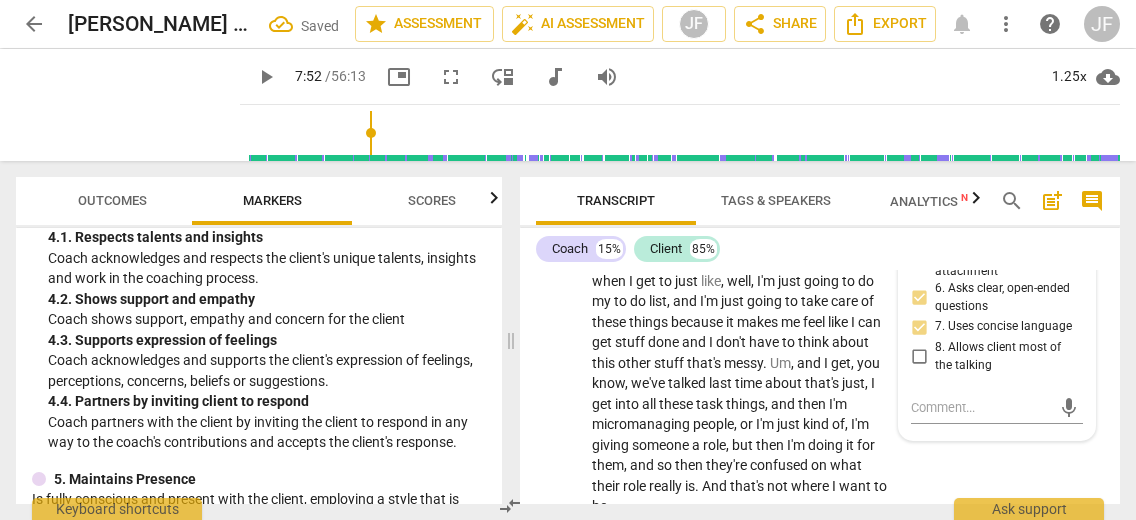 scroll, scrollTop: 3016, scrollLeft: 0, axis: vertical 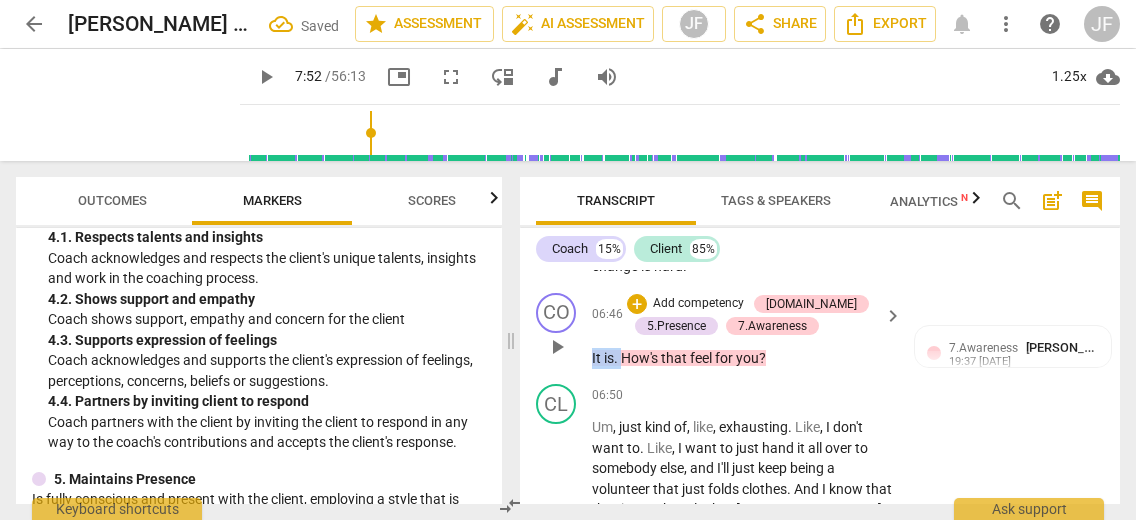 drag, startPoint x: 622, startPoint y: 335, endPoint x: 590, endPoint y: 337, distance: 32.06244 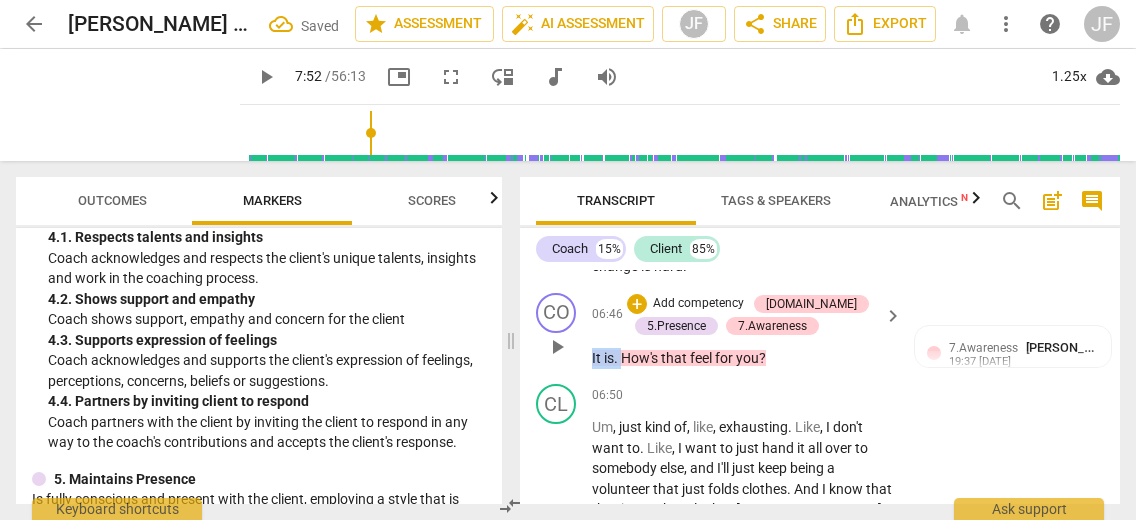 click on "CO play_arrow pause 06:46 + Add competency [DOMAIN_NAME] 5.Presence 7.Awareness keyboard_arrow_right It   is .   How's   that   feel   for   you ? 7.Awareness [PERSON_NAME] 19:37 [DATE] 6. Asks clear, open-ended questions 7. Uses concise language" at bounding box center (820, 331) 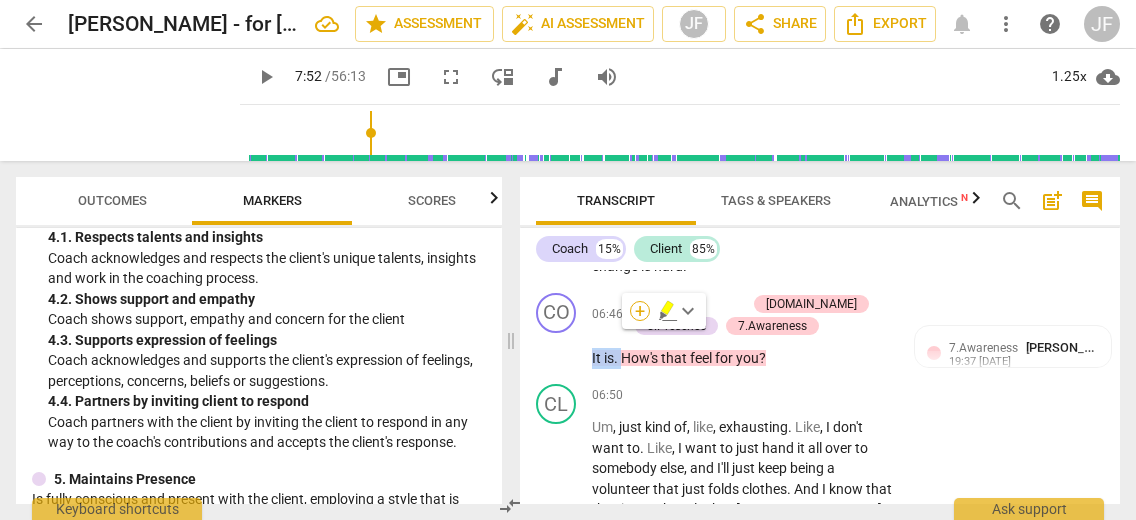 click on "+" at bounding box center [640, 311] 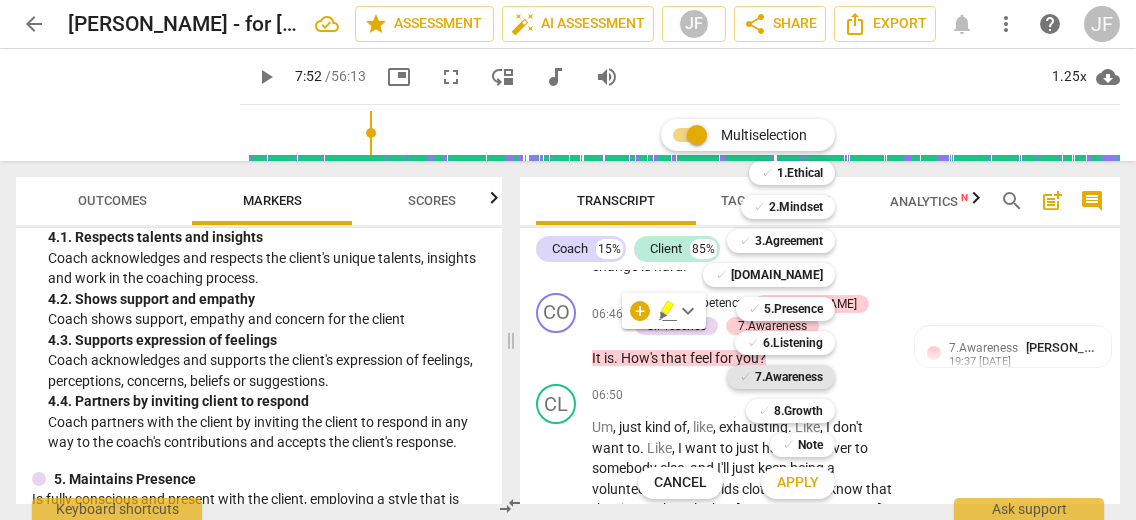 click on "7.Awareness" at bounding box center (789, 377) 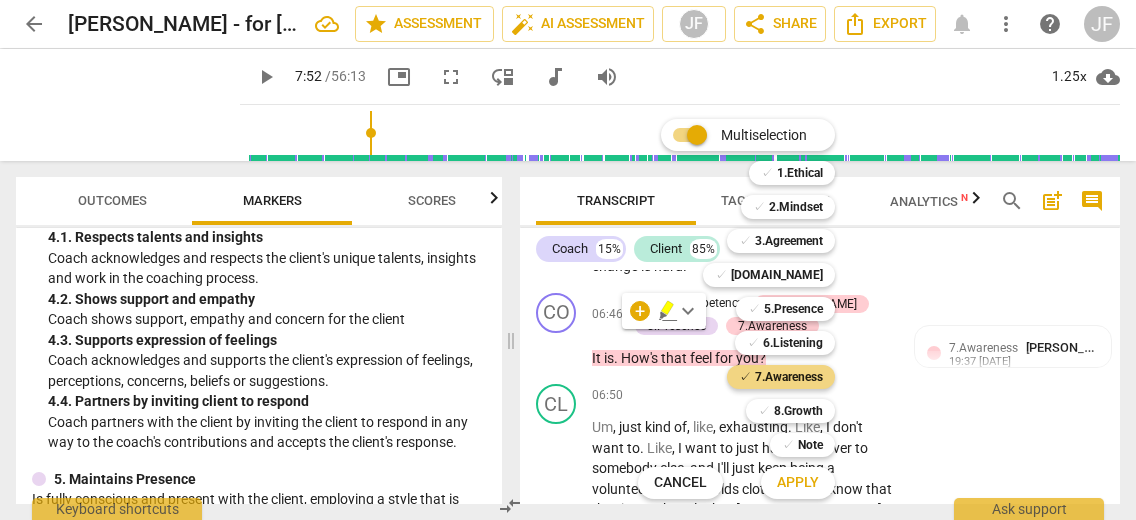 click on "Apply" at bounding box center [798, 483] 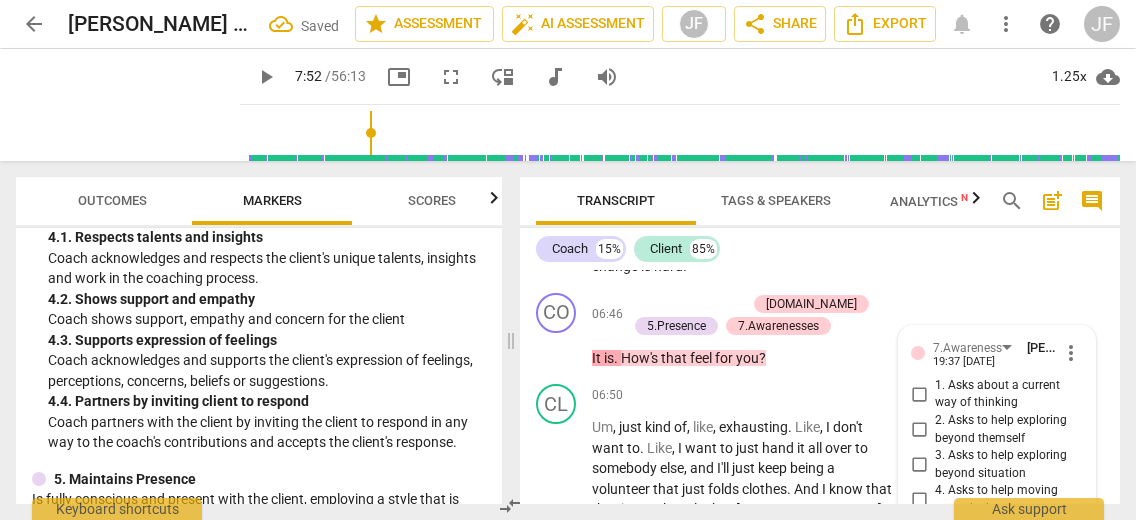 scroll, scrollTop: 3306, scrollLeft: 0, axis: vertical 